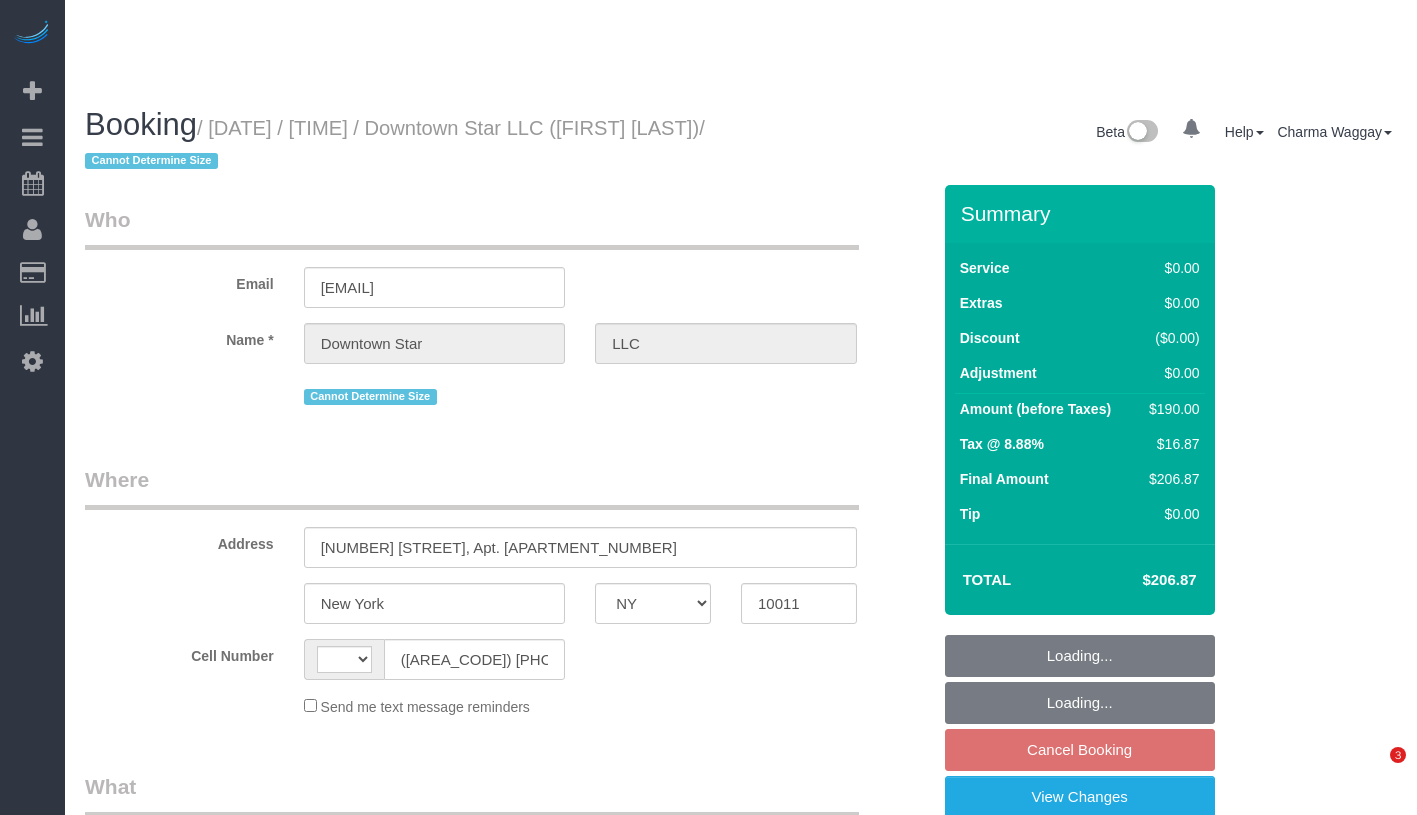 select on "NY" 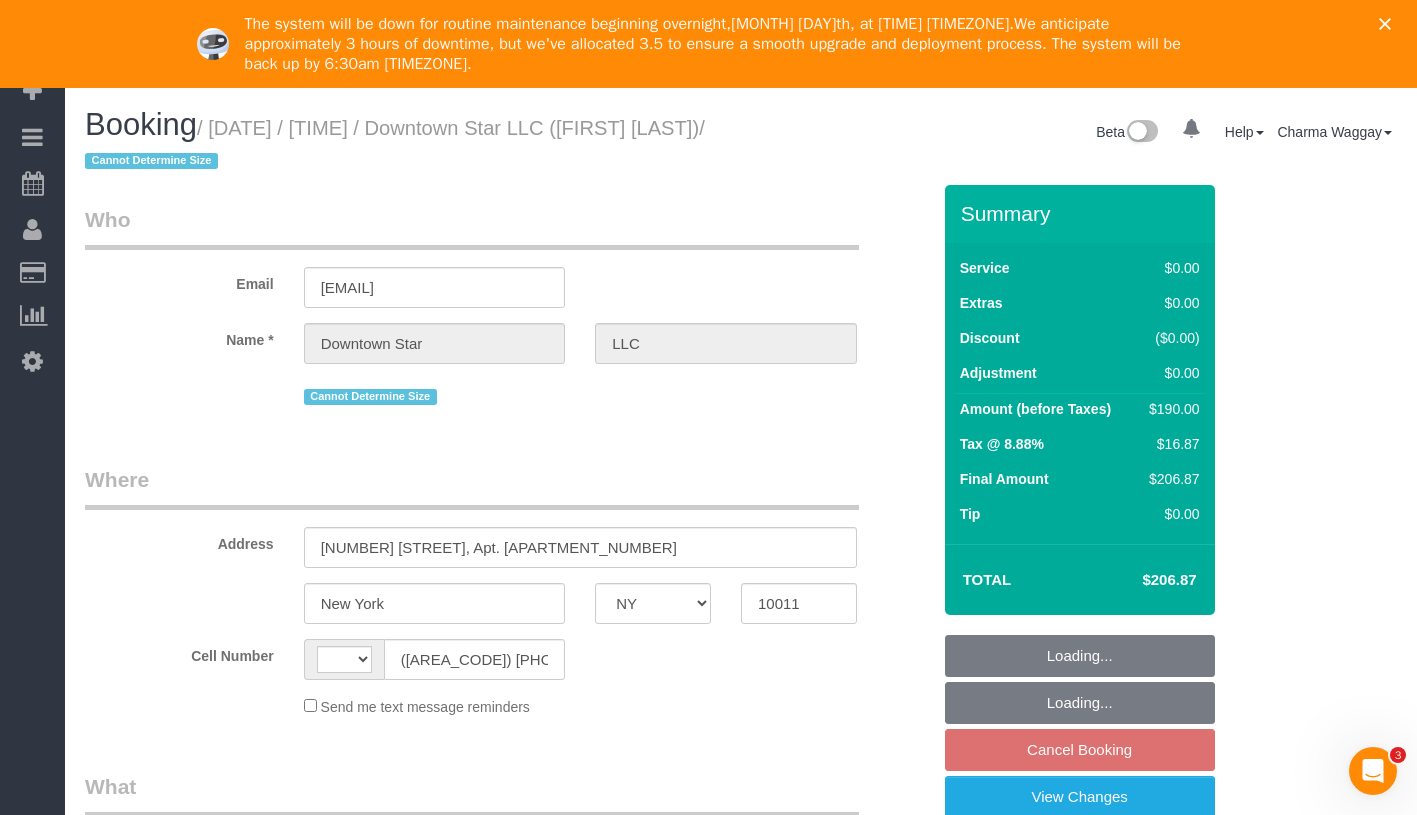 scroll, scrollTop: 0, scrollLeft: 0, axis: both 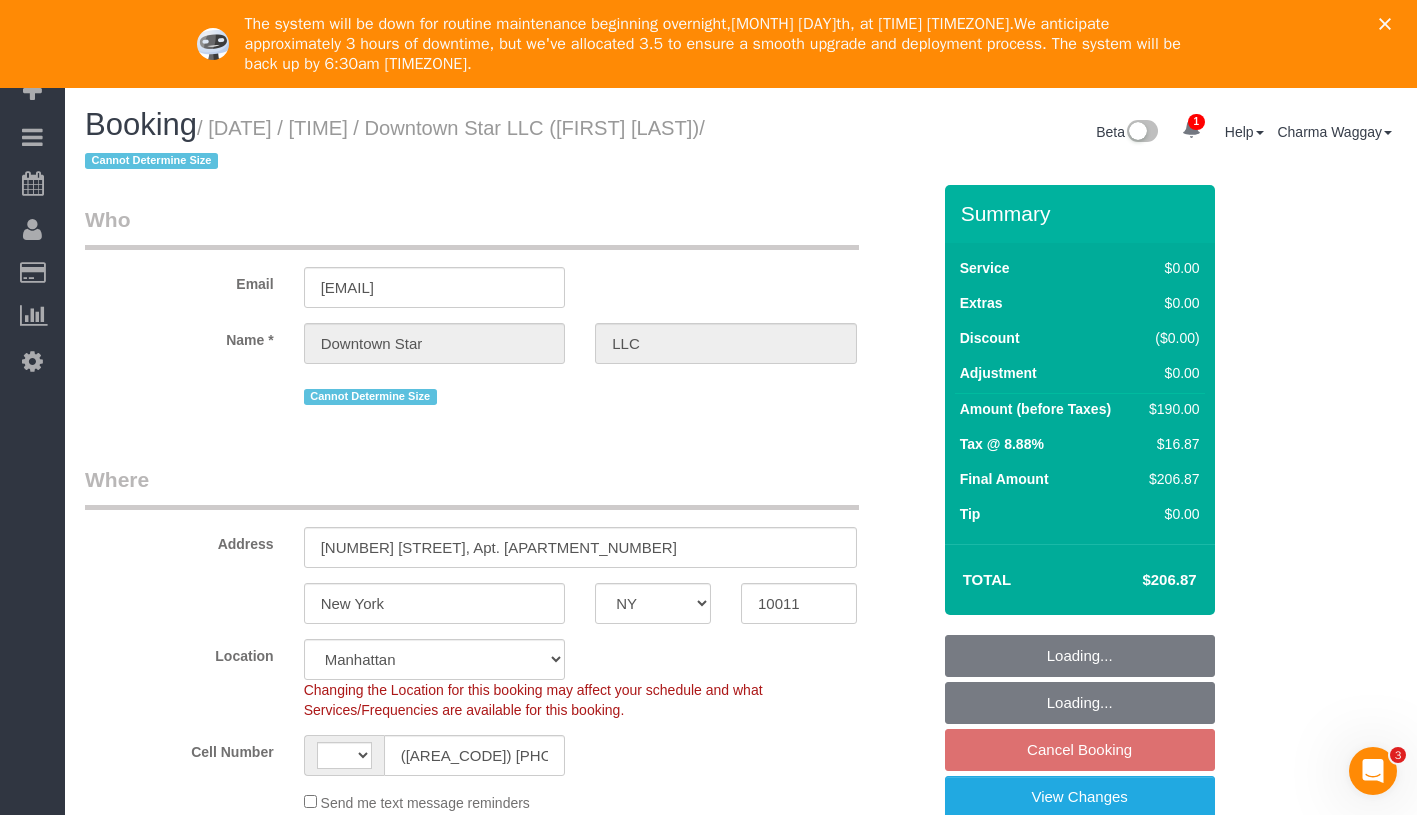 select on "object:491" 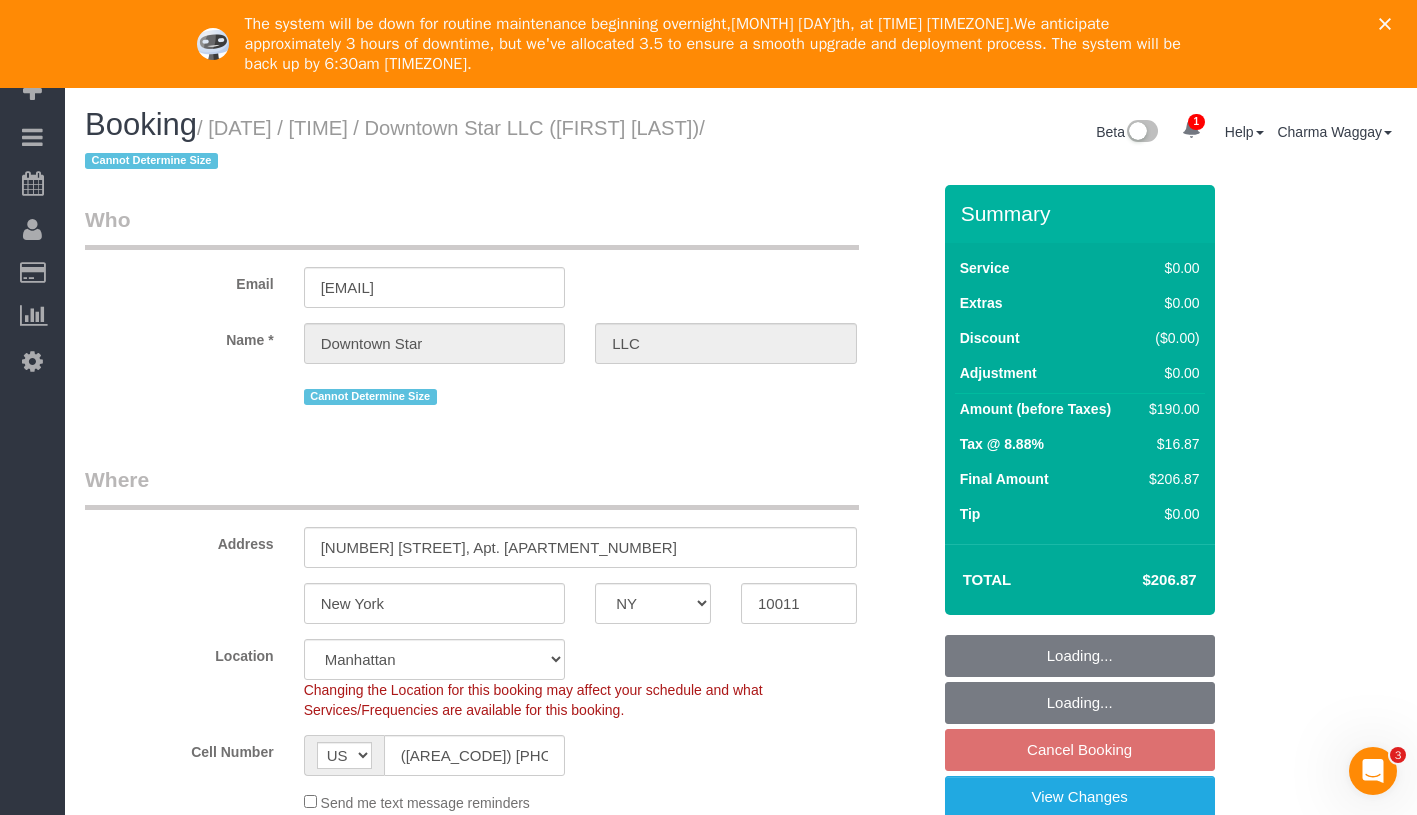 select on "string:stripe-pm_1KvOjB4VGloSiKo7kyjD2Qnp" 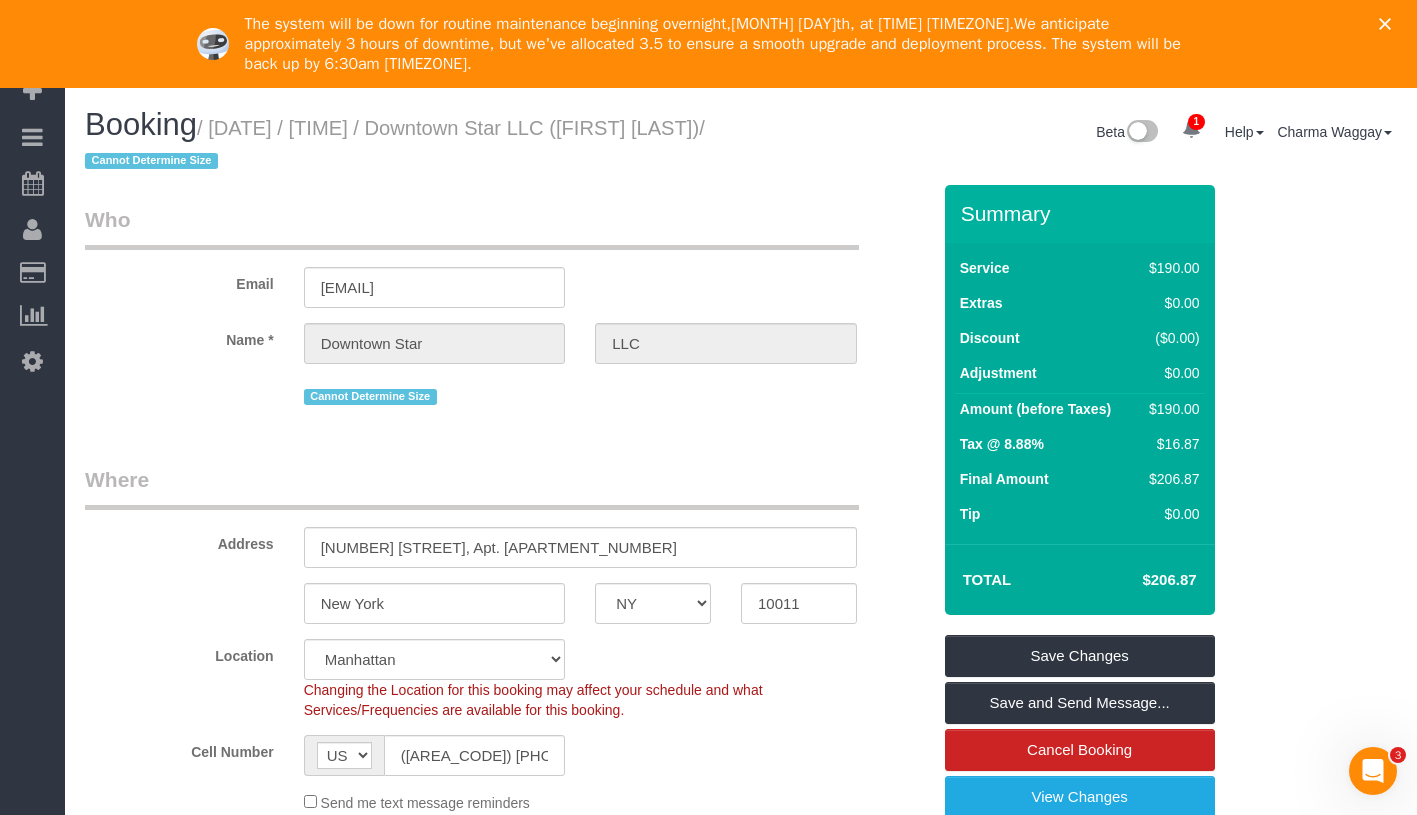 click 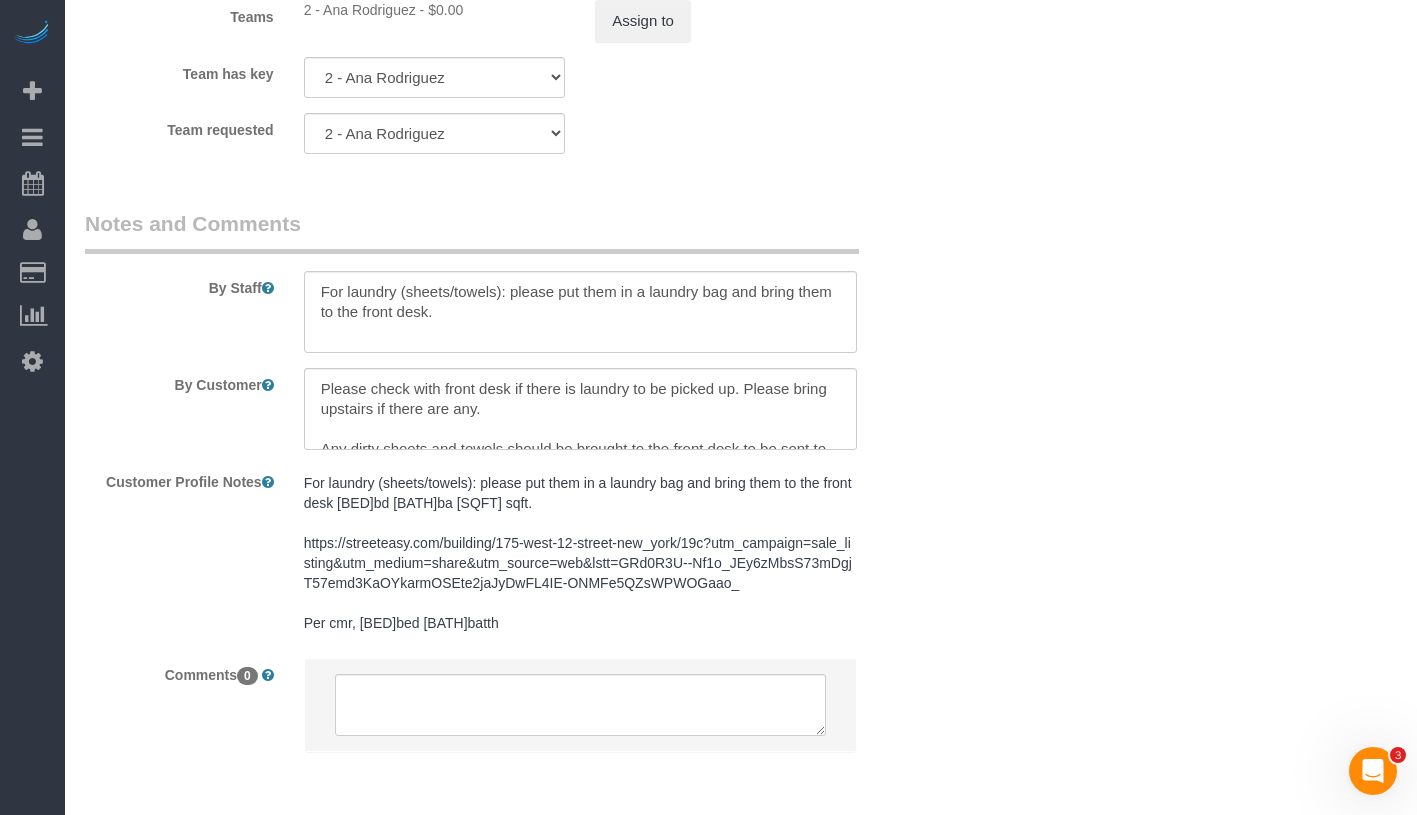 scroll, scrollTop: 2840, scrollLeft: 0, axis: vertical 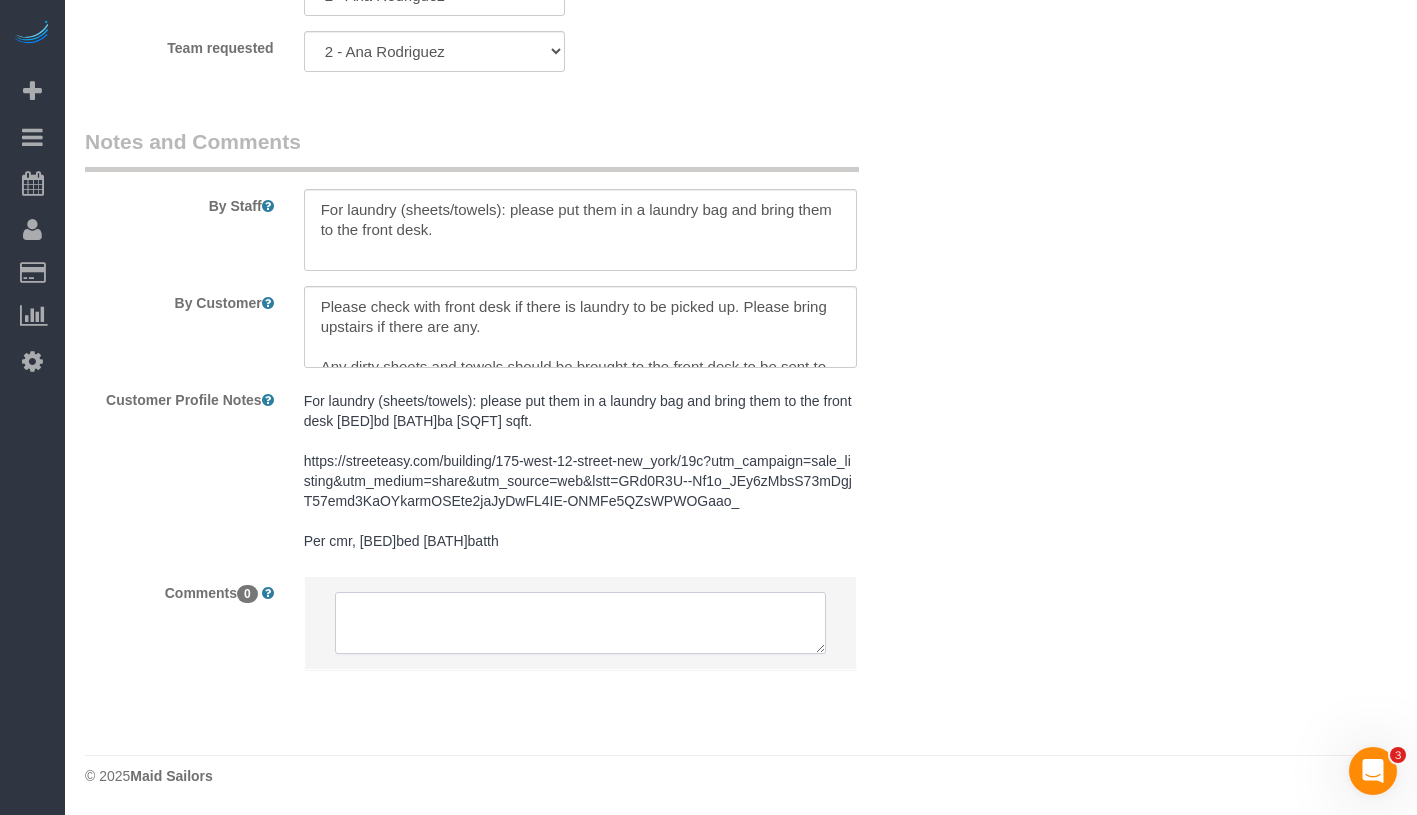 click at bounding box center (580, 623) 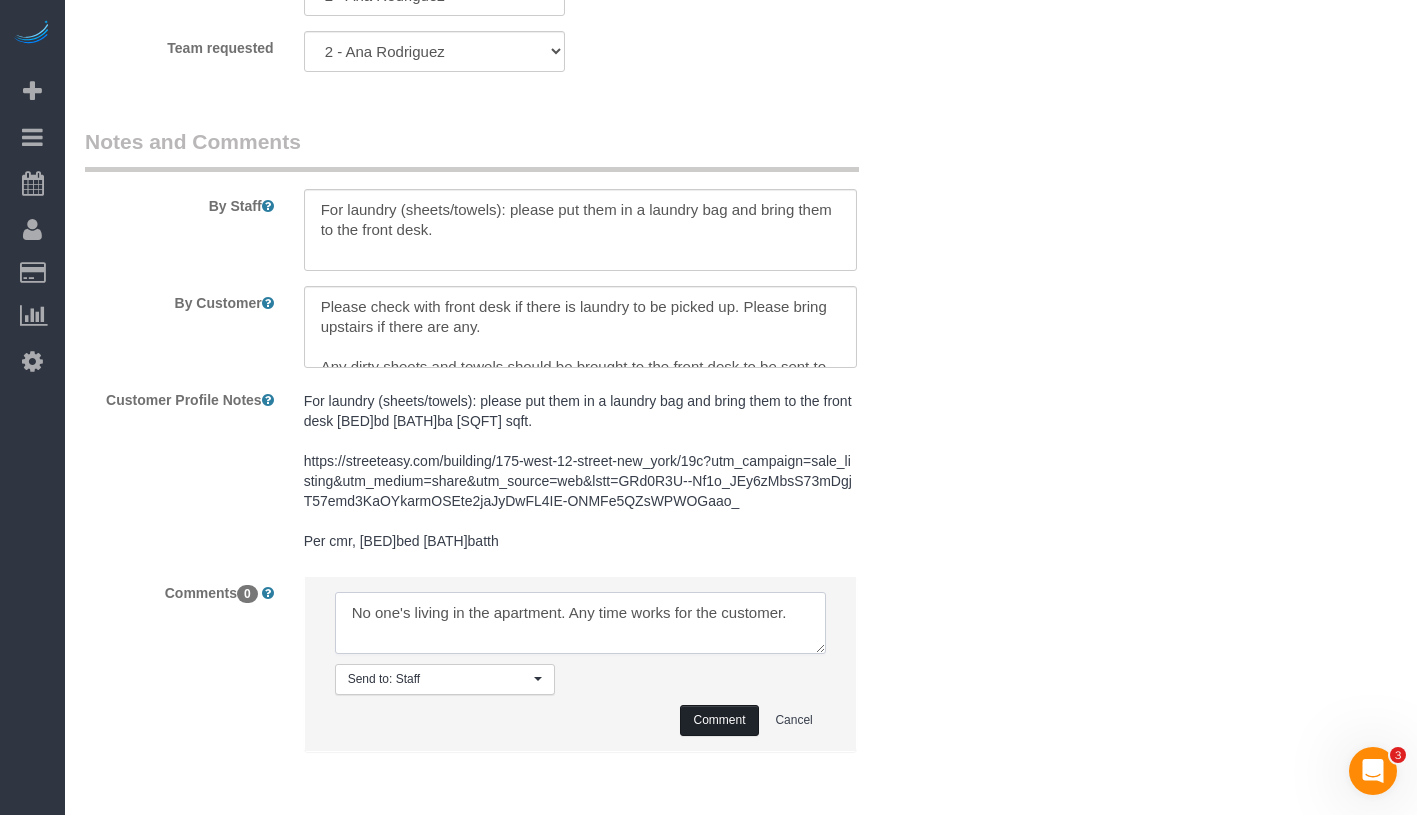 type on "No one's living in the apartment. Any time works for the customer." 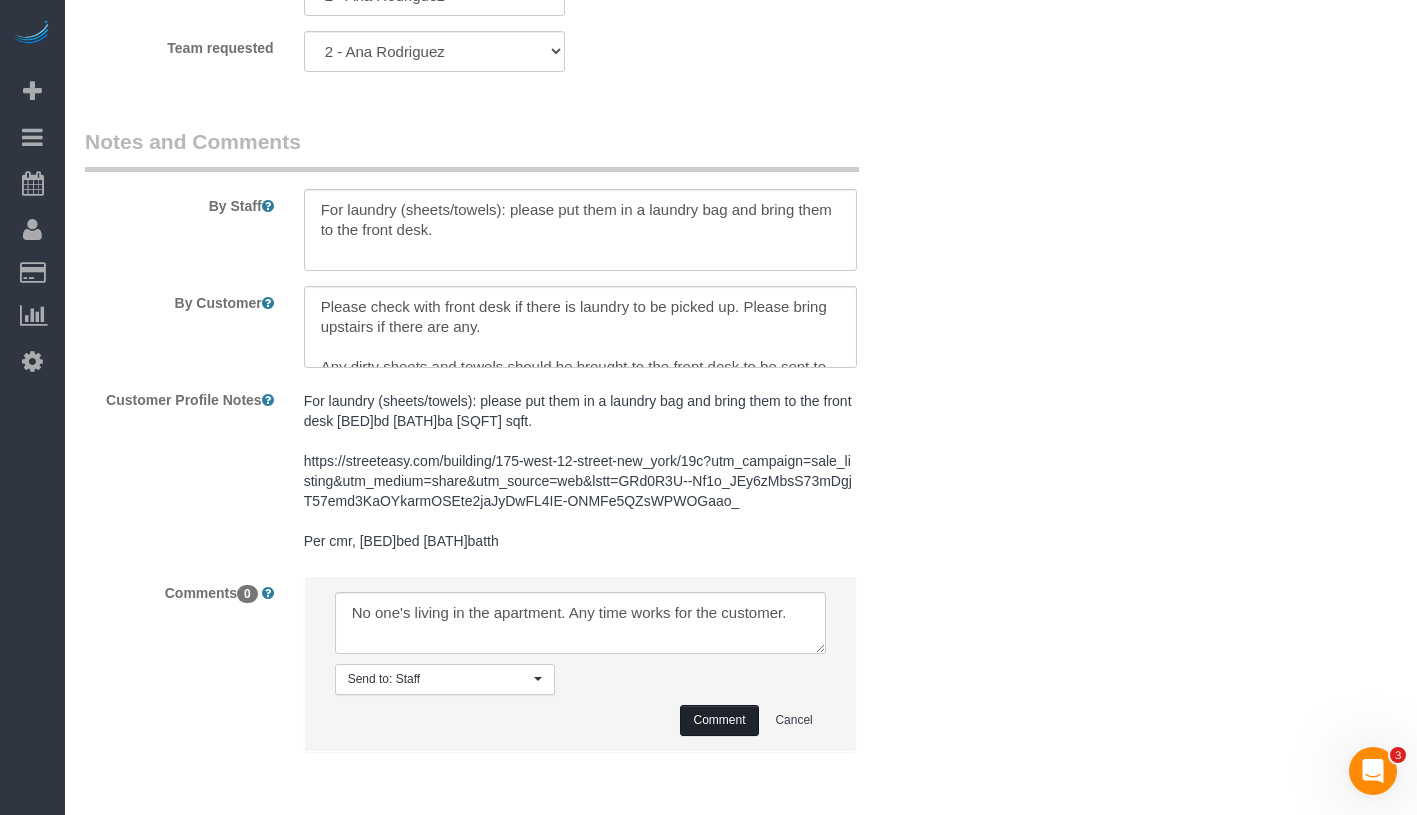 click on "Comment" at bounding box center [719, 720] 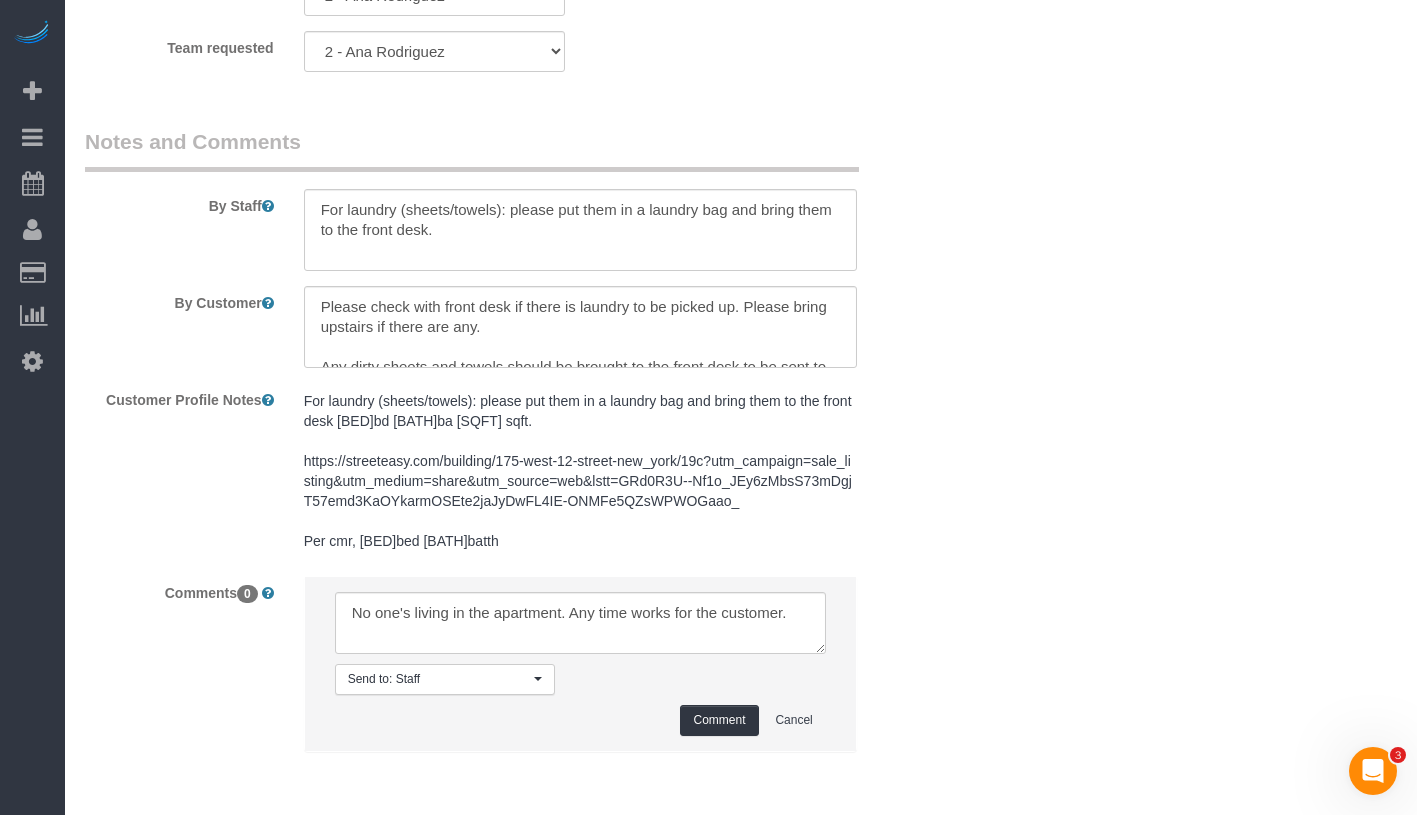 type 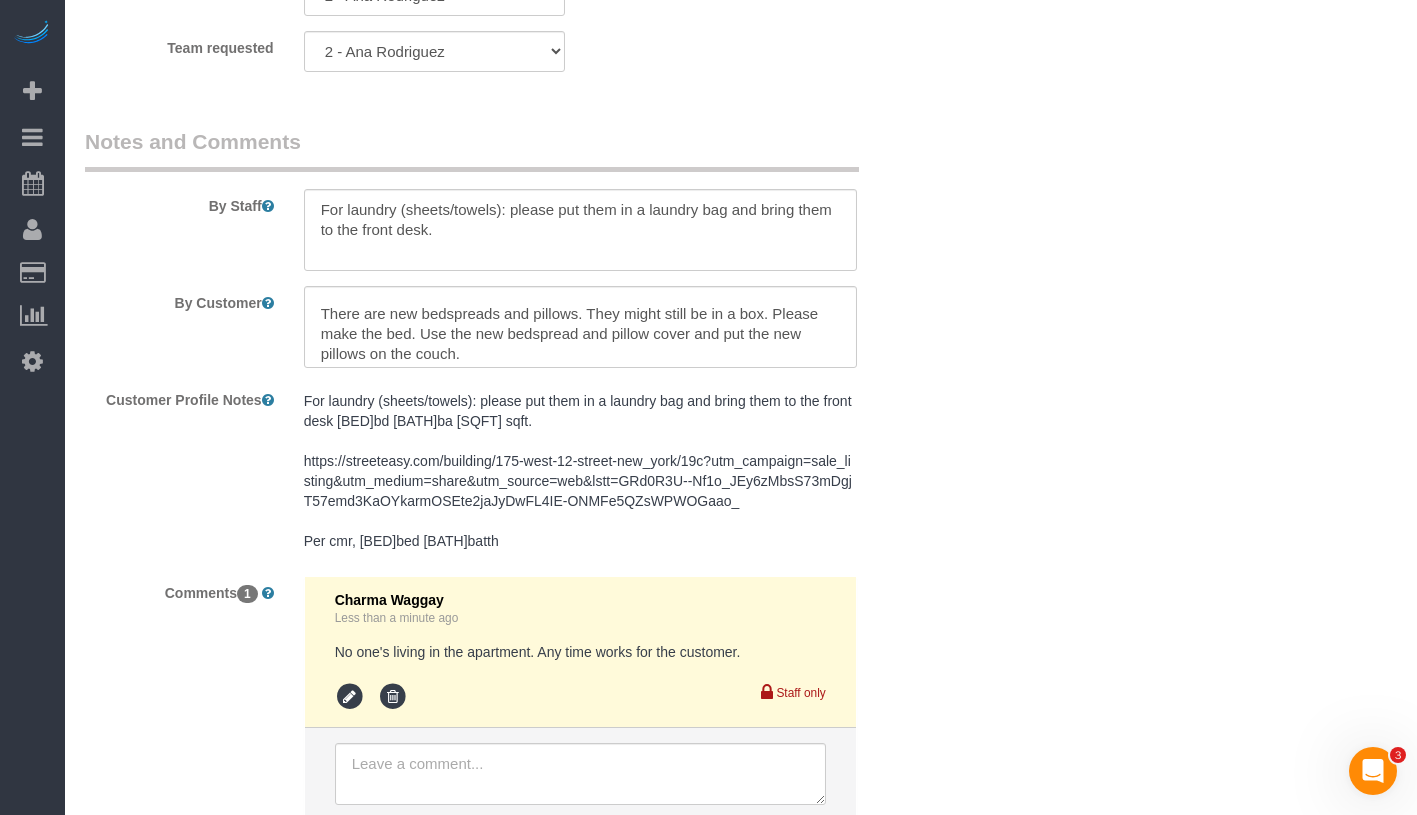 scroll, scrollTop: 139, scrollLeft: 0, axis: vertical 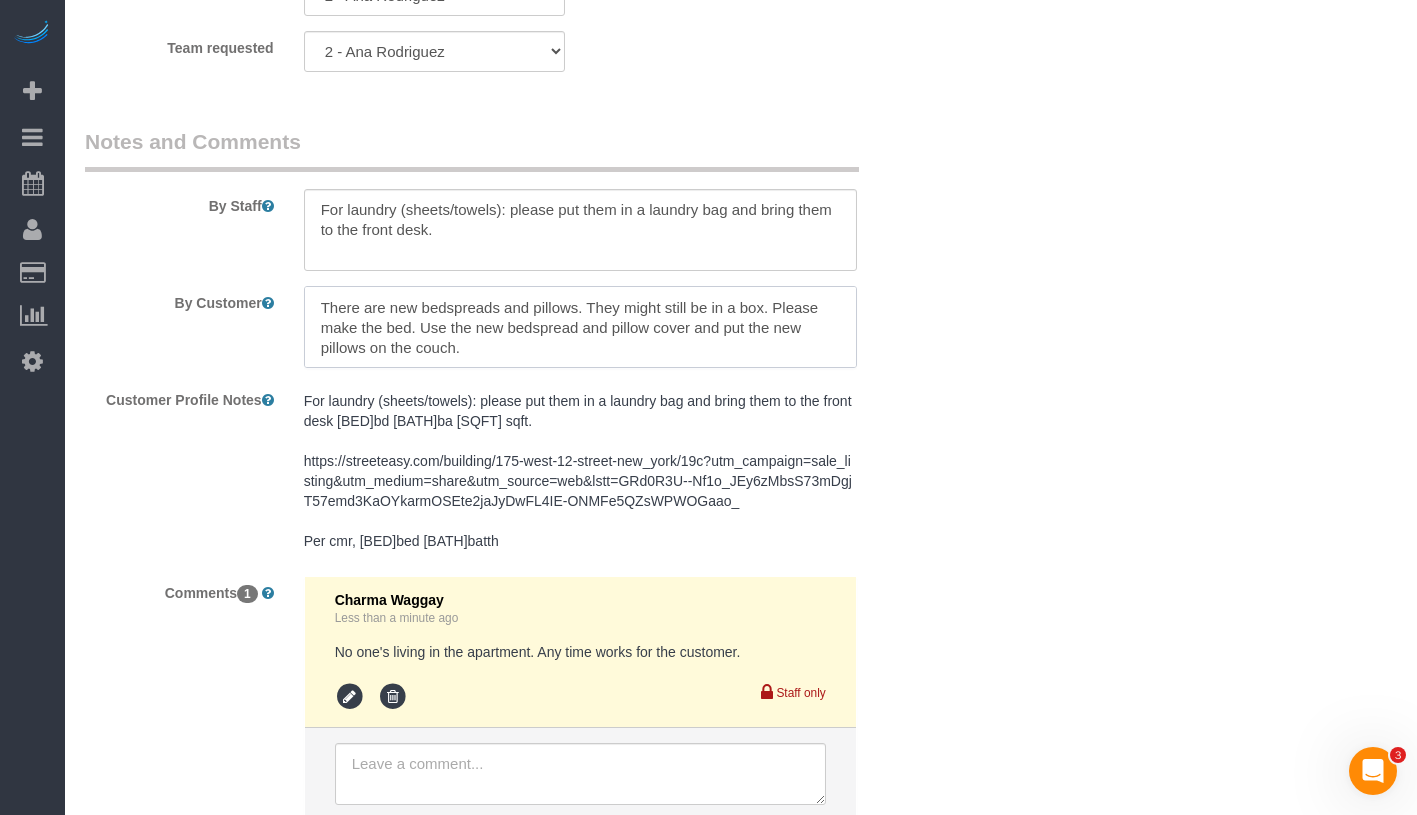 click at bounding box center [580, 327] 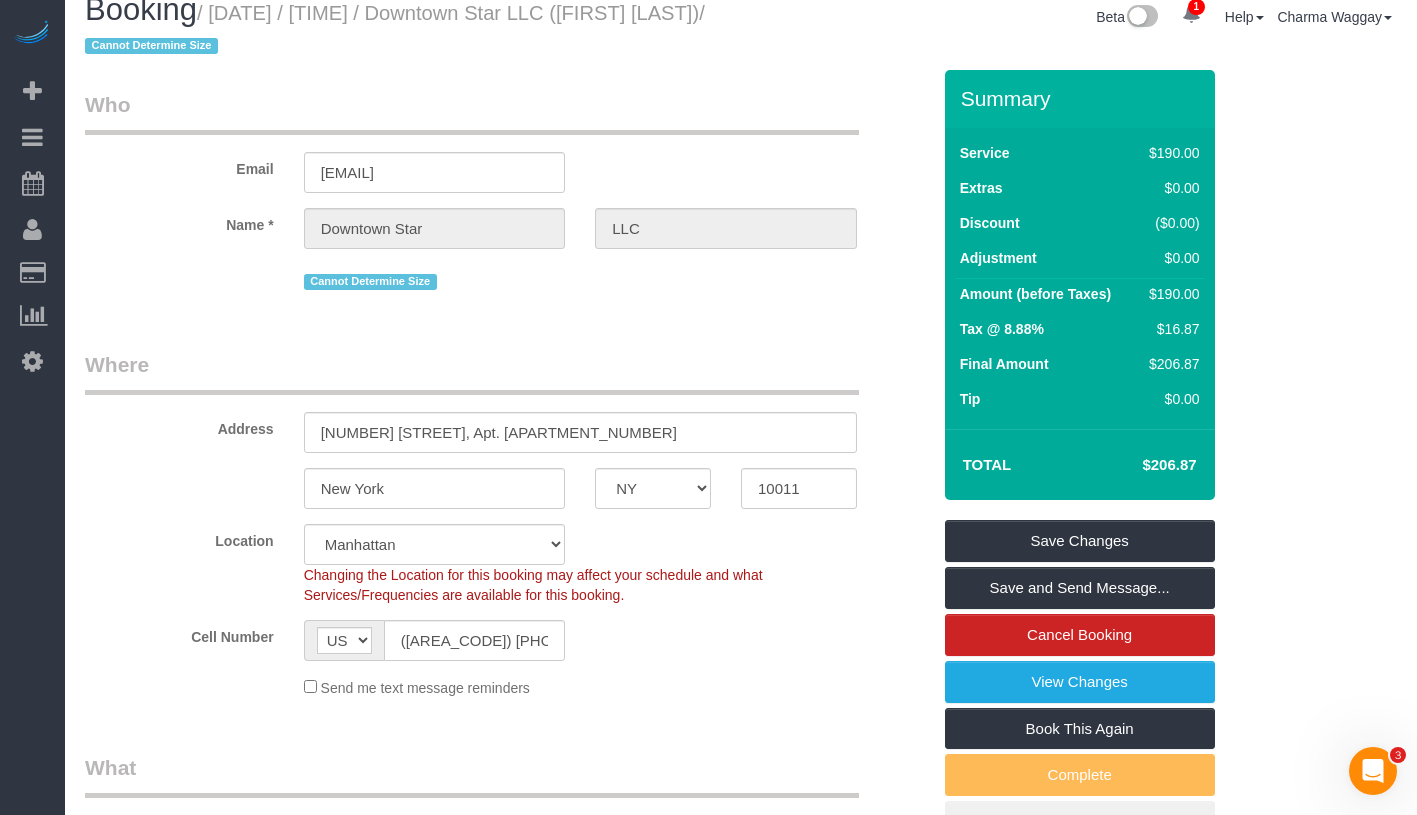 scroll, scrollTop: 0, scrollLeft: 0, axis: both 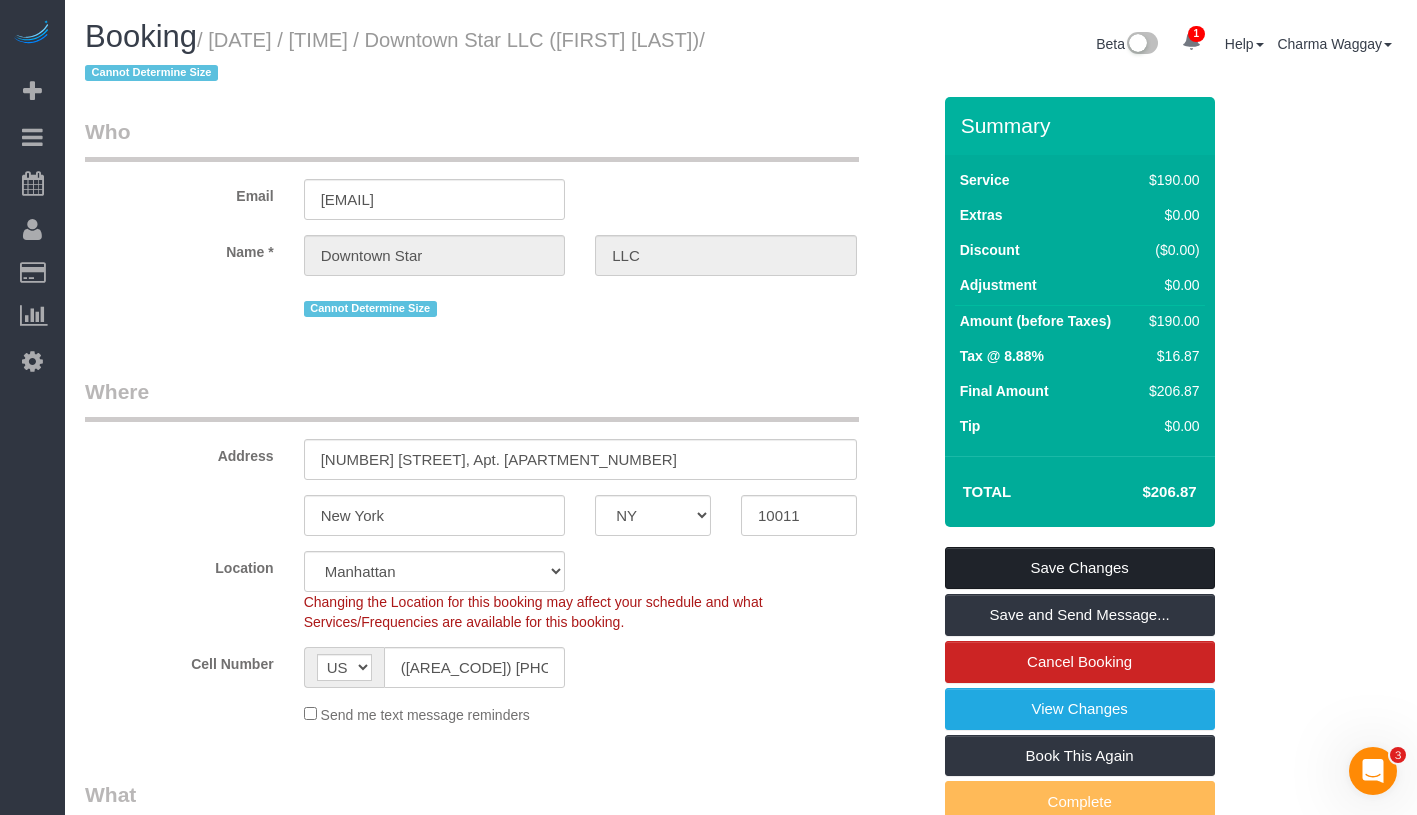 type on "Please check with front desk if there is laundry to be picked up. Please bring upstairs if there are any.
Any dirty sheets and towels should be brought to the front desk to be sent to the cleaners. Please let me know so I can contact the cleaners to pickup.
There are new bedspreads, pillow cover and pillows. They might still be in a box. Please make the bed. Use the new bedspread and pillow cover and put the new pillows on the couch." 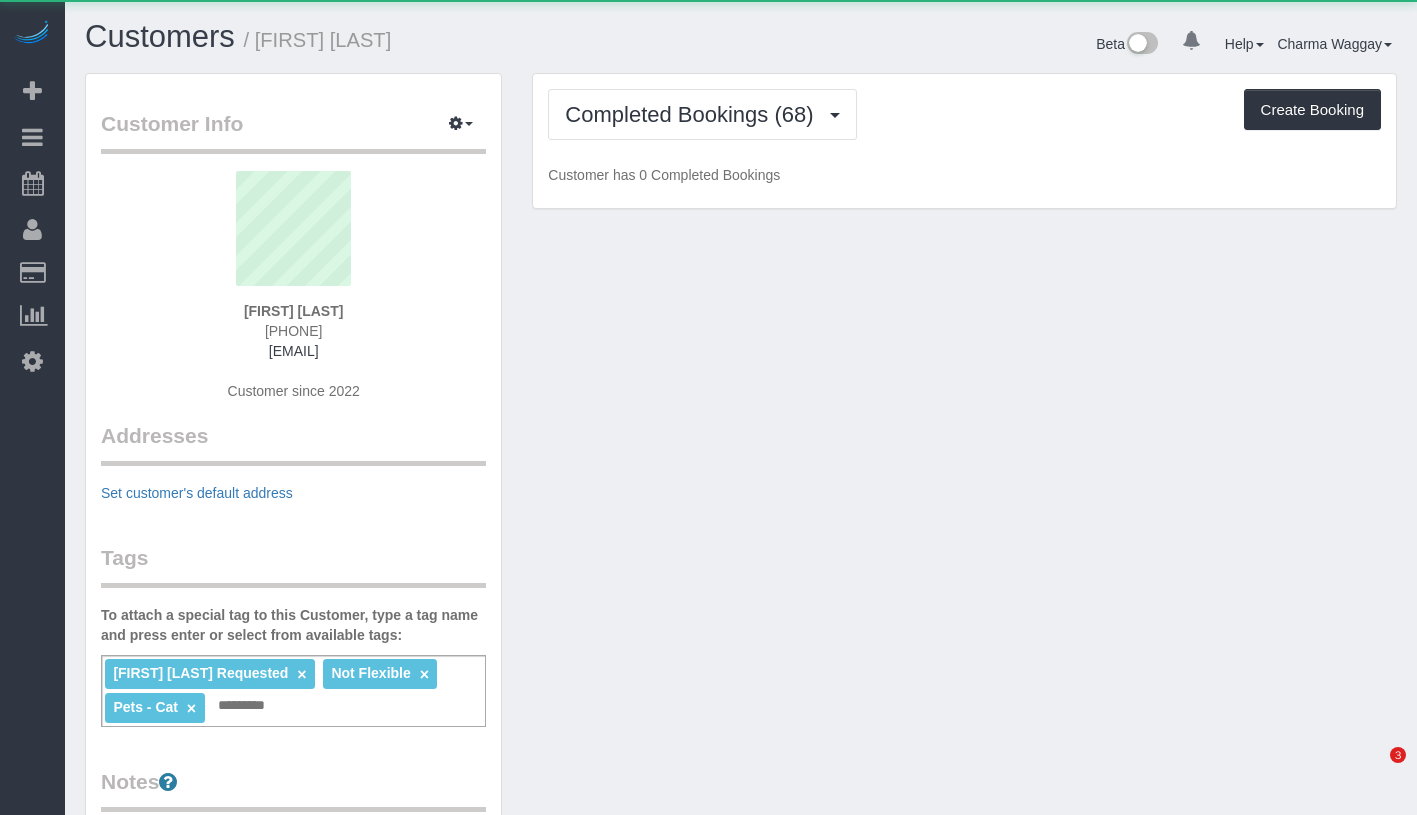 scroll, scrollTop: 0, scrollLeft: 0, axis: both 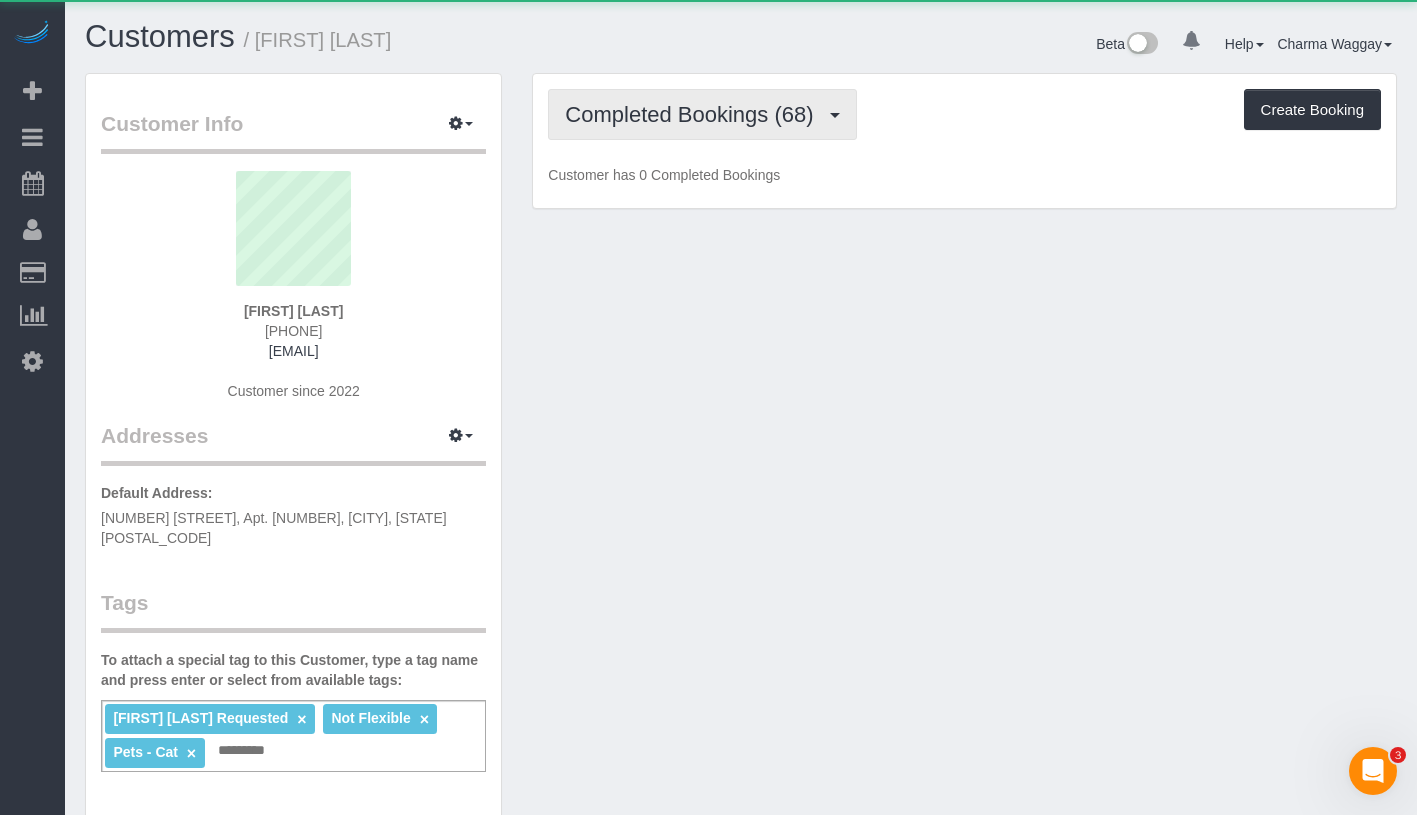 click on "Completed Bookings (68)" at bounding box center (694, 114) 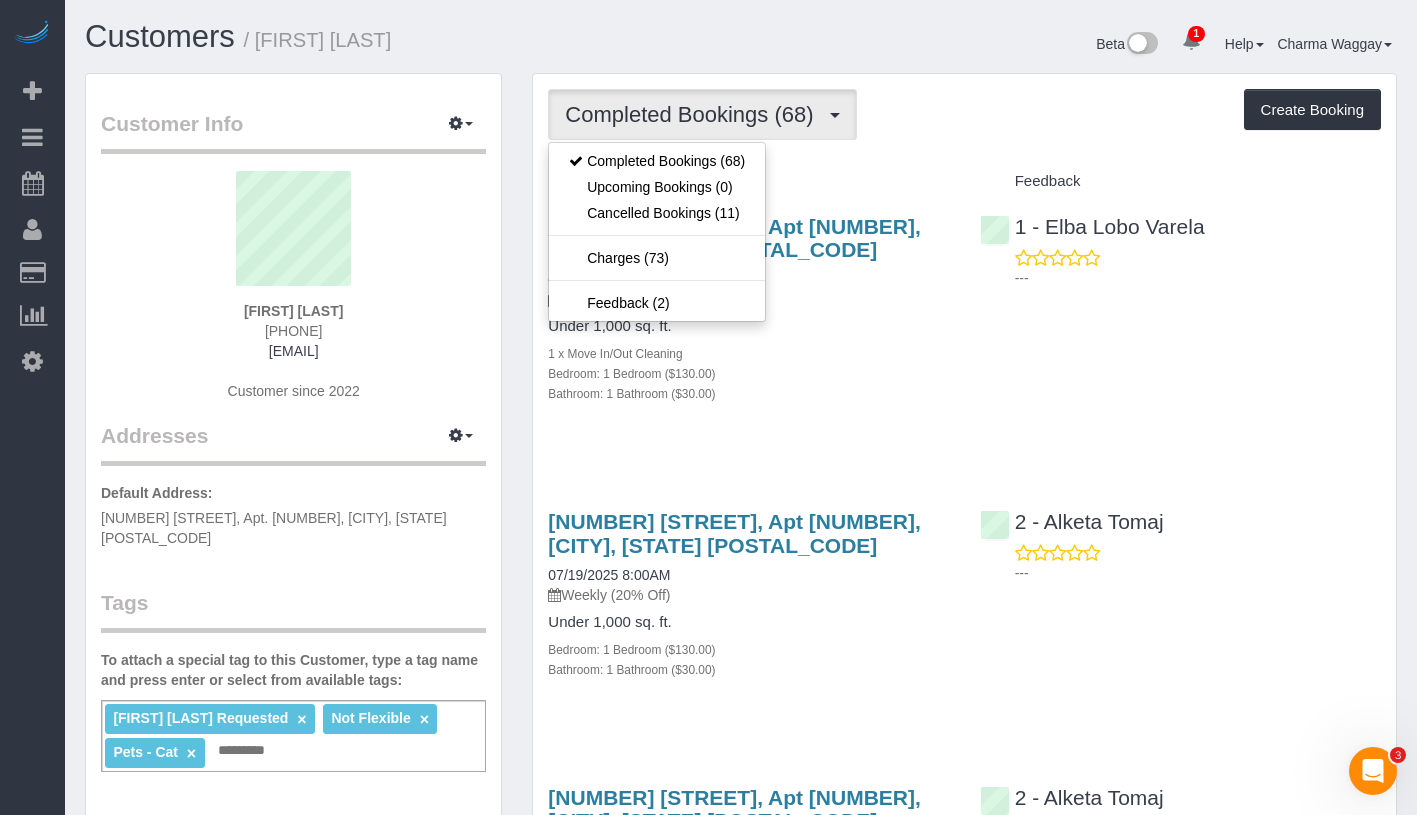 click on "Completed Bookings (68)
Completed Bookings (68)
Upcoming Bookings (0)
Cancelled Bookings (11)
Charges (73)
Feedback (2)
Create Booking" at bounding box center (964, 114) 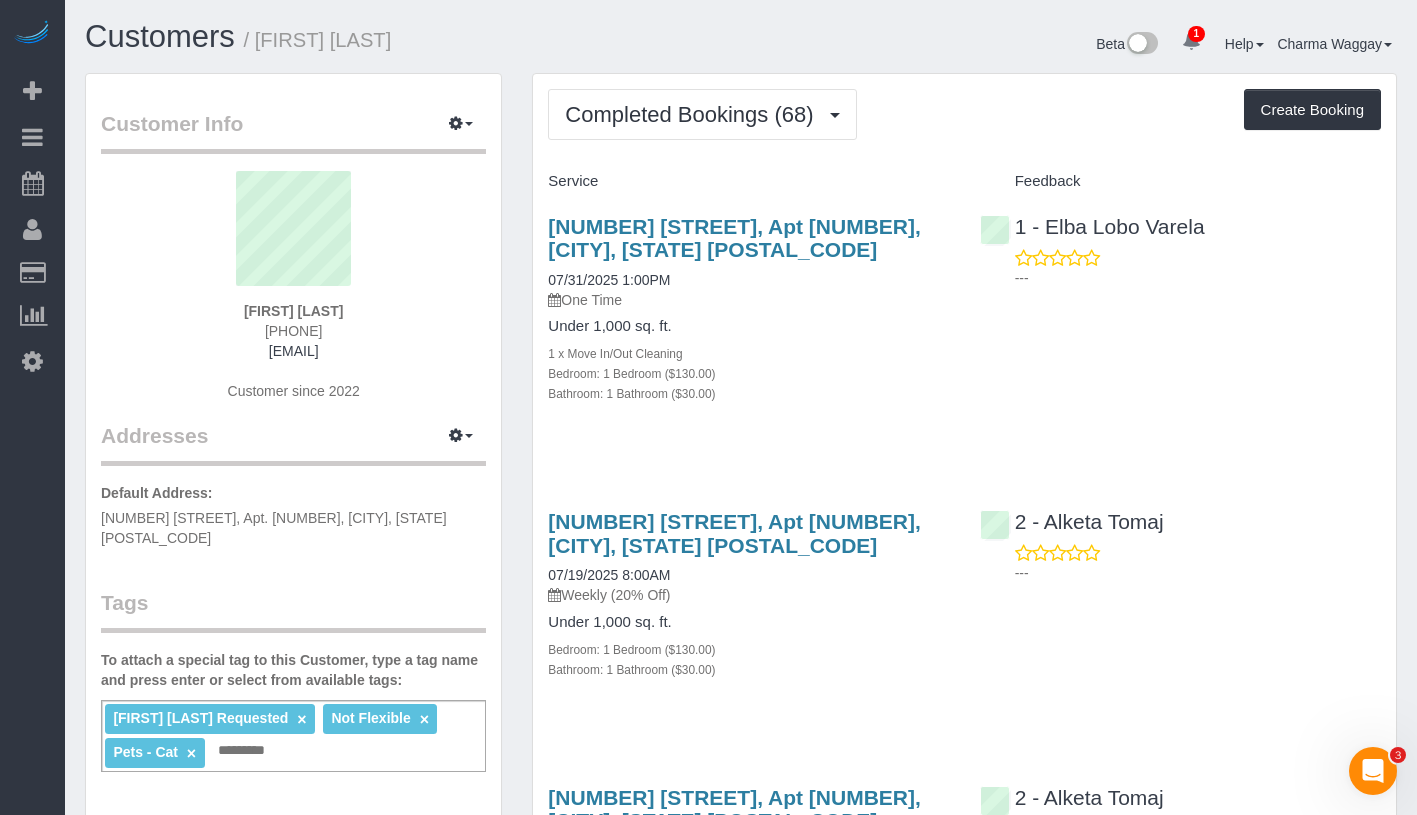 click on "Alketa Tomaj Requested   × Not Flexible   × Pets - Cat   × Add a tag" at bounding box center (293, 736) 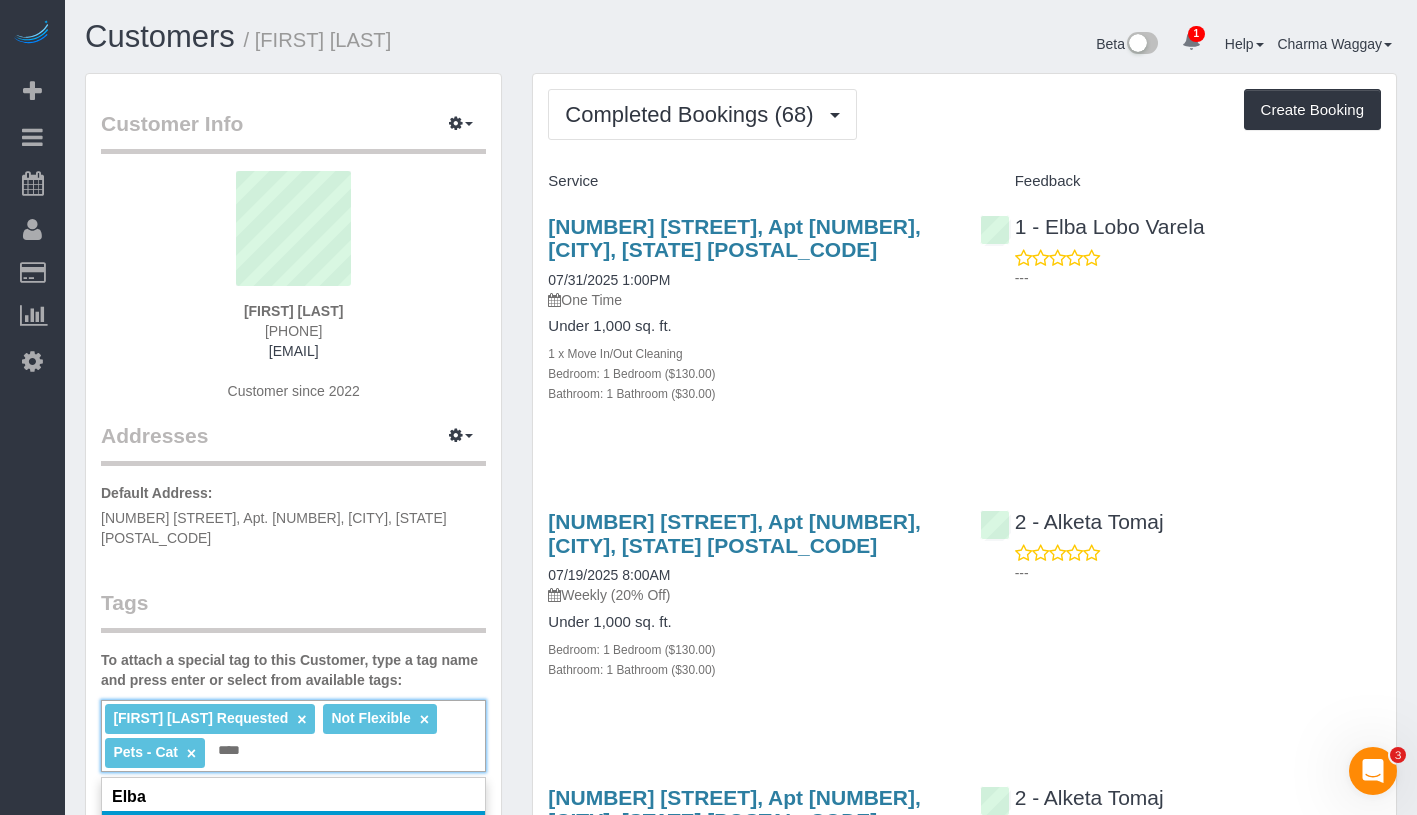 type on "****" 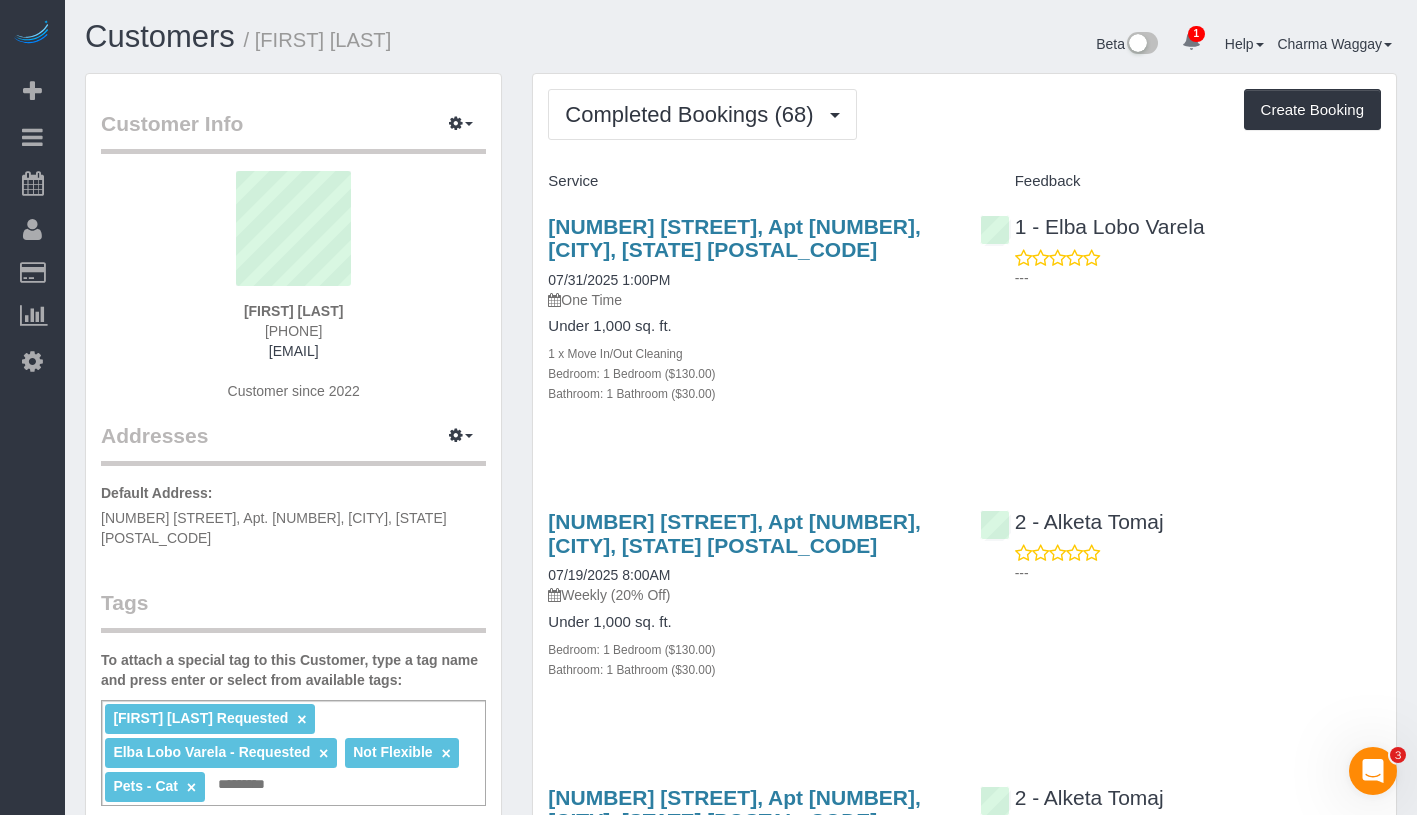 drag, startPoint x: 543, startPoint y: 276, endPoint x: 690, endPoint y: 274, distance: 147.01361 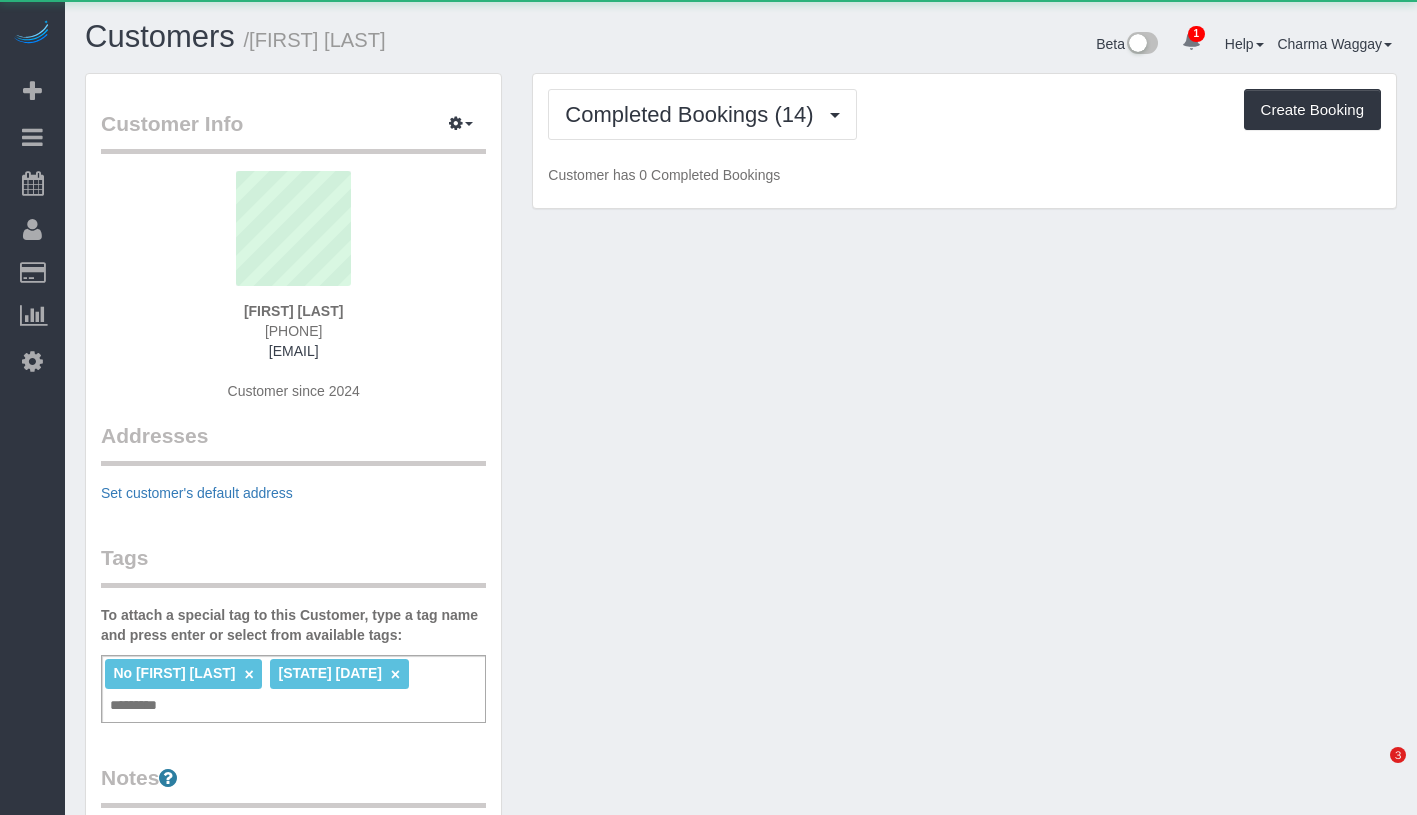 scroll, scrollTop: 0, scrollLeft: 0, axis: both 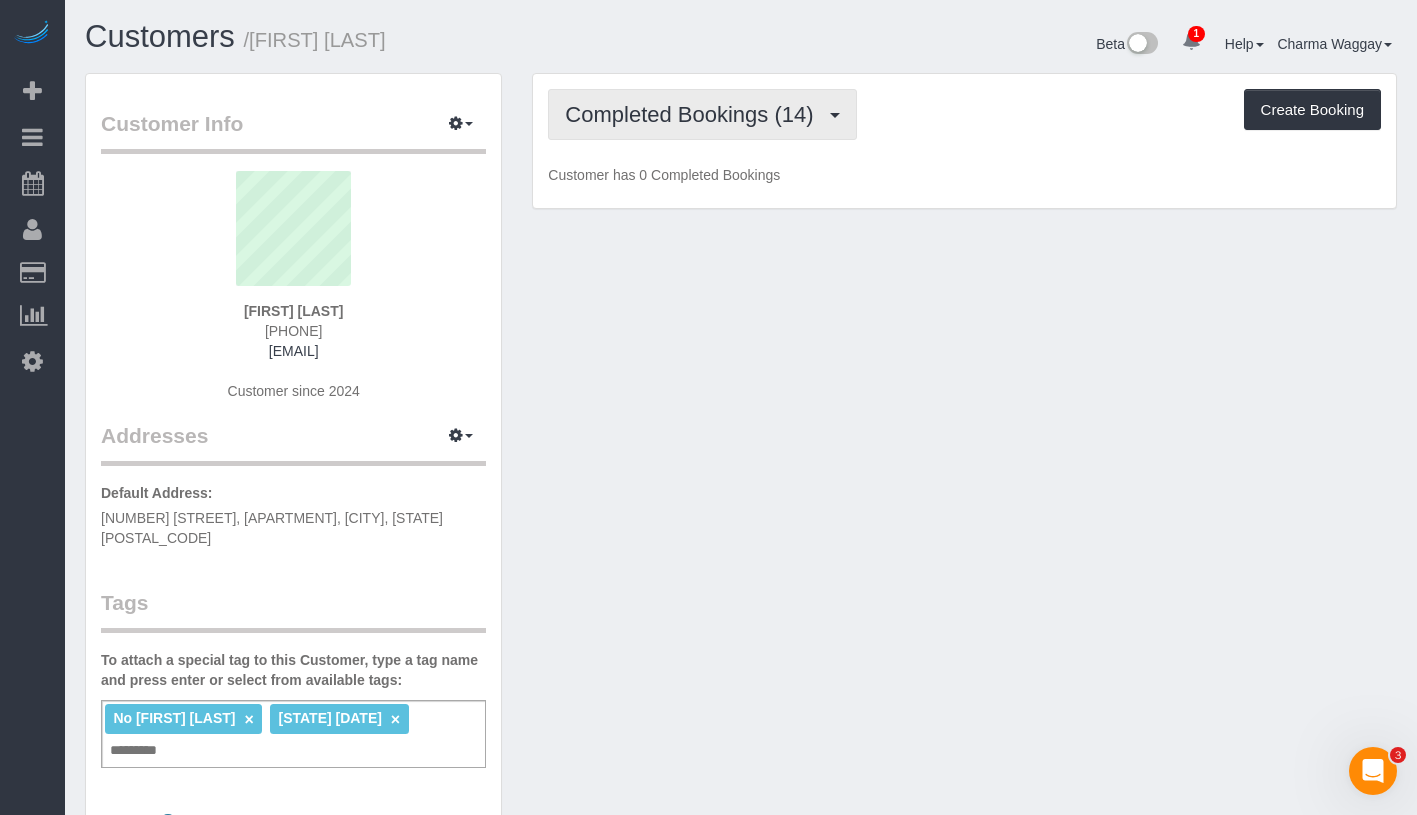 click on "Completed Bookings (14)" at bounding box center (694, 114) 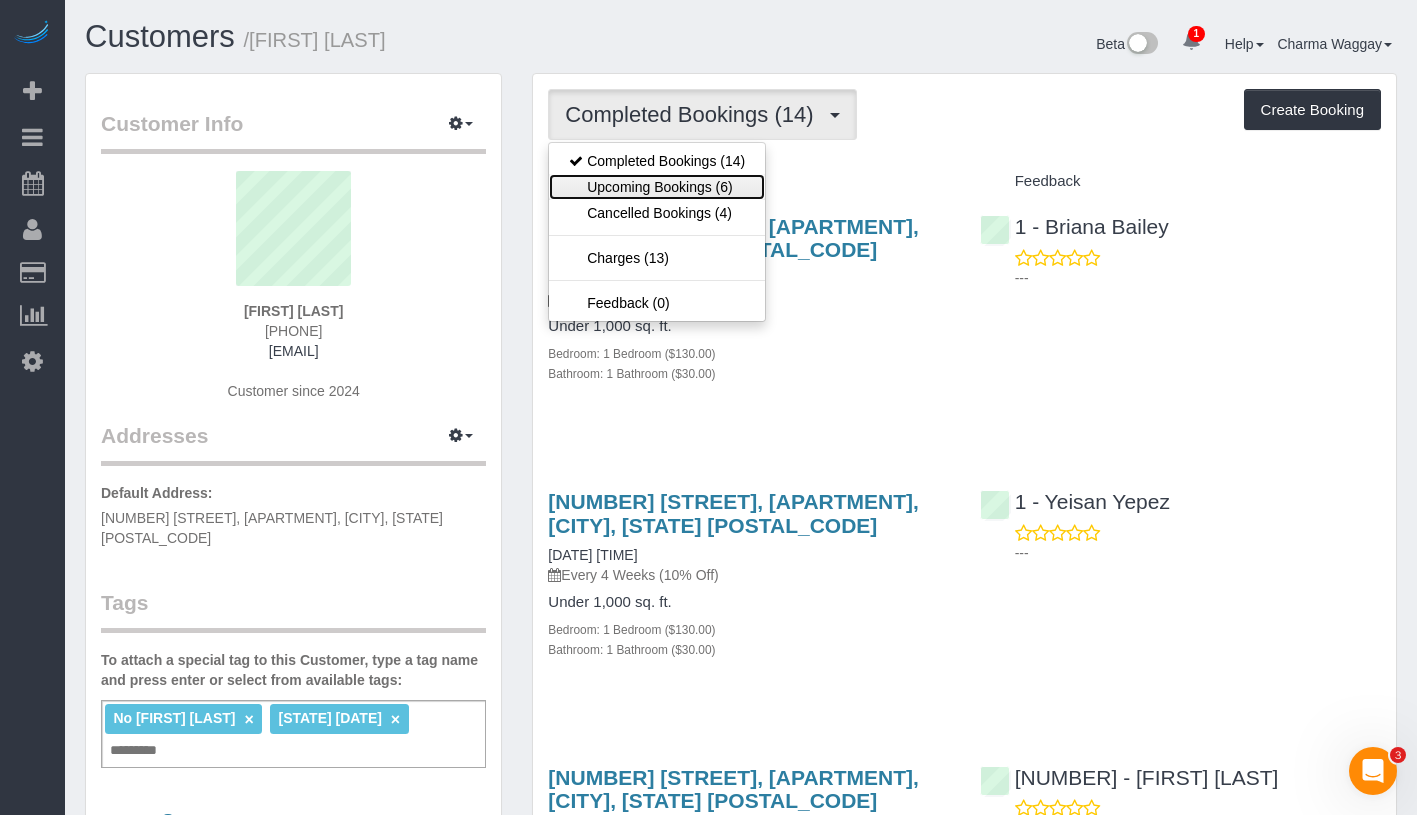 click on "Upcoming Bookings (6)" at bounding box center [657, 187] 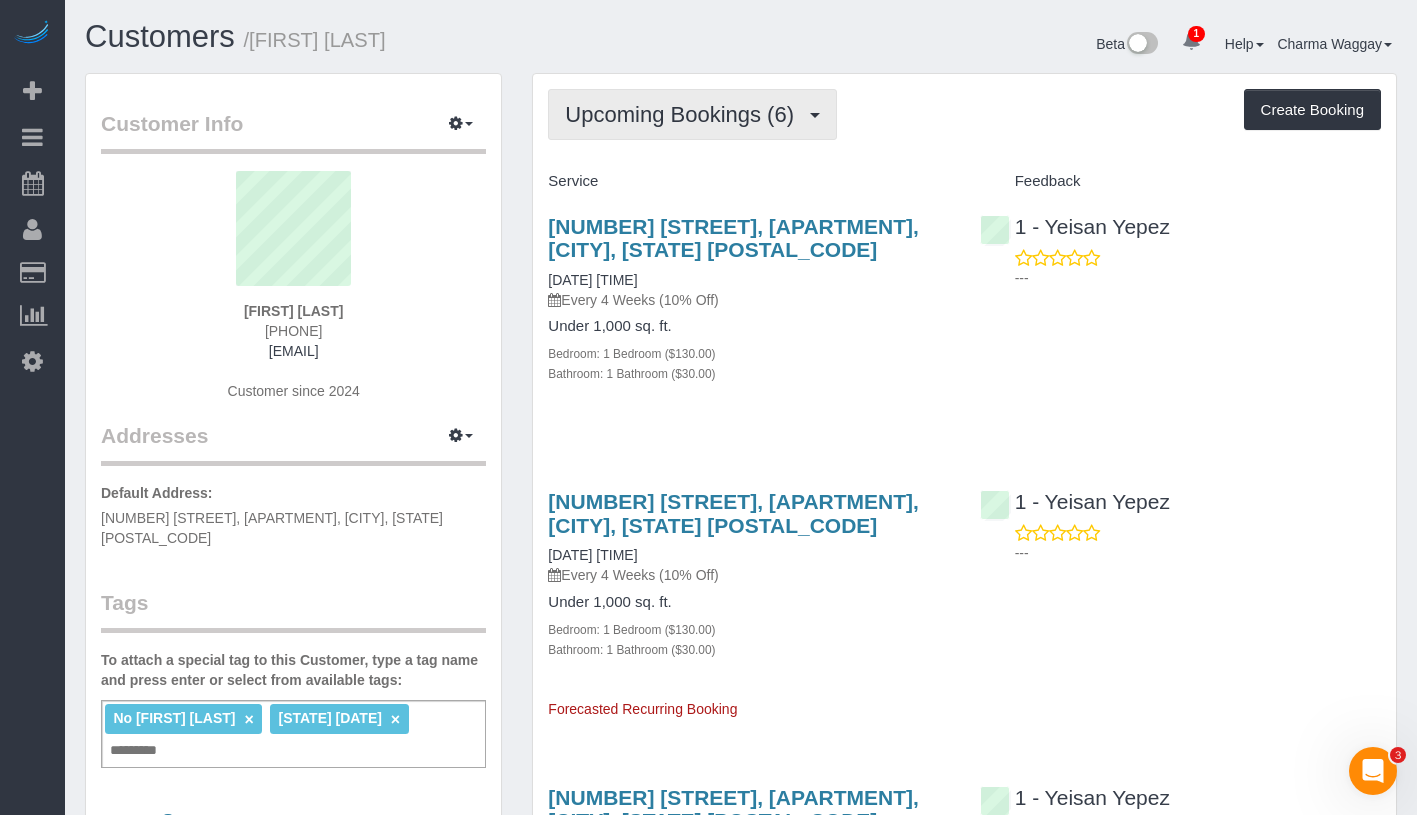 click on "Upcoming Bookings (6)" at bounding box center (684, 114) 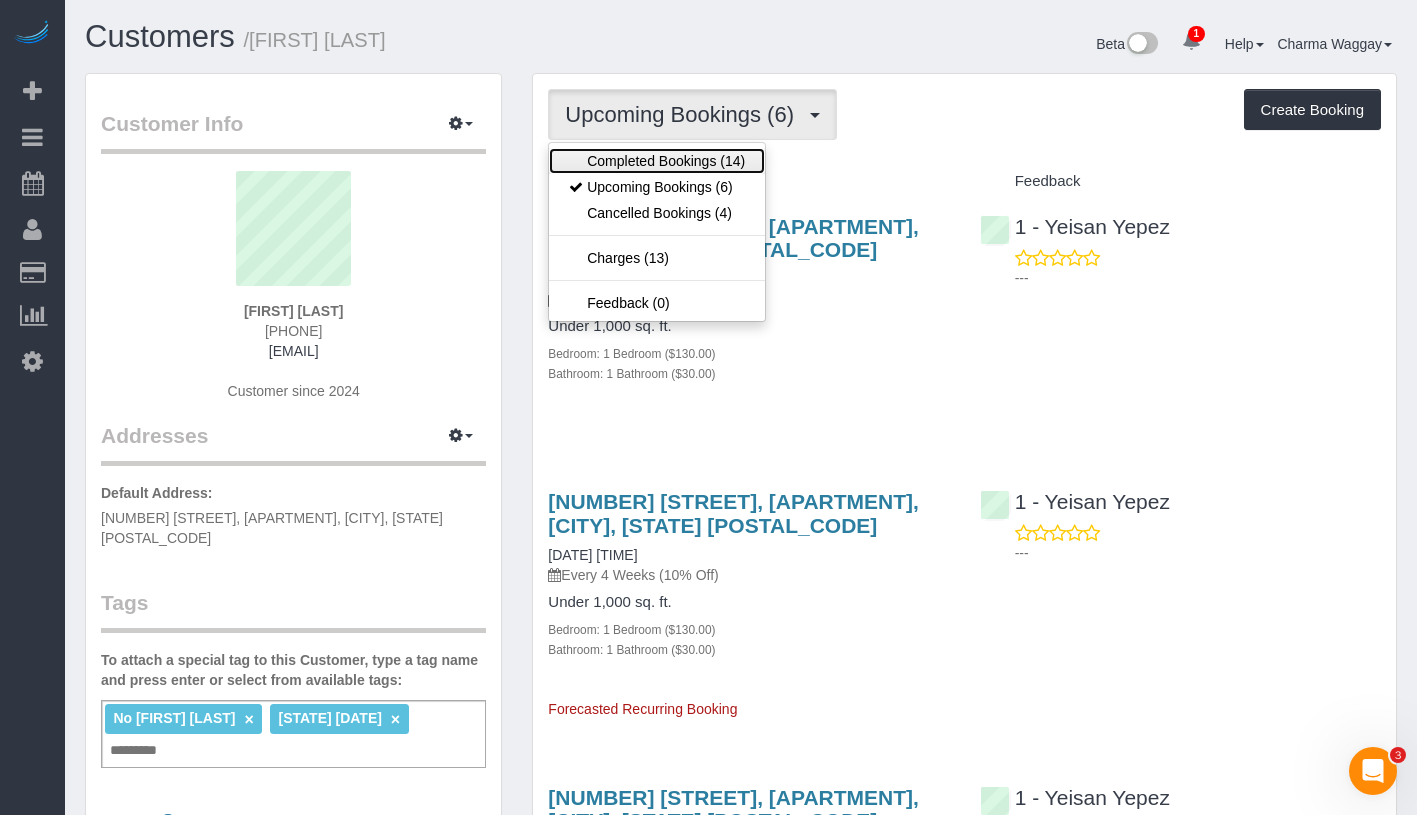 click on "Completed Bookings (14)" at bounding box center [657, 161] 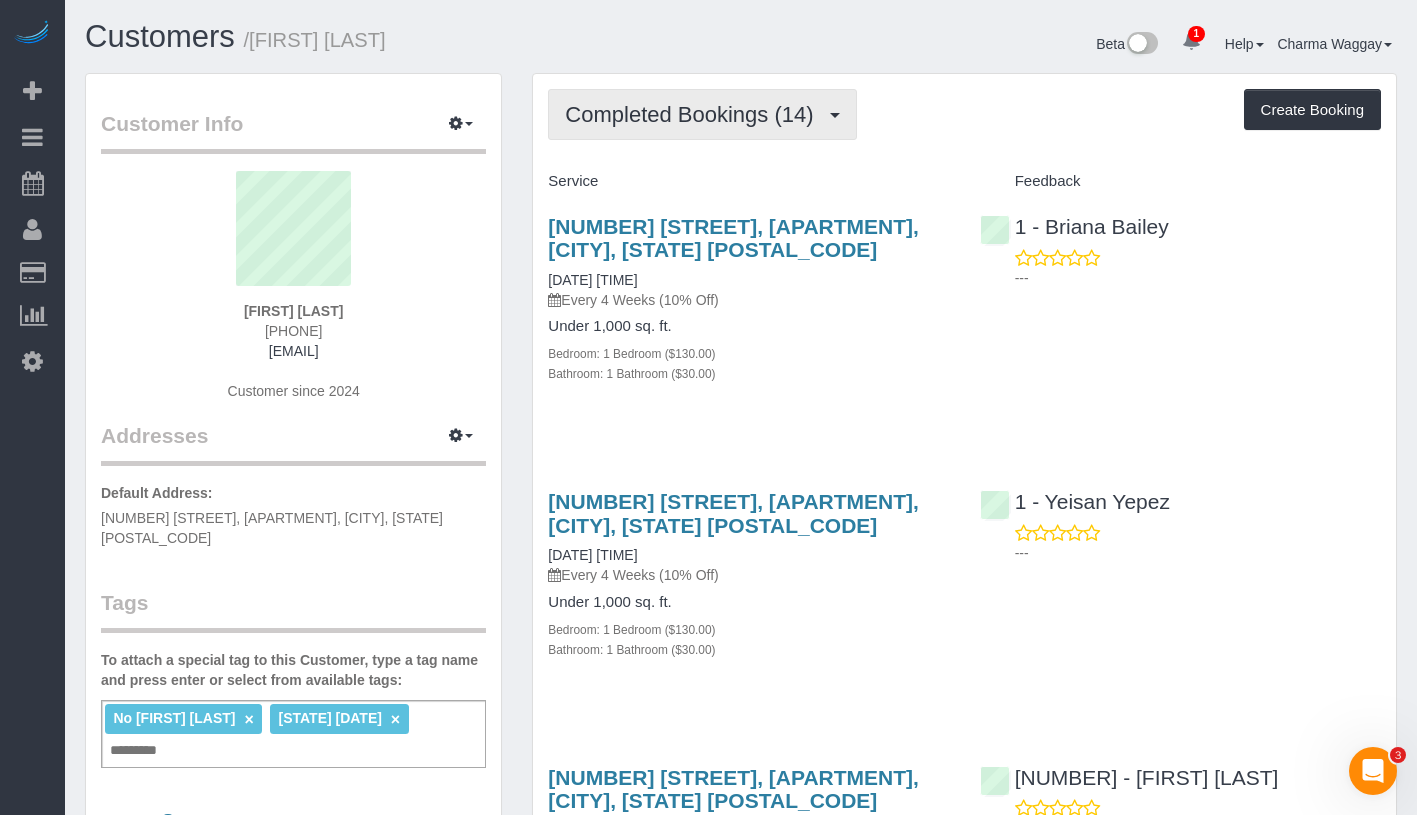 click on "Completed Bookings (14)" at bounding box center [694, 114] 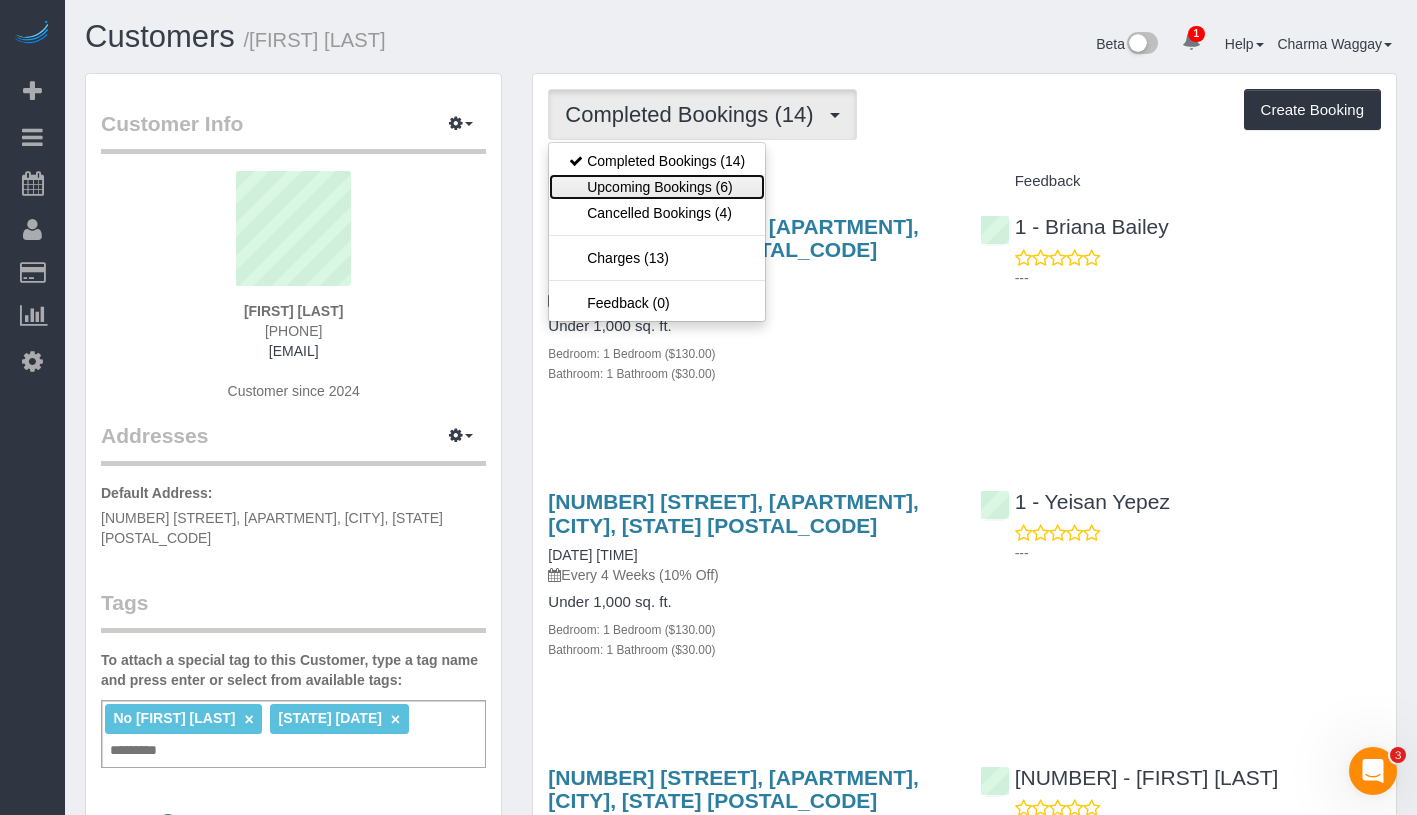 click on "Upcoming Bookings (6)" at bounding box center [657, 187] 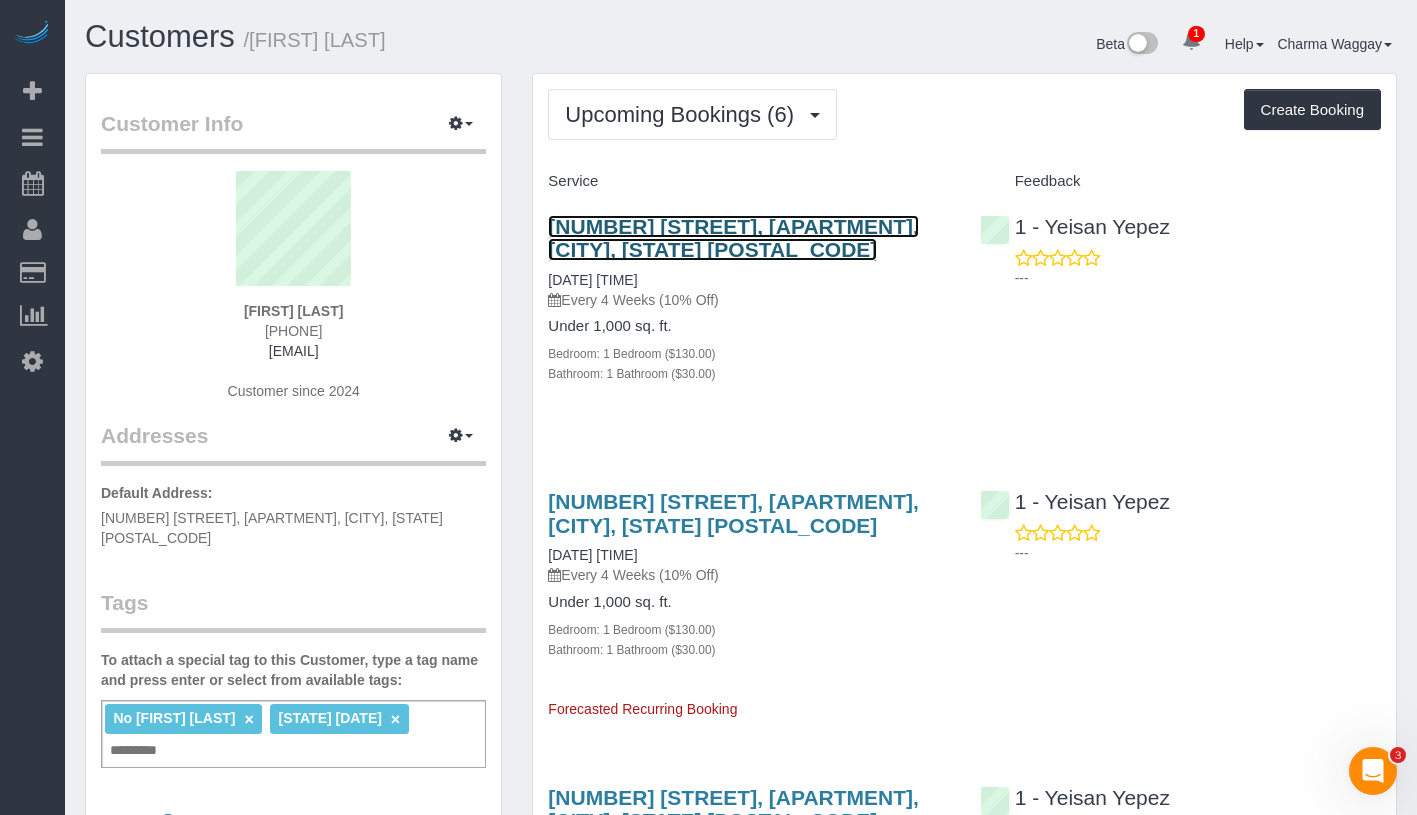 click on "2 Gold Street, Apt. 9g, New York, NY 10038" at bounding box center [733, 238] 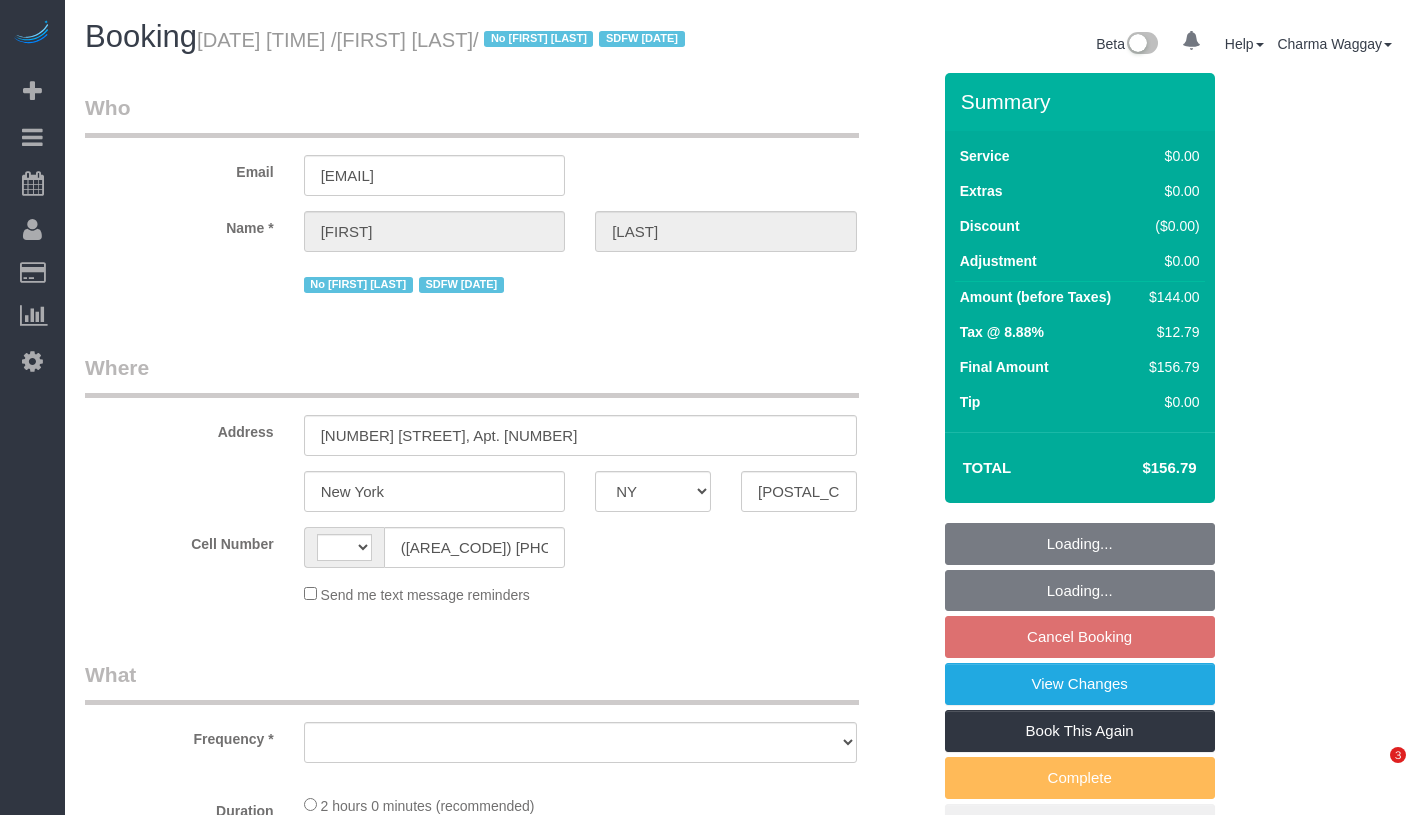 select on "NY" 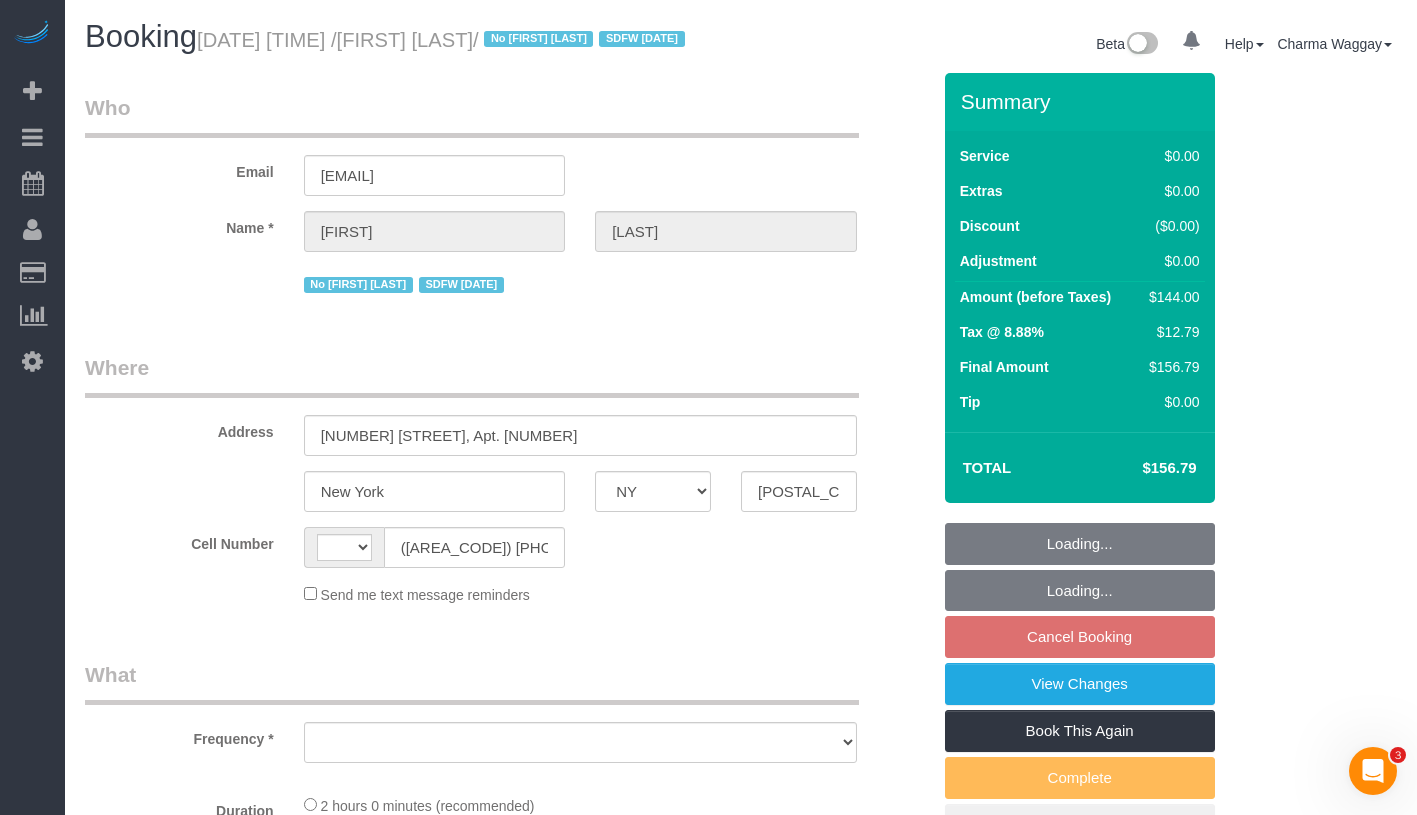 scroll, scrollTop: 0, scrollLeft: 0, axis: both 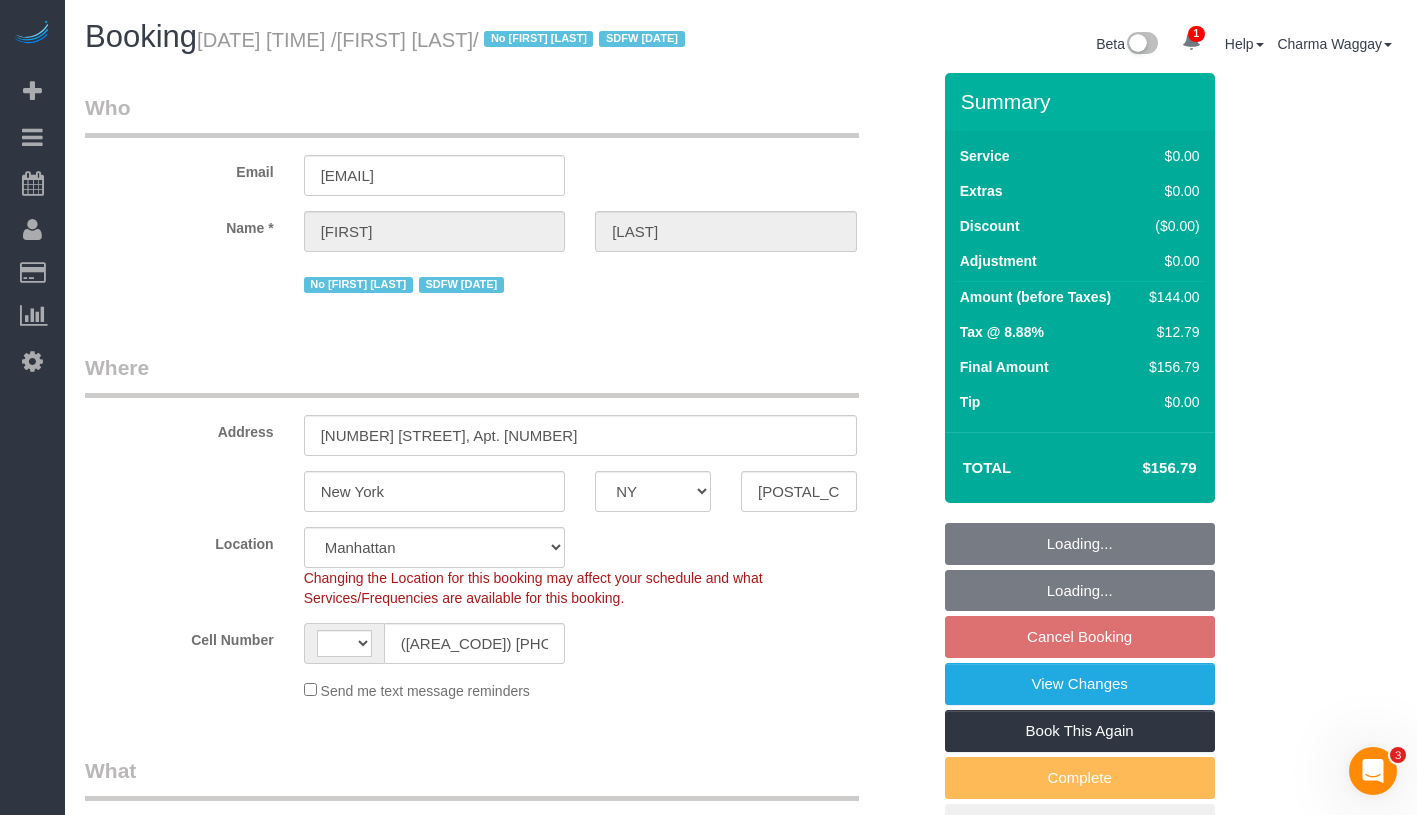 select on "string:US" 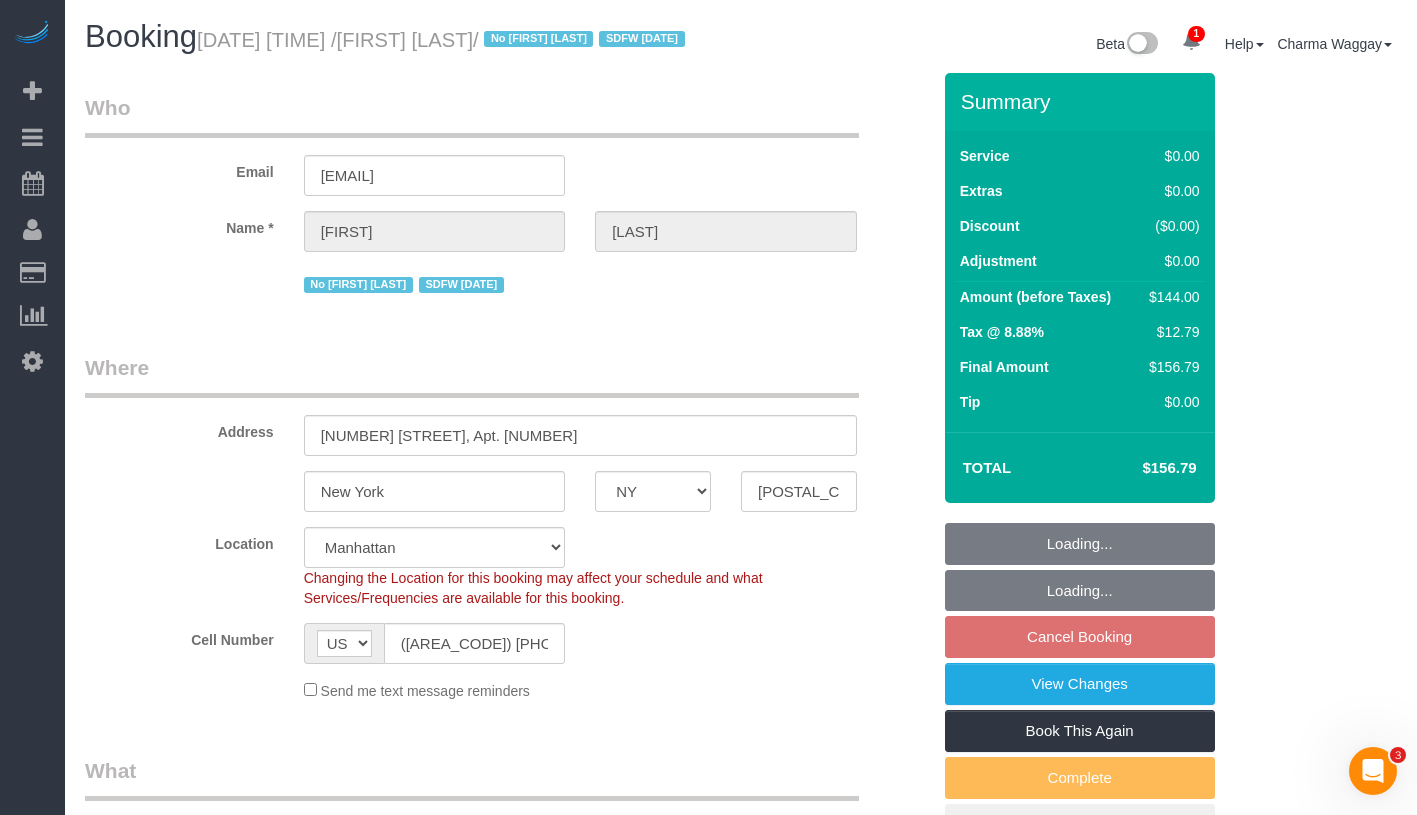 select on "spot1" 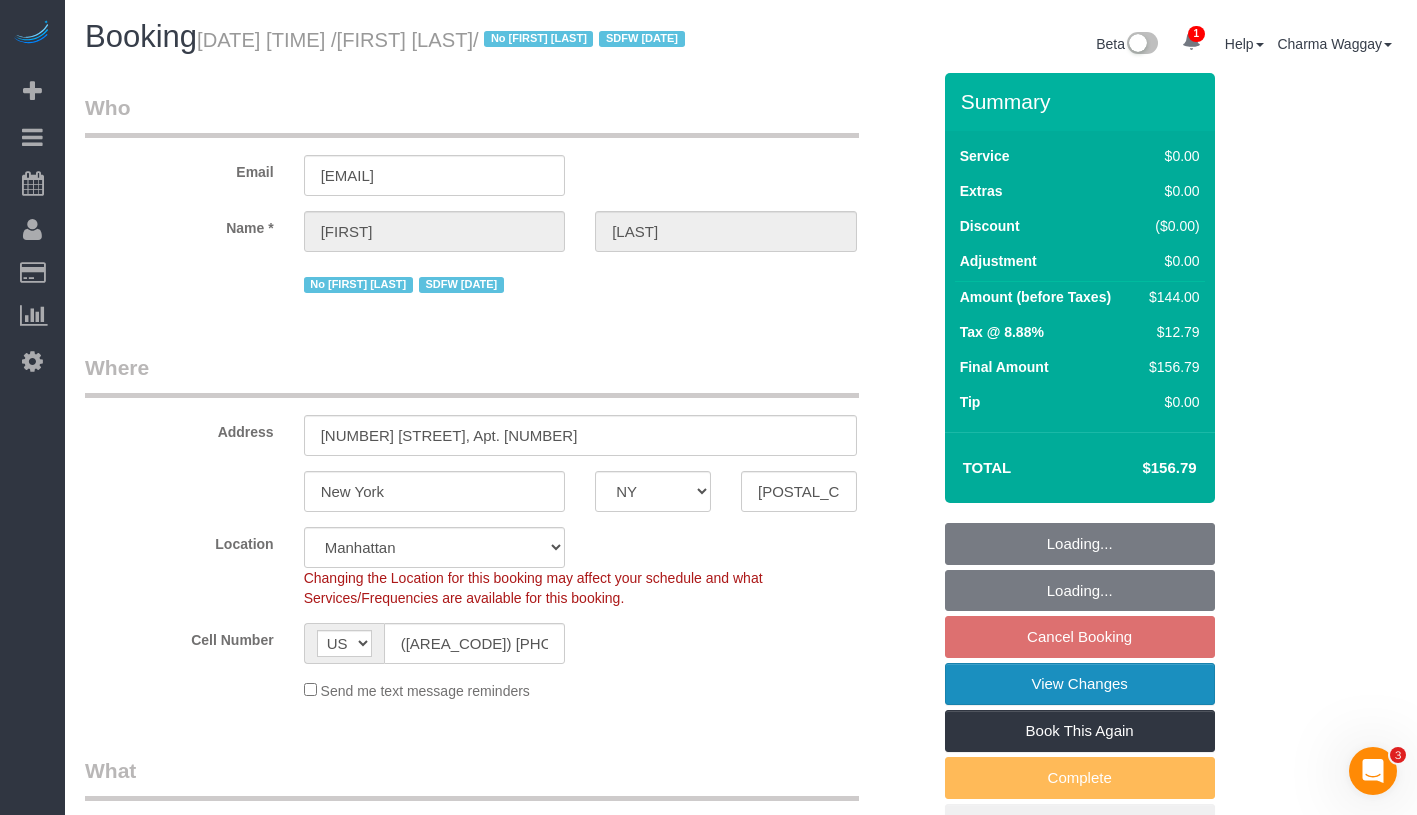 select on "object:1351" 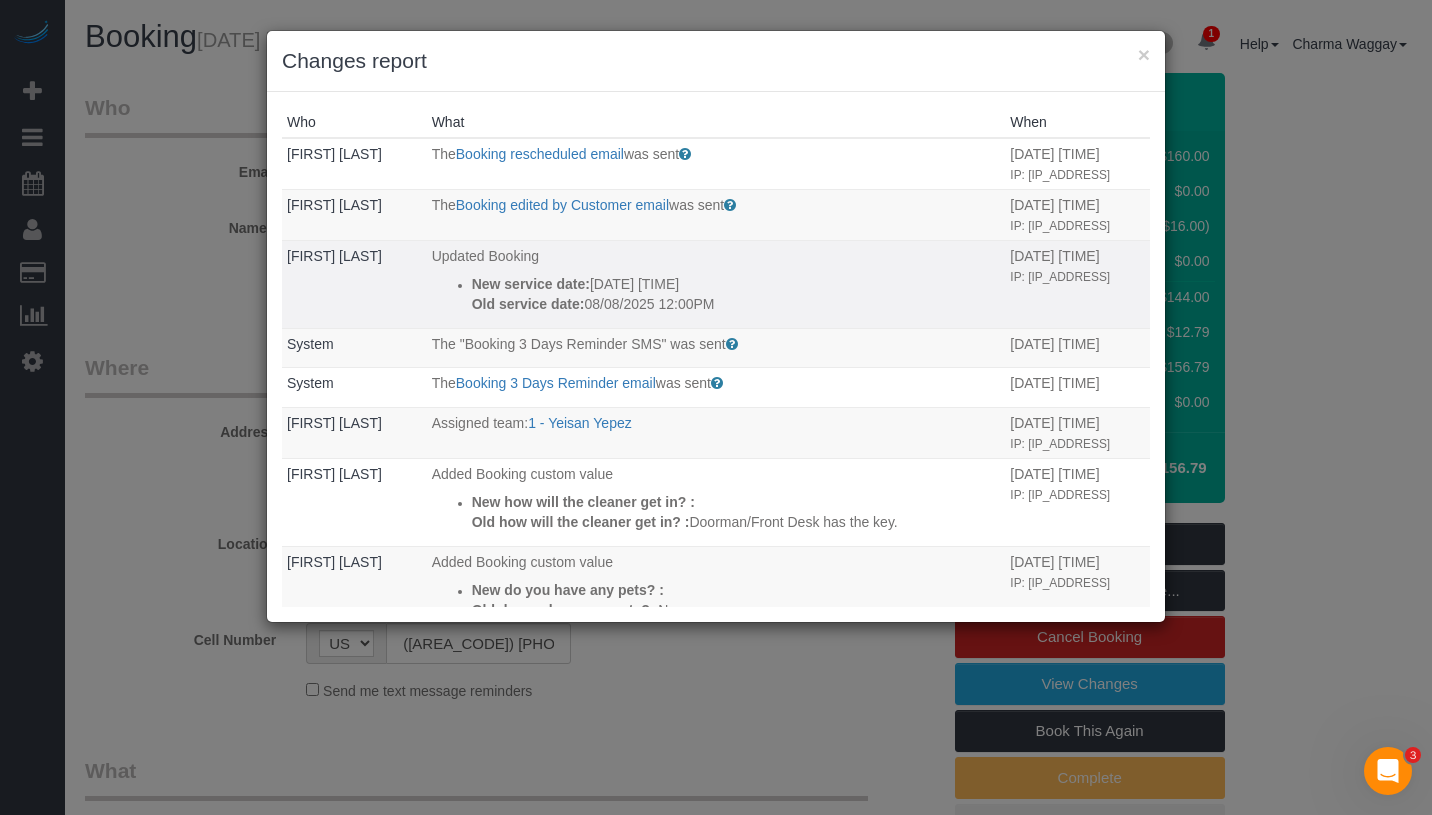 drag, startPoint x: 440, startPoint y: 284, endPoint x: 759, endPoint y: 309, distance: 319.97812 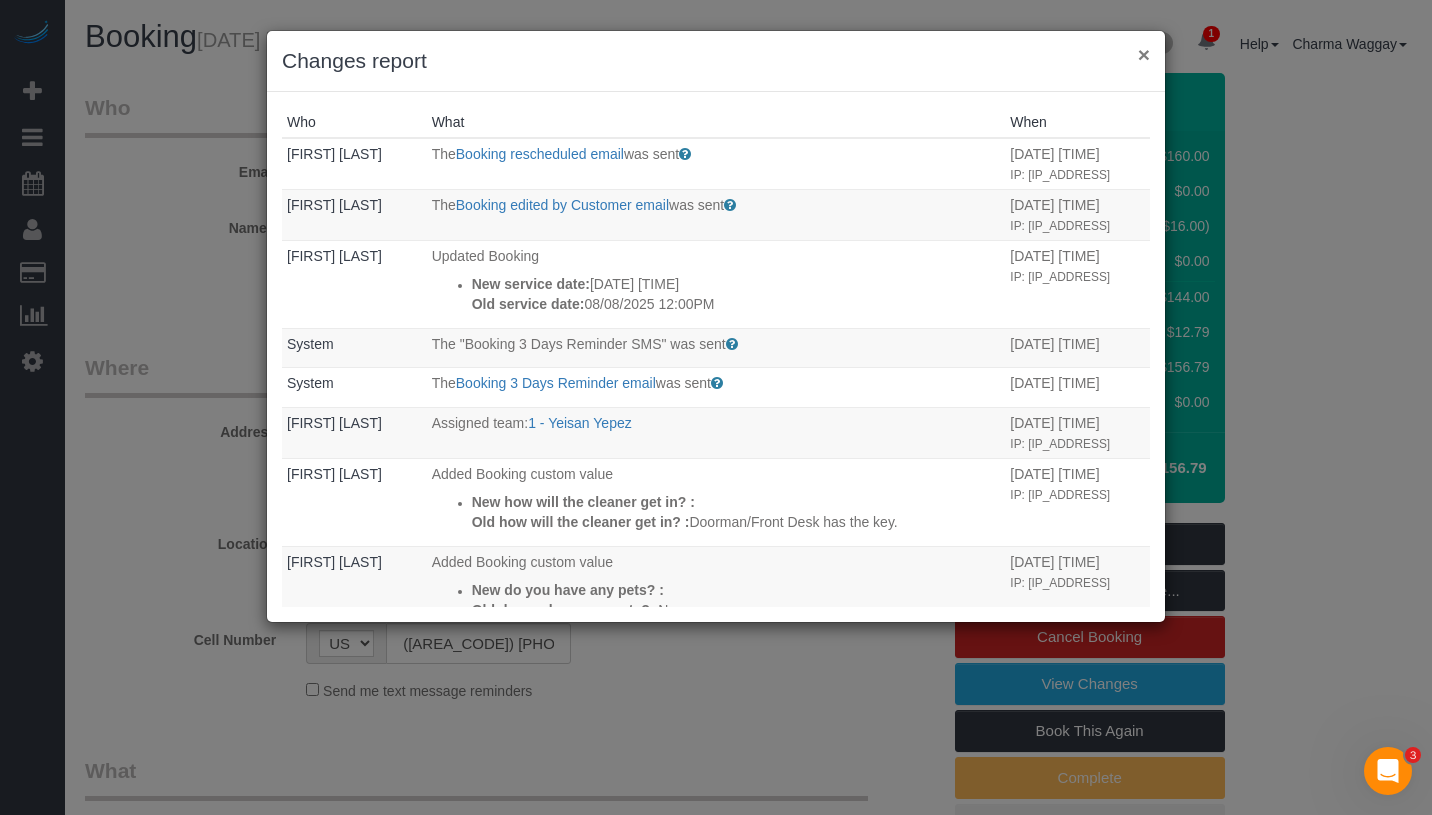 click on "×" at bounding box center (1144, 54) 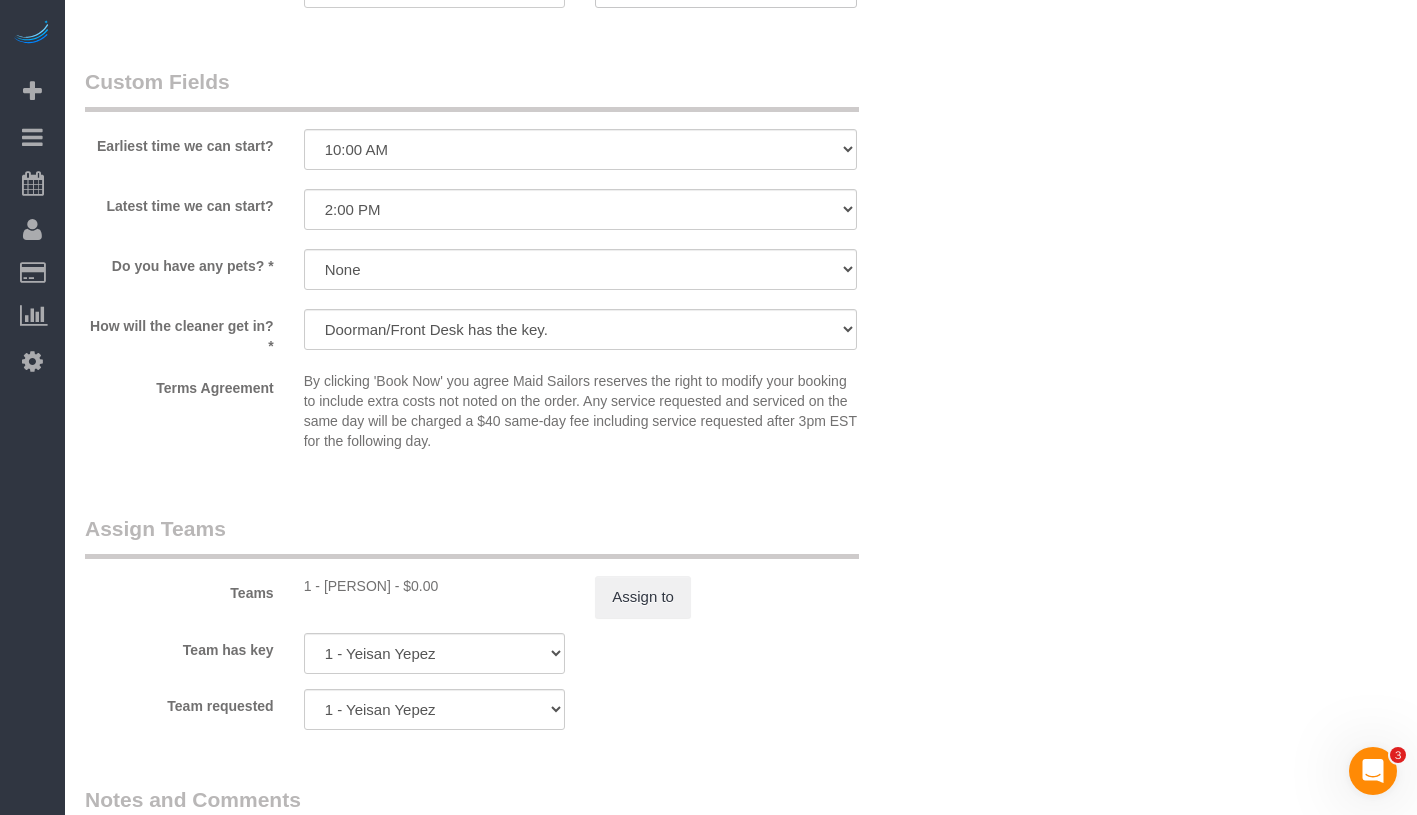 scroll, scrollTop: 2252, scrollLeft: 0, axis: vertical 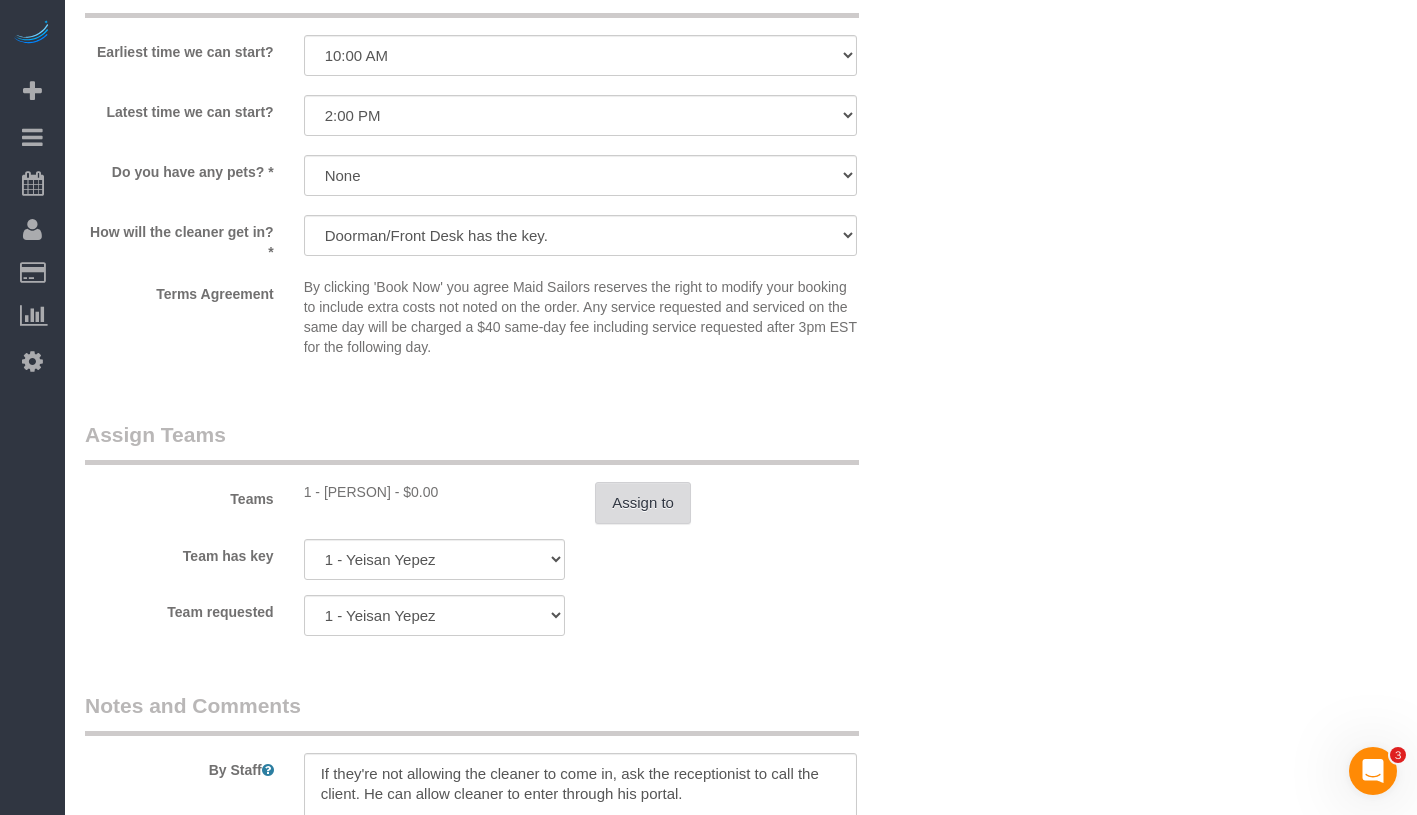 click on "Assign to" at bounding box center (643, 503) 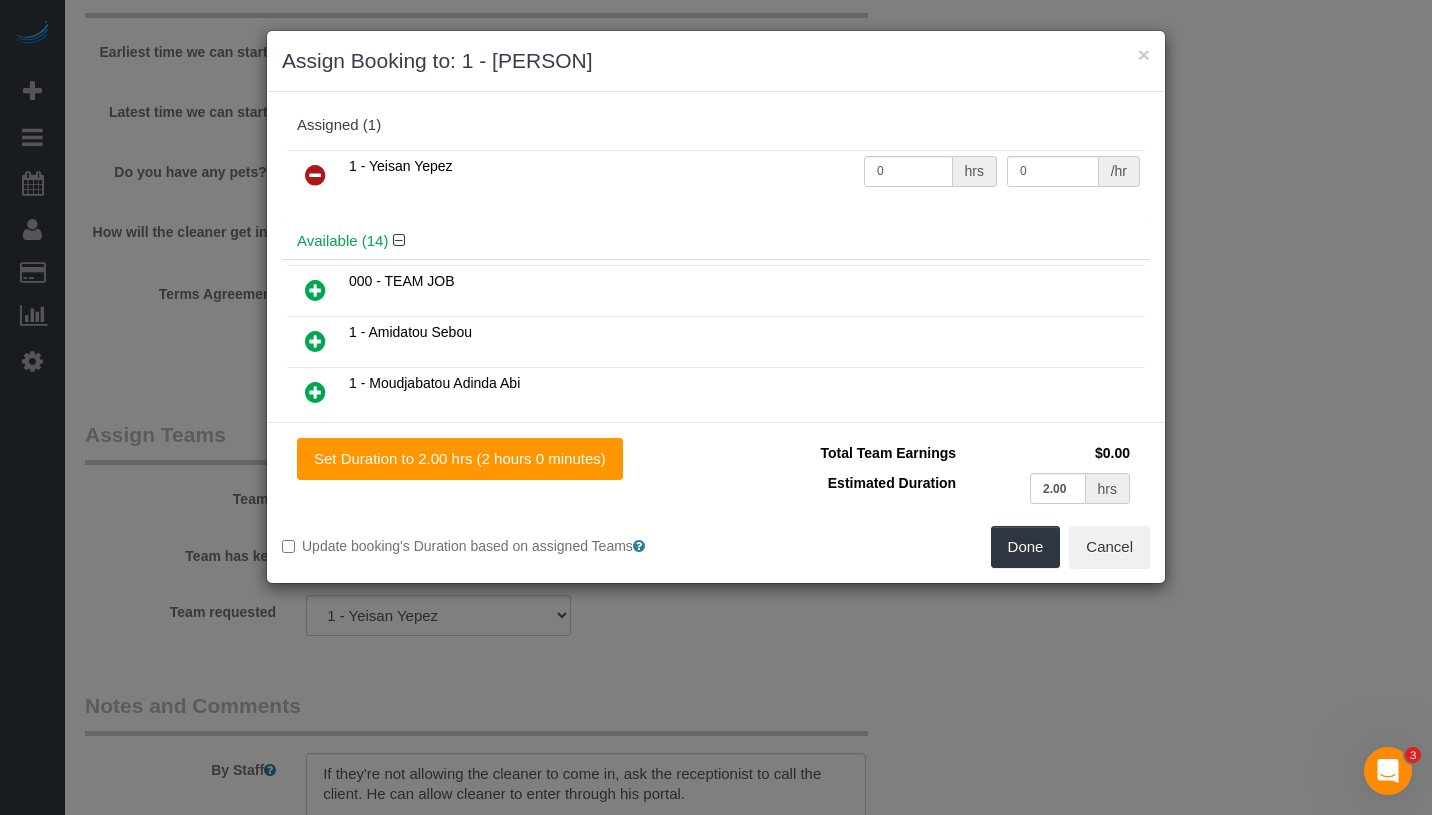 click at bounding box center (315, 175) 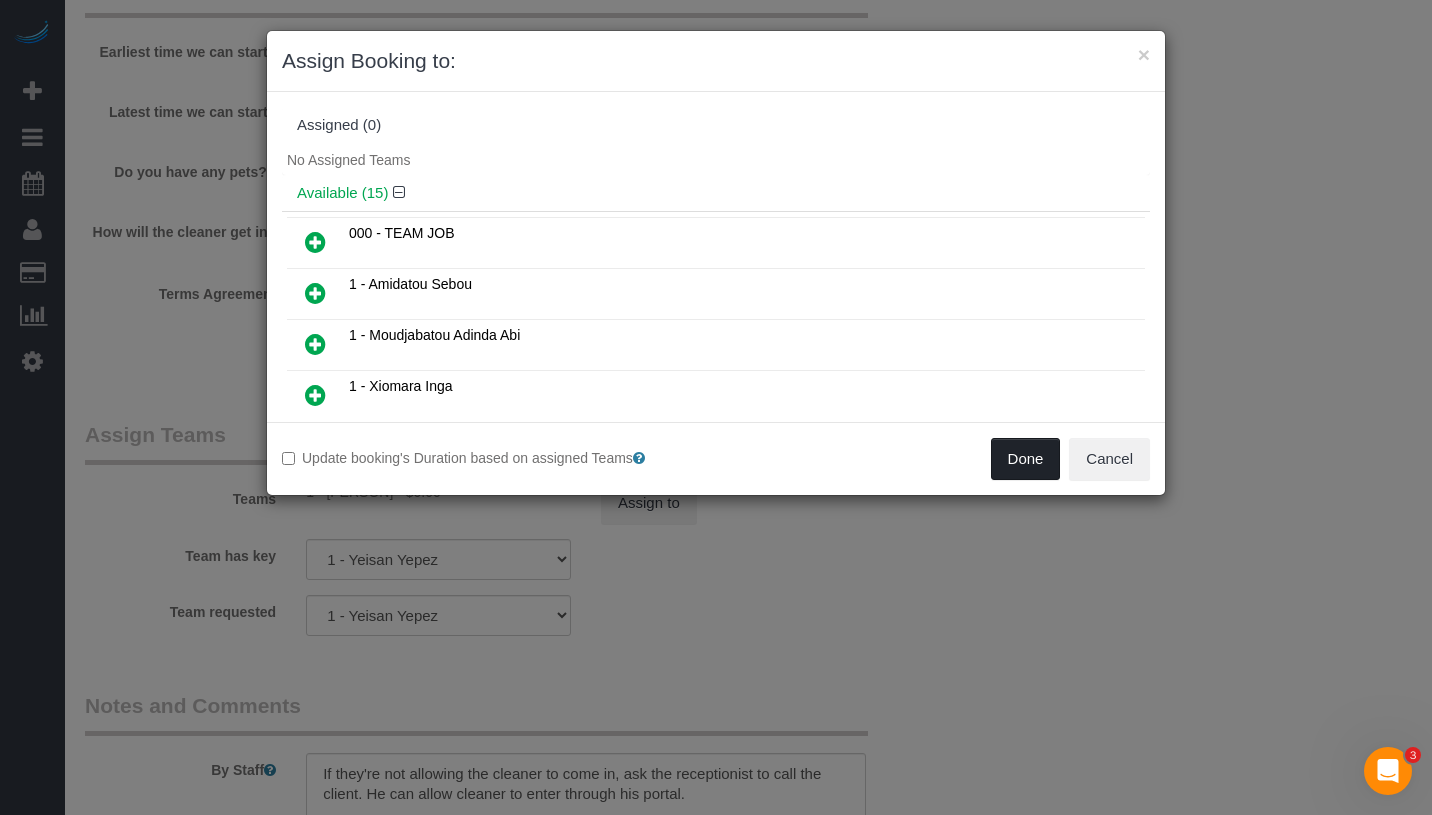click on "Done" at bounding box center (1026, 459) 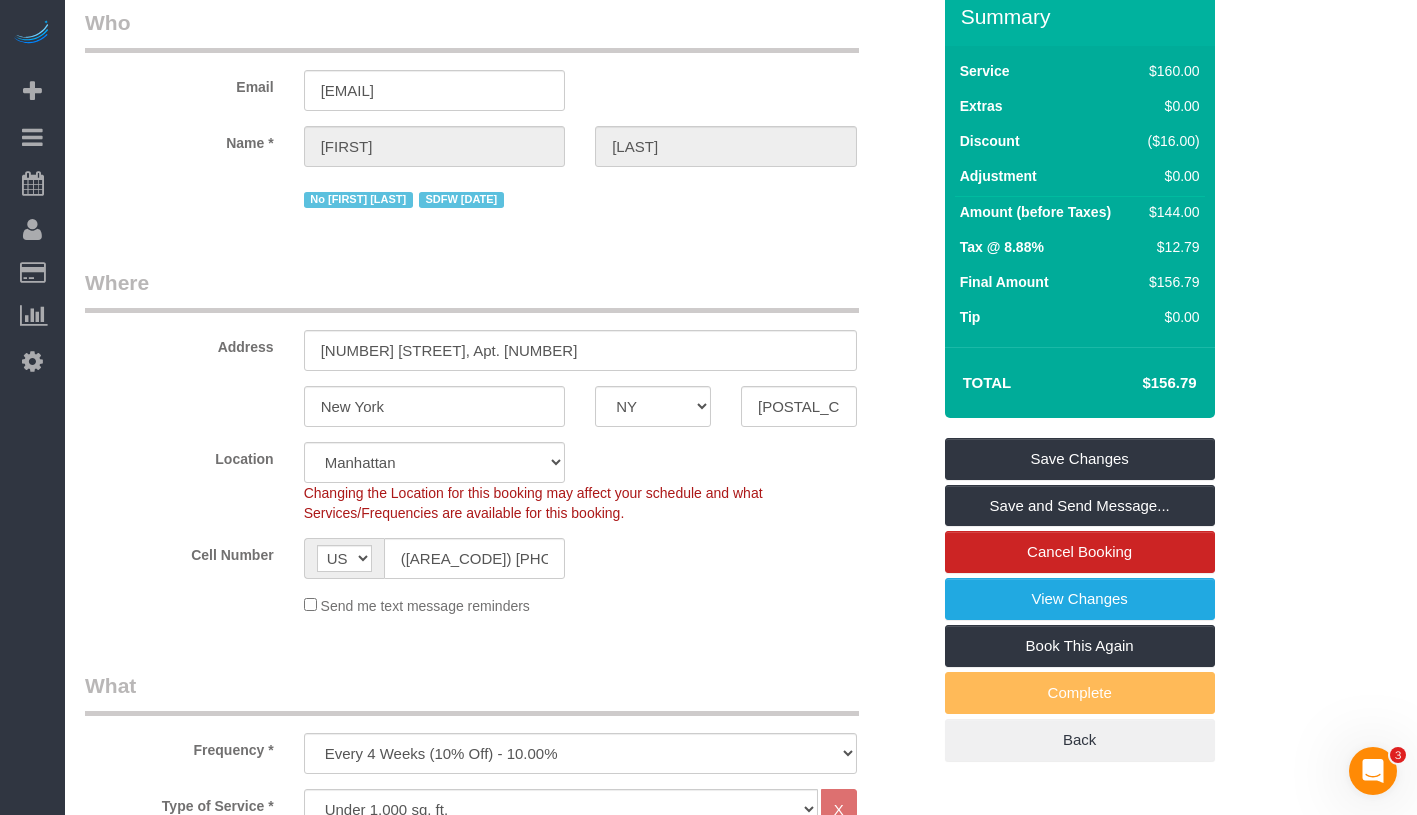 scroll, scrollTop: 67, scrollLeft: 0, axis: vertical 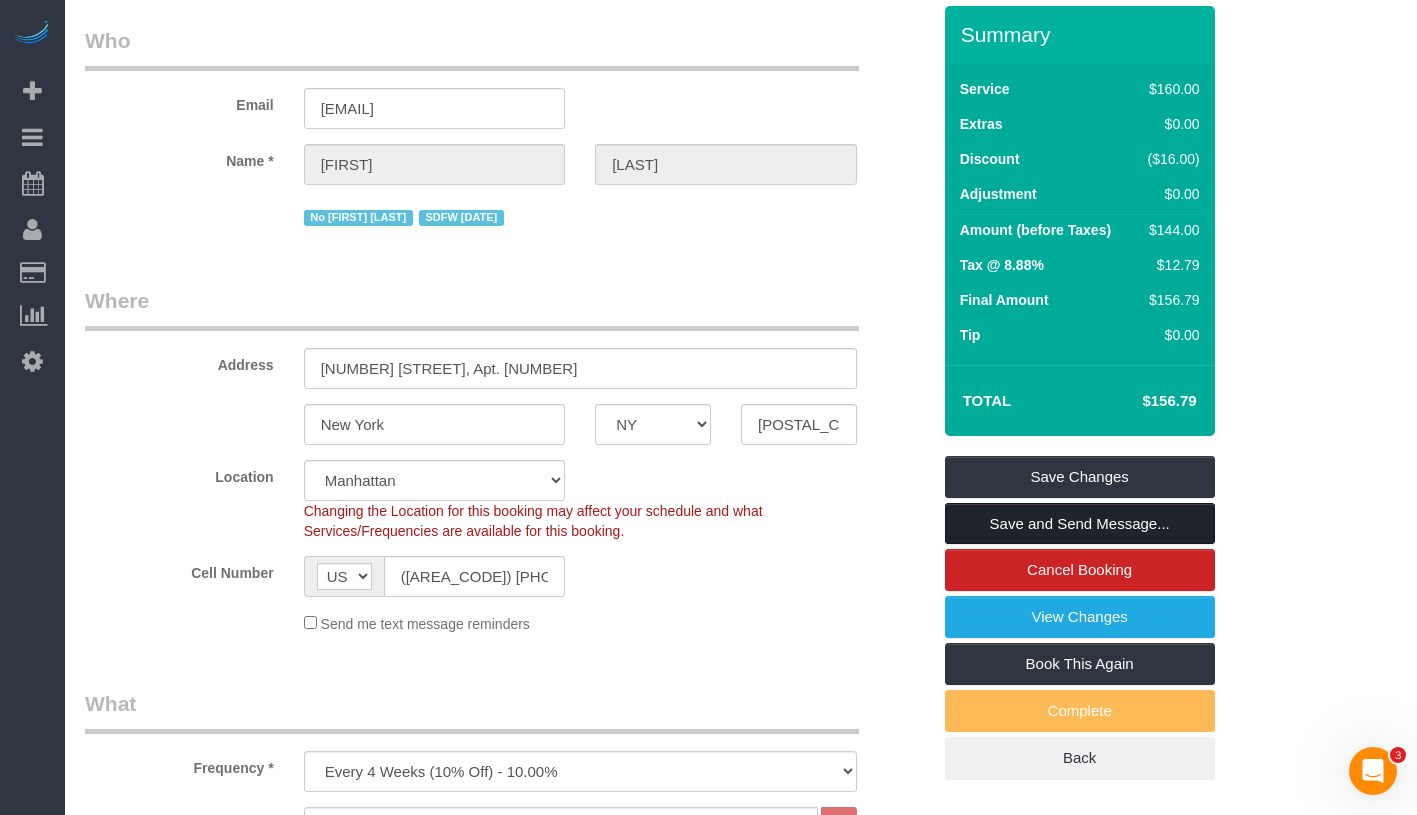 drag, startPoint x: 1186, startPoint y: 553, endPoint x: 1195, endPoint y: 547, distance: 10.816654 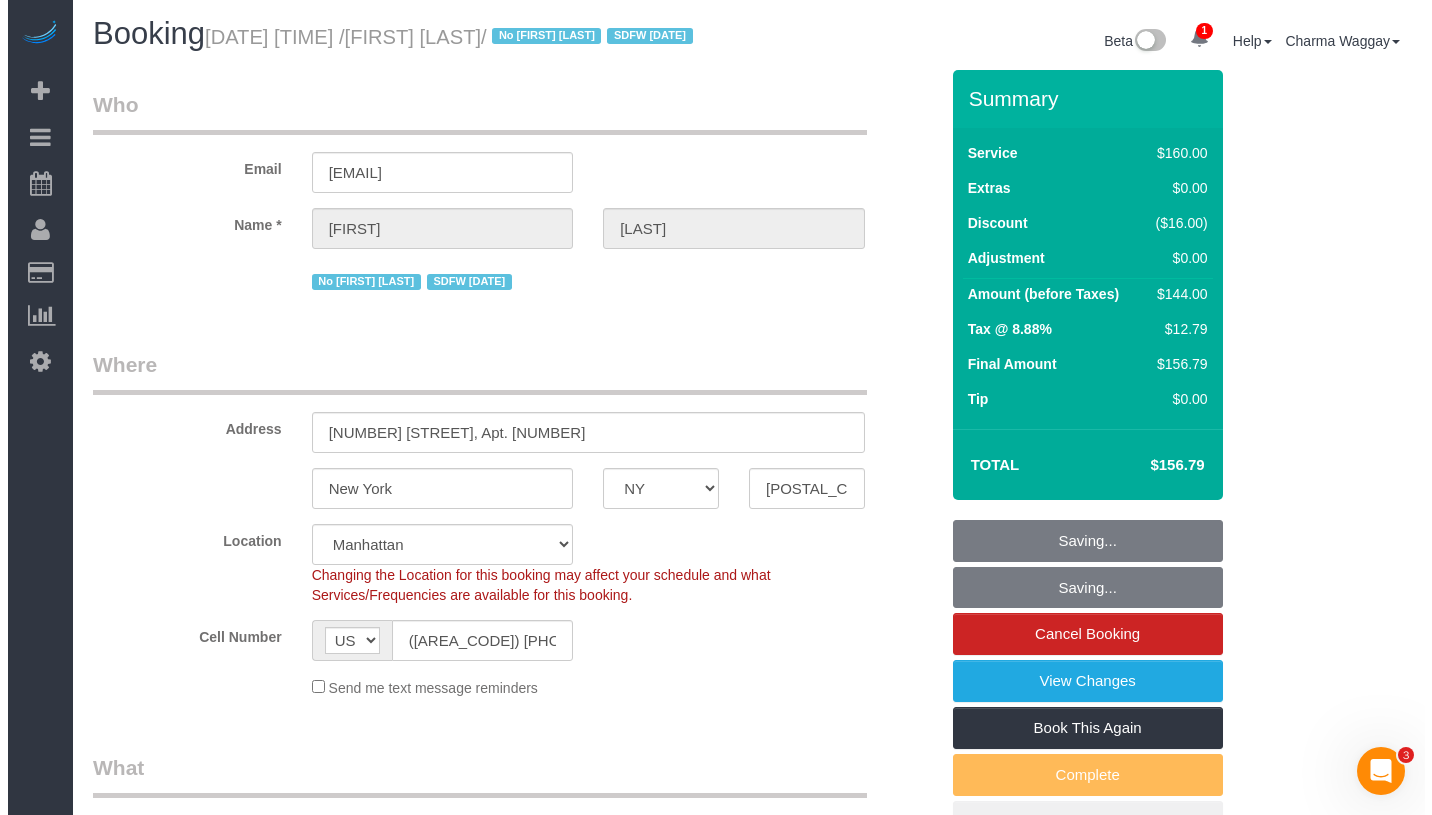 scroll, scrollTop: 0, scrollLeft: 0, axis: both 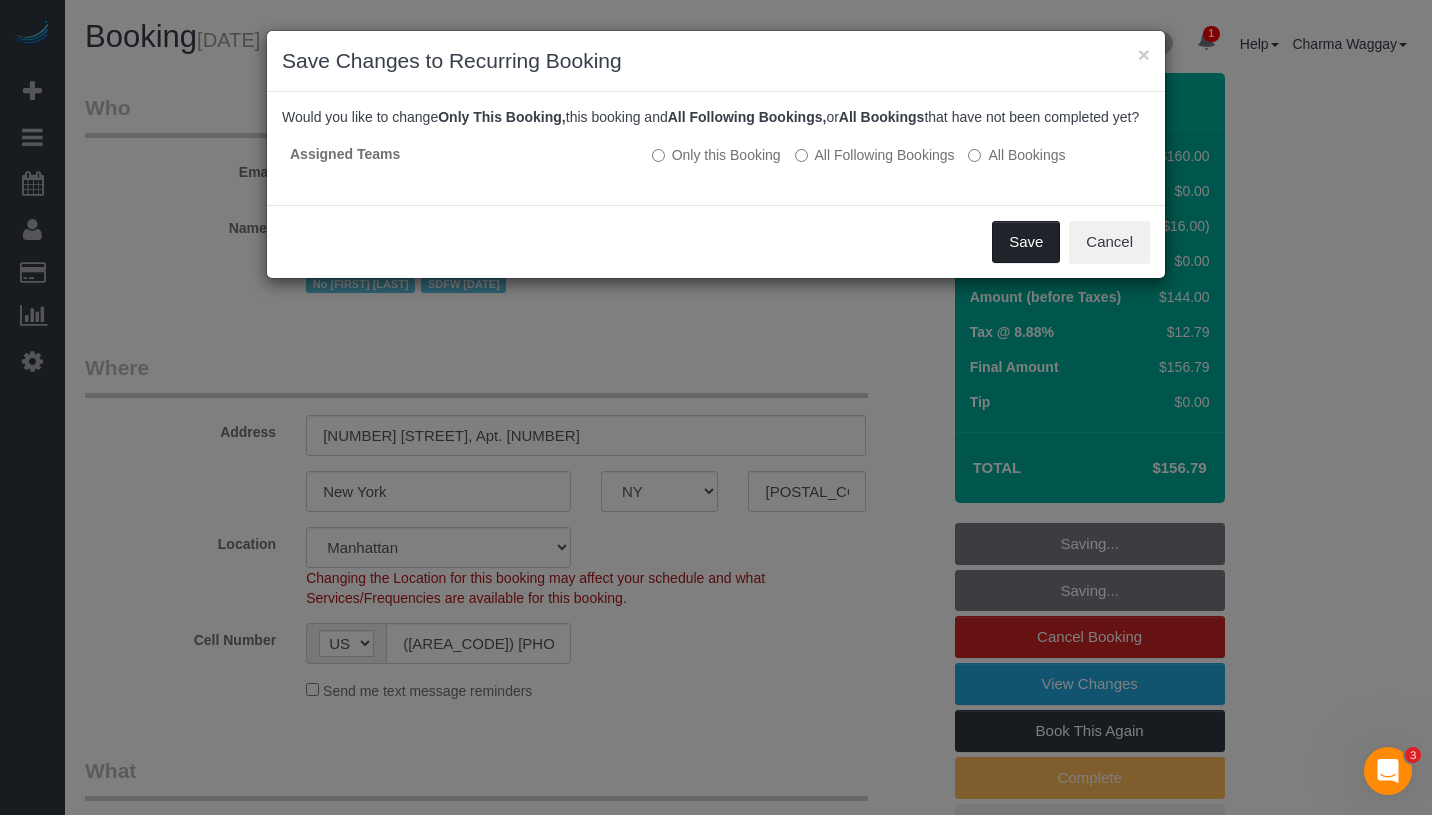 click on "Save" at bounding box center [1026, 242] 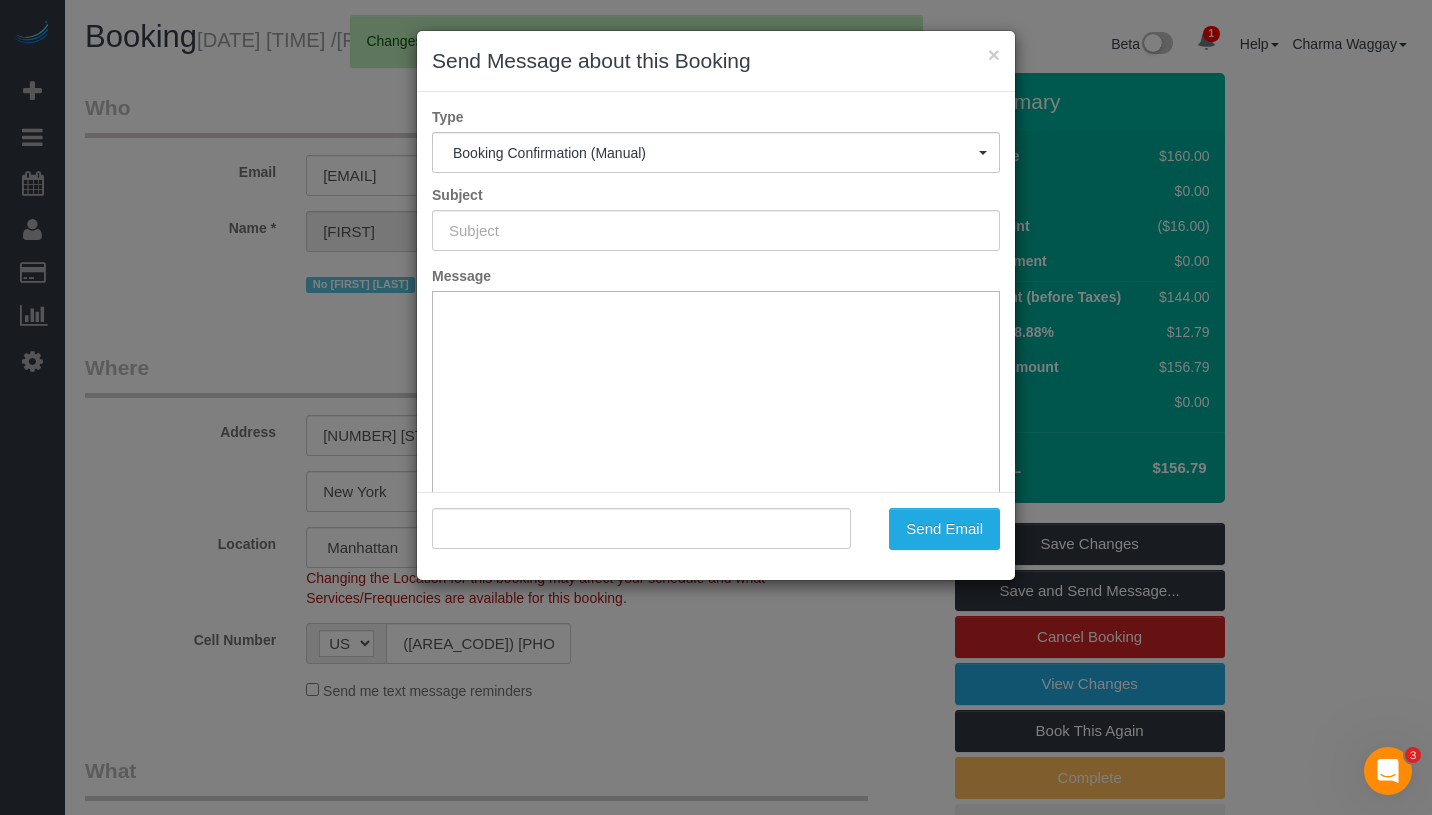 type on "Cleaning Confirmed for 08/22/2025 at 8:00am" 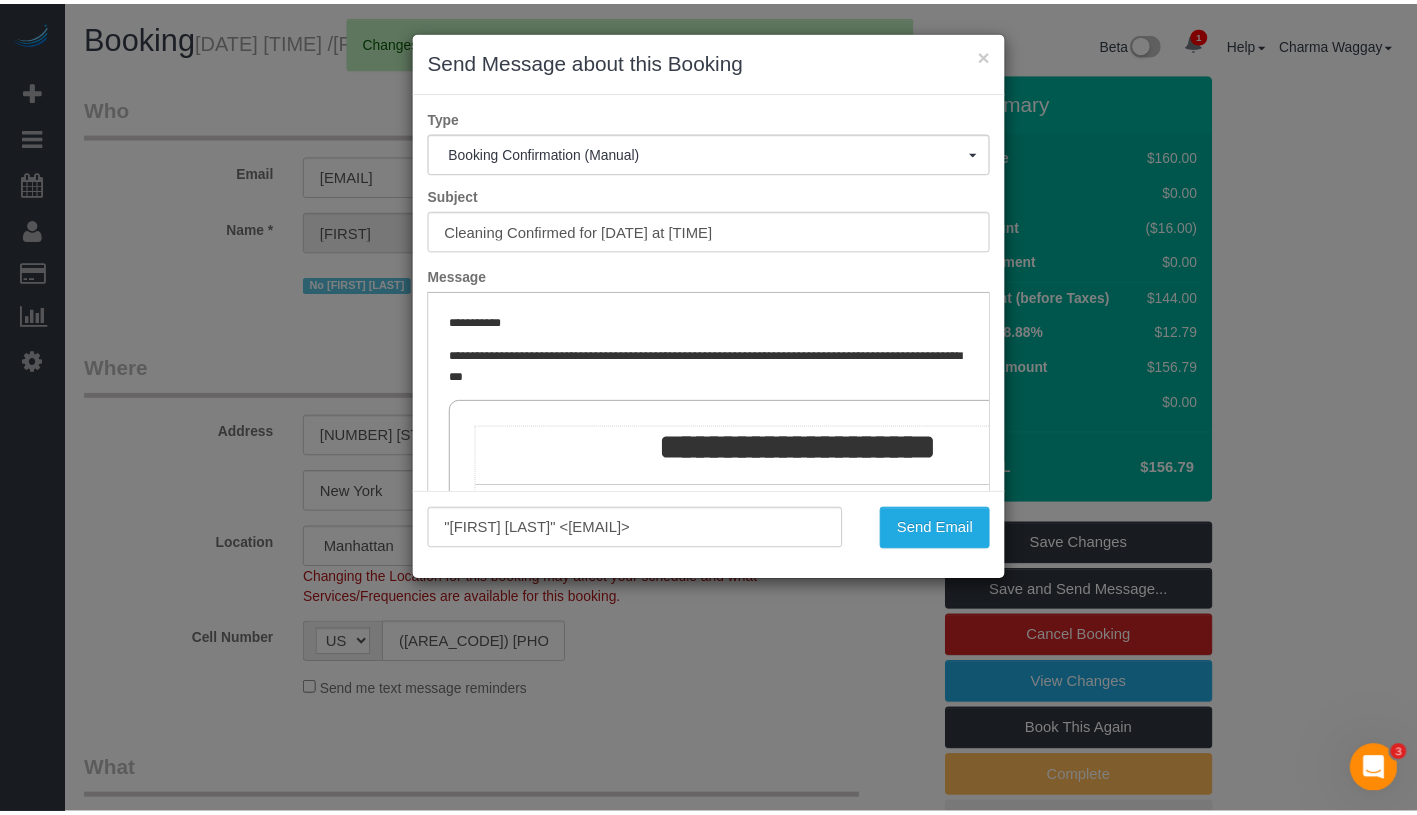 scroll, scrollTop: 0, scrollLeft: 0, axis: both 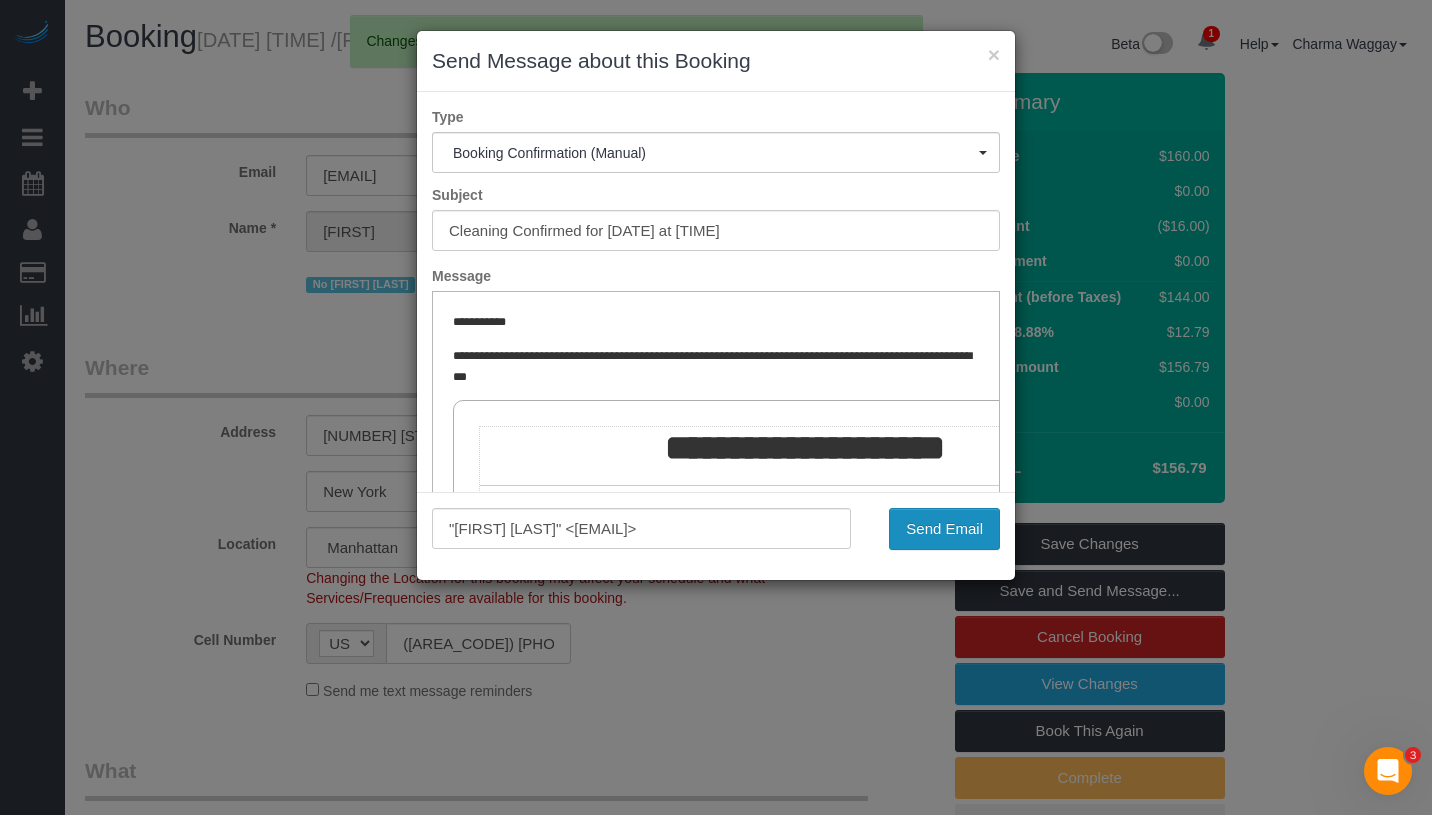click on "Send Email" at bounding box center [944, 529] 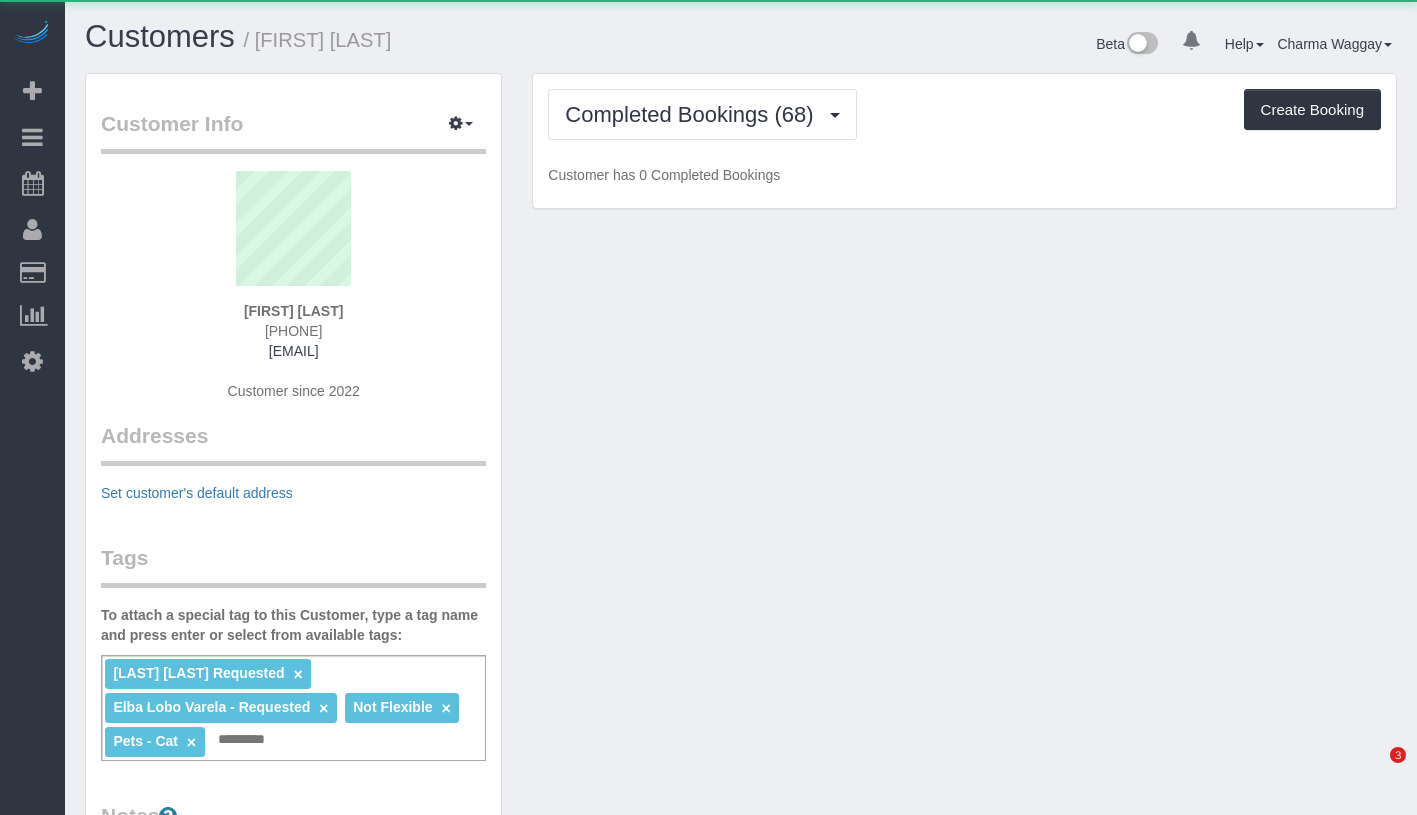 scroll, scrollTop: 0, scrollLeft: 0, axis: both 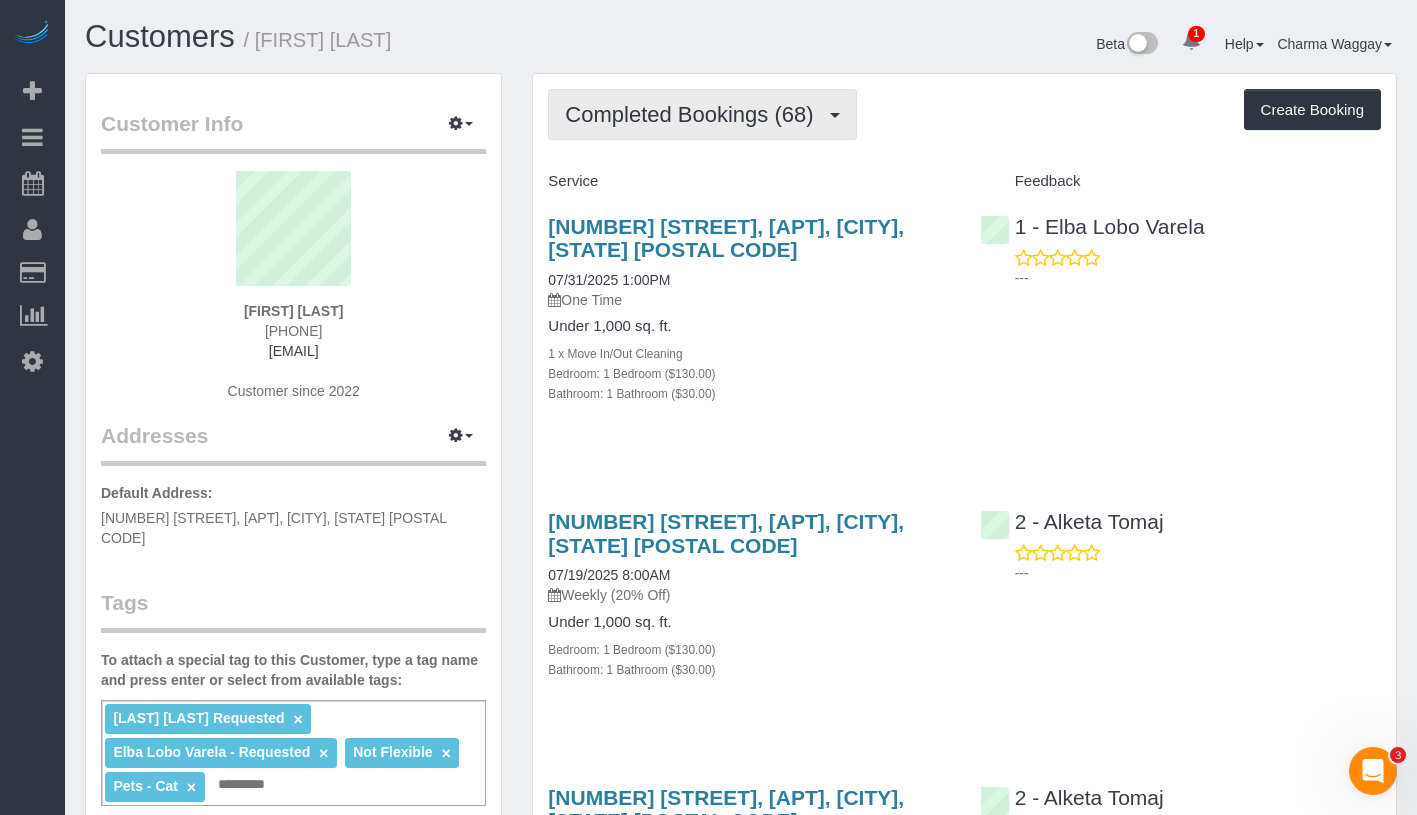 click on "Completed Bookings (68)" at bounding box center [702, 114] 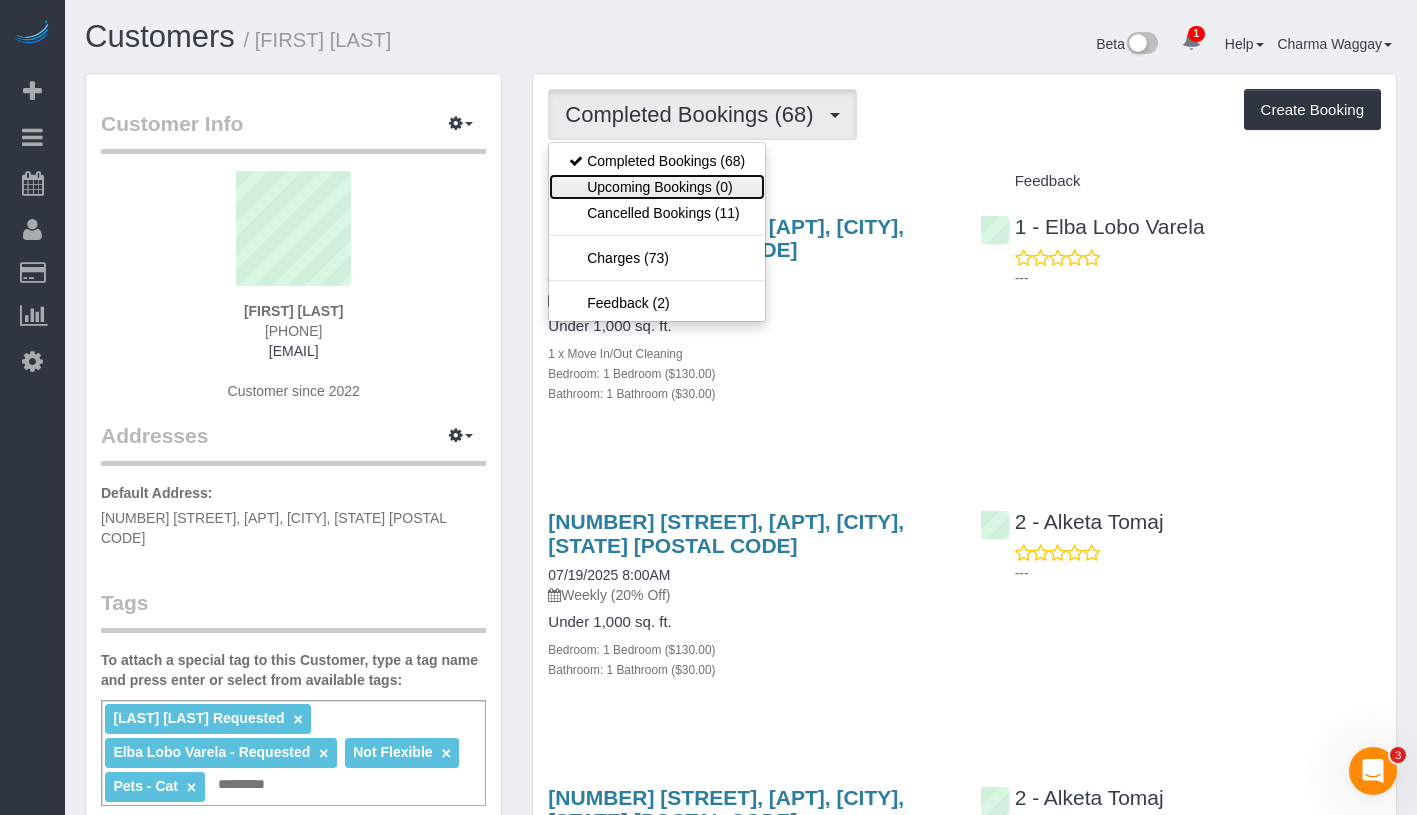 click on "Upcoming Bookings (0)" at bounding box center [657, 187] 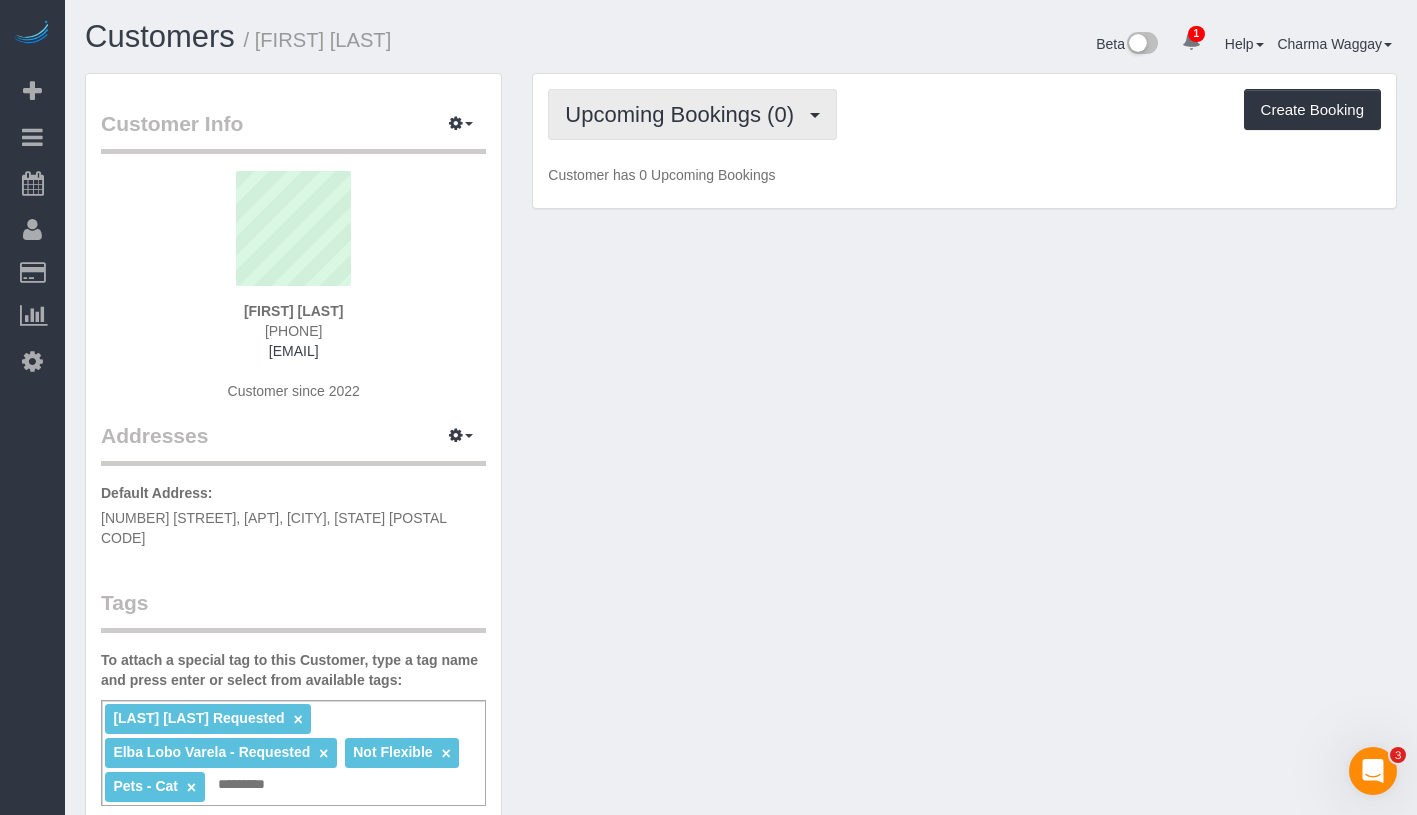 click on "Upcoming Bookings (0)" at bounding box center [684, 114] 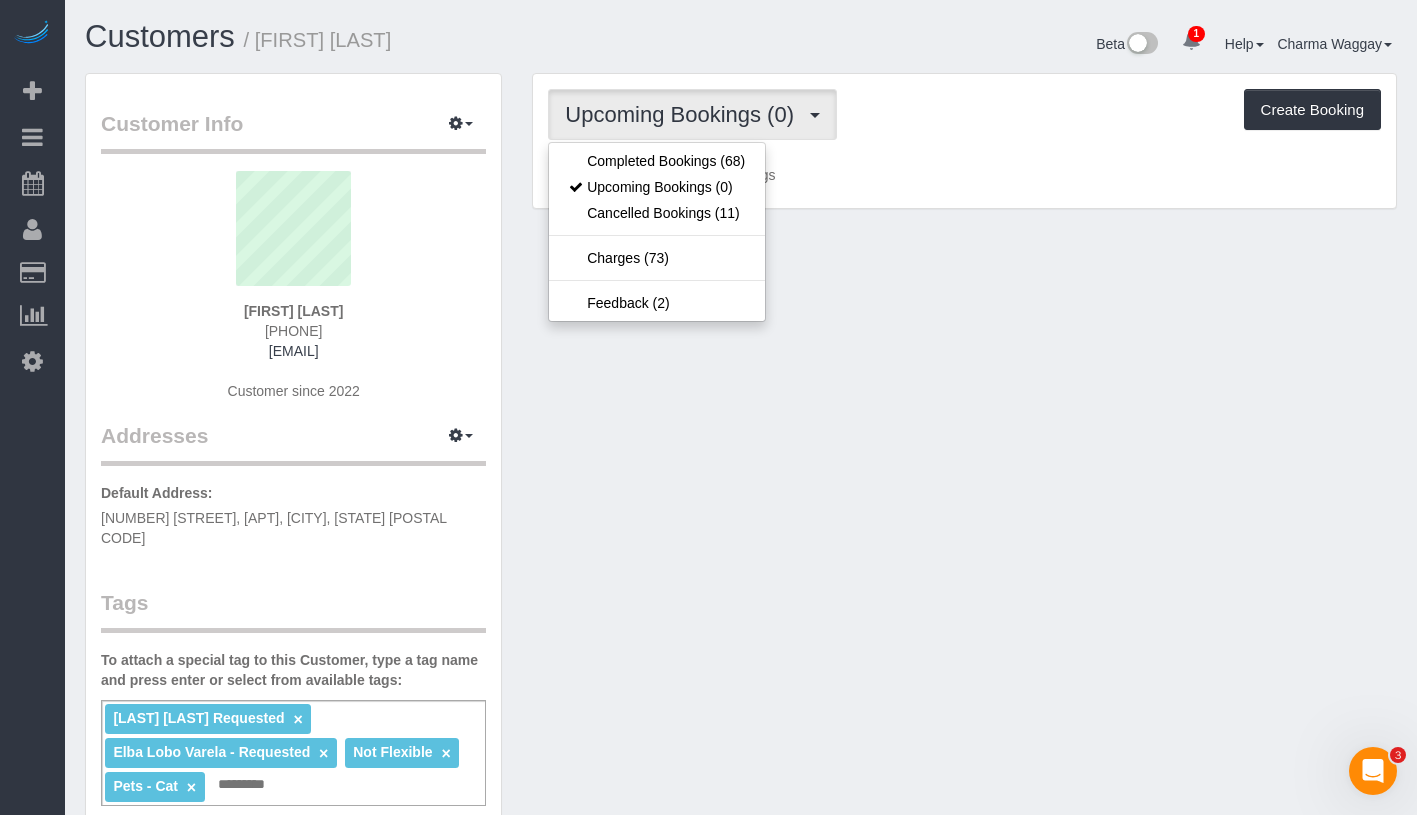 click on "Upcoming Bookings (0)
Completed Bookings (68)
Upcoming Bookings (0)
Cancelled Bookings (11)
Charges (73)
Feedback (2)
Create Booking" at bounding box center (964, 114) 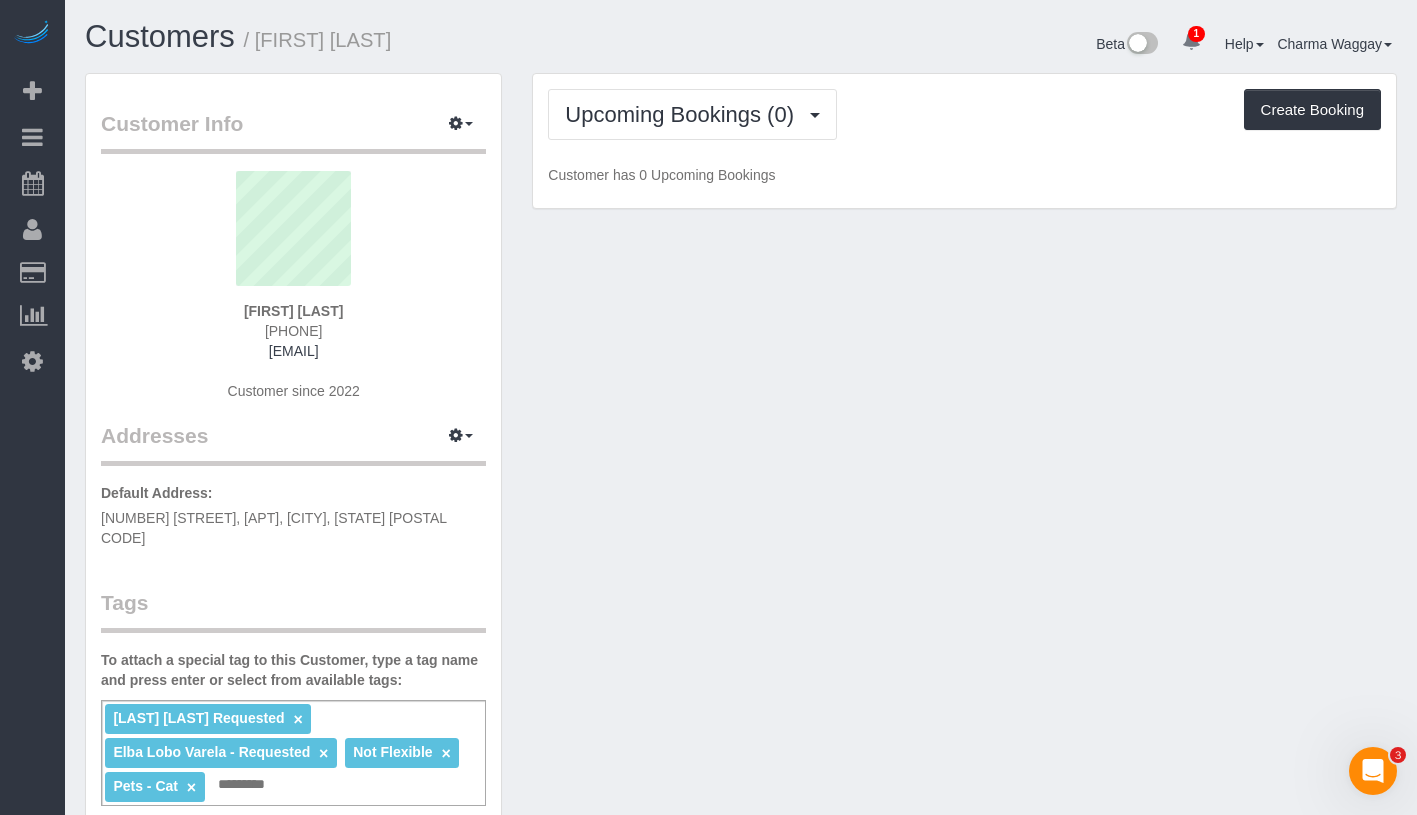 click on "Upcoming Bookings (0)
Completed Bookings (68)
Upcoming Bookings (0)
Cancelled Bookings (11)
Charges (73)
Feedback (2)
Create Booking
Customer has 0 Upcoming Bookings" at bounding box center [964, 141] 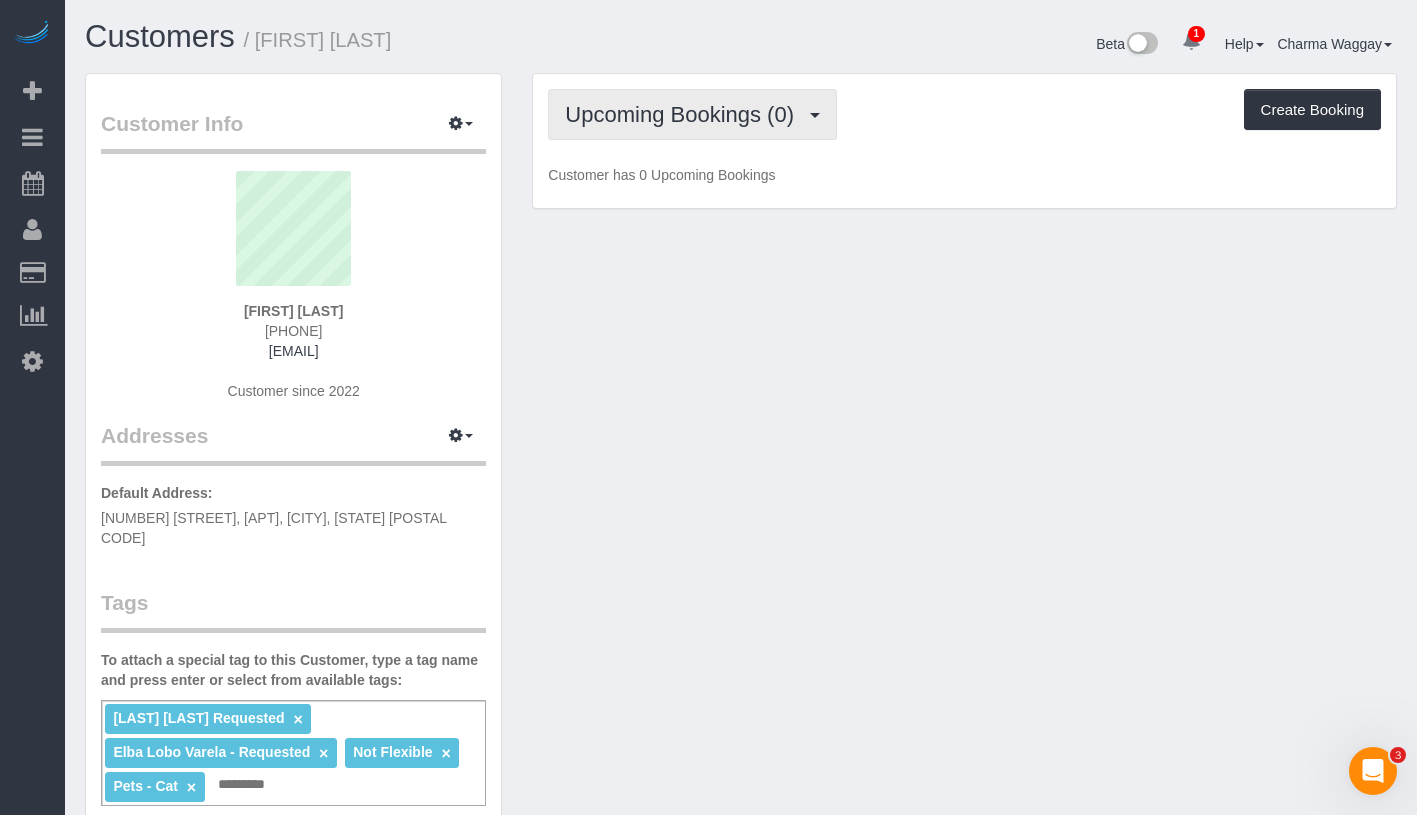 click on "Upcoming Bookings (0)" at bounding box center [692, 114] 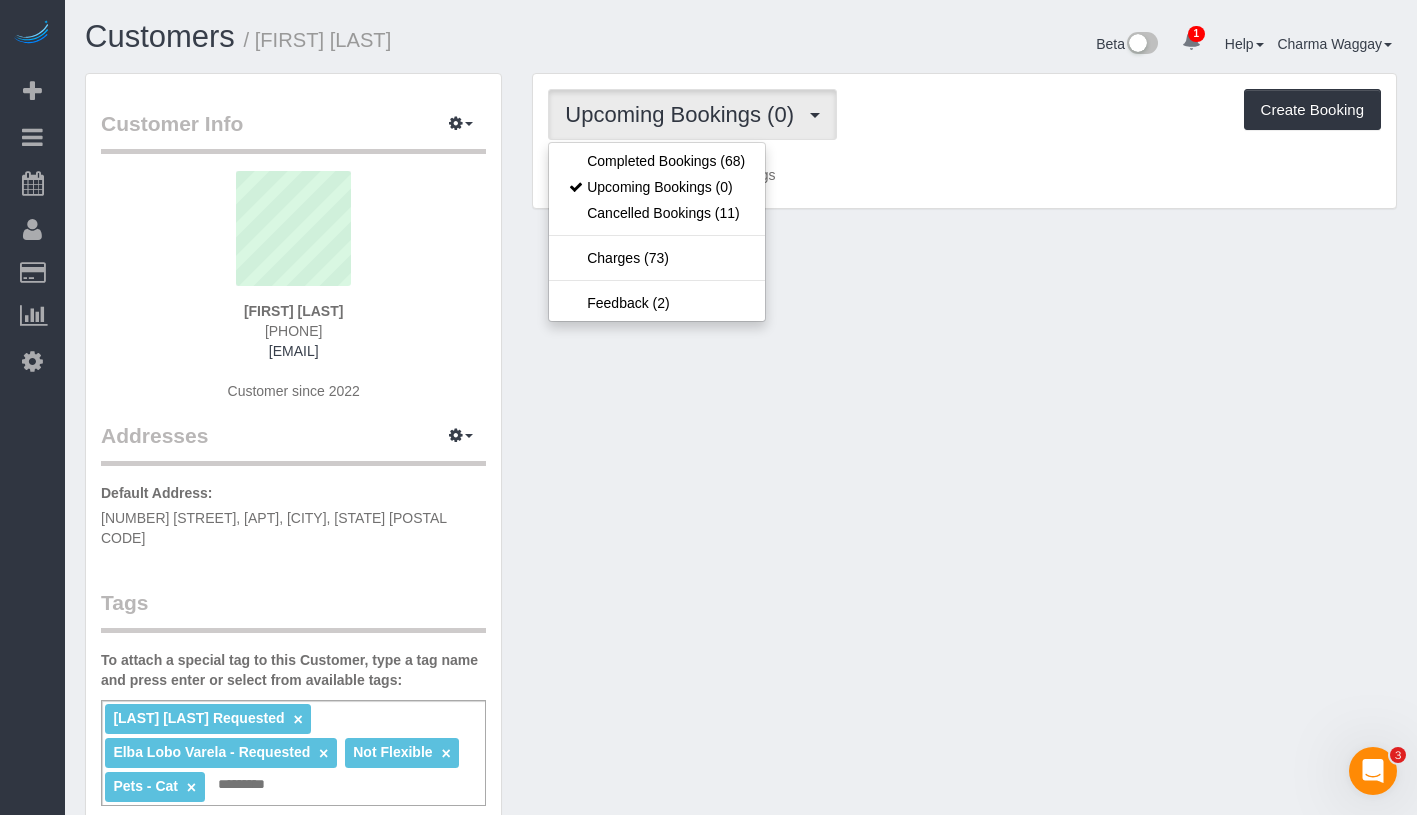 click on "Customers
/ [FIRST] [LAST]
Beta
1
Your Notifications
You have 0 alerts
×
You have 6  to charge for 08/04/2025
Help
Help Docs
Take a Tour
Contact Support
[FIRST] [LAST]
My Account
Change Password" at bounding box center [741, 787] 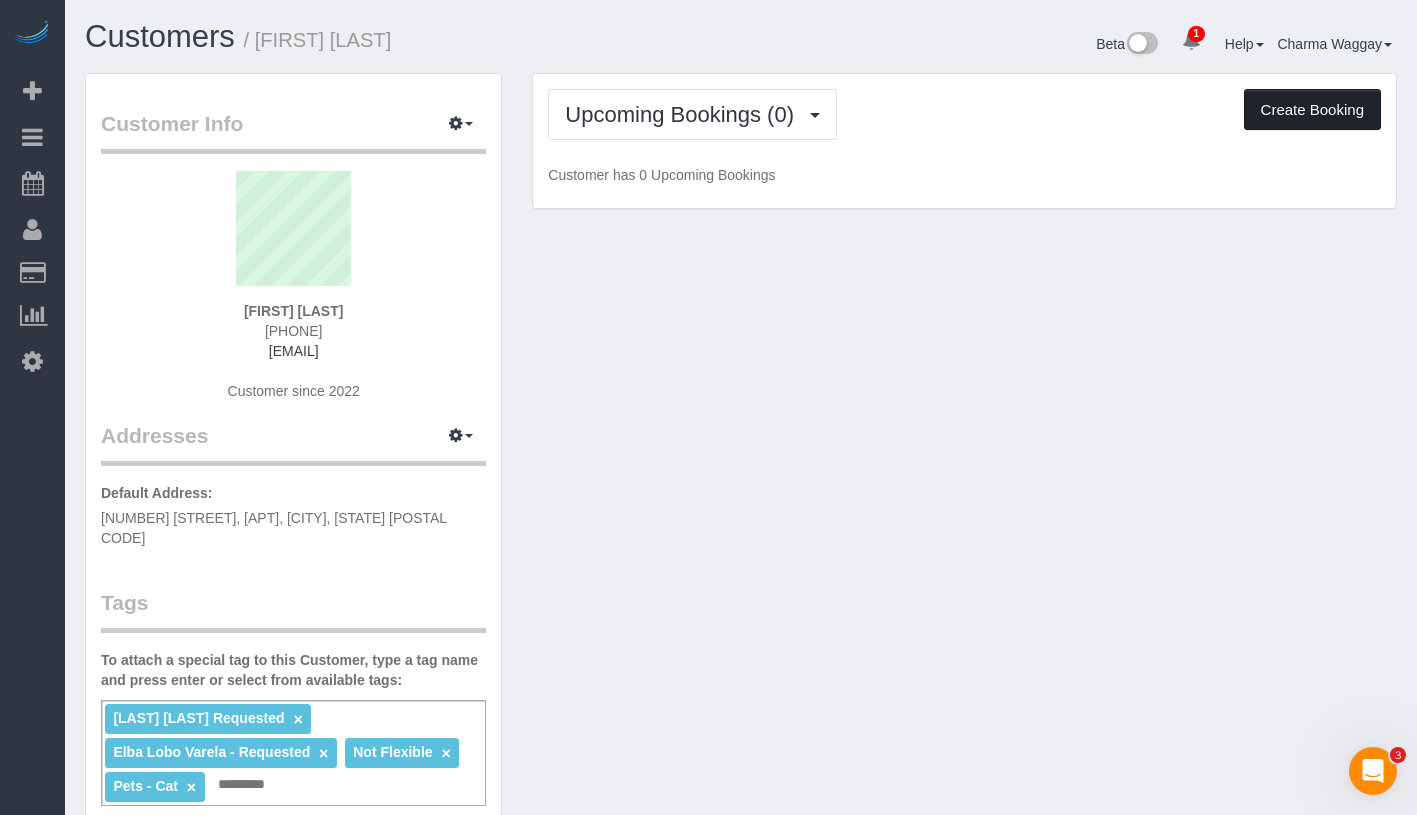 click on "Create Booking" at bounding box center [1312, 110] 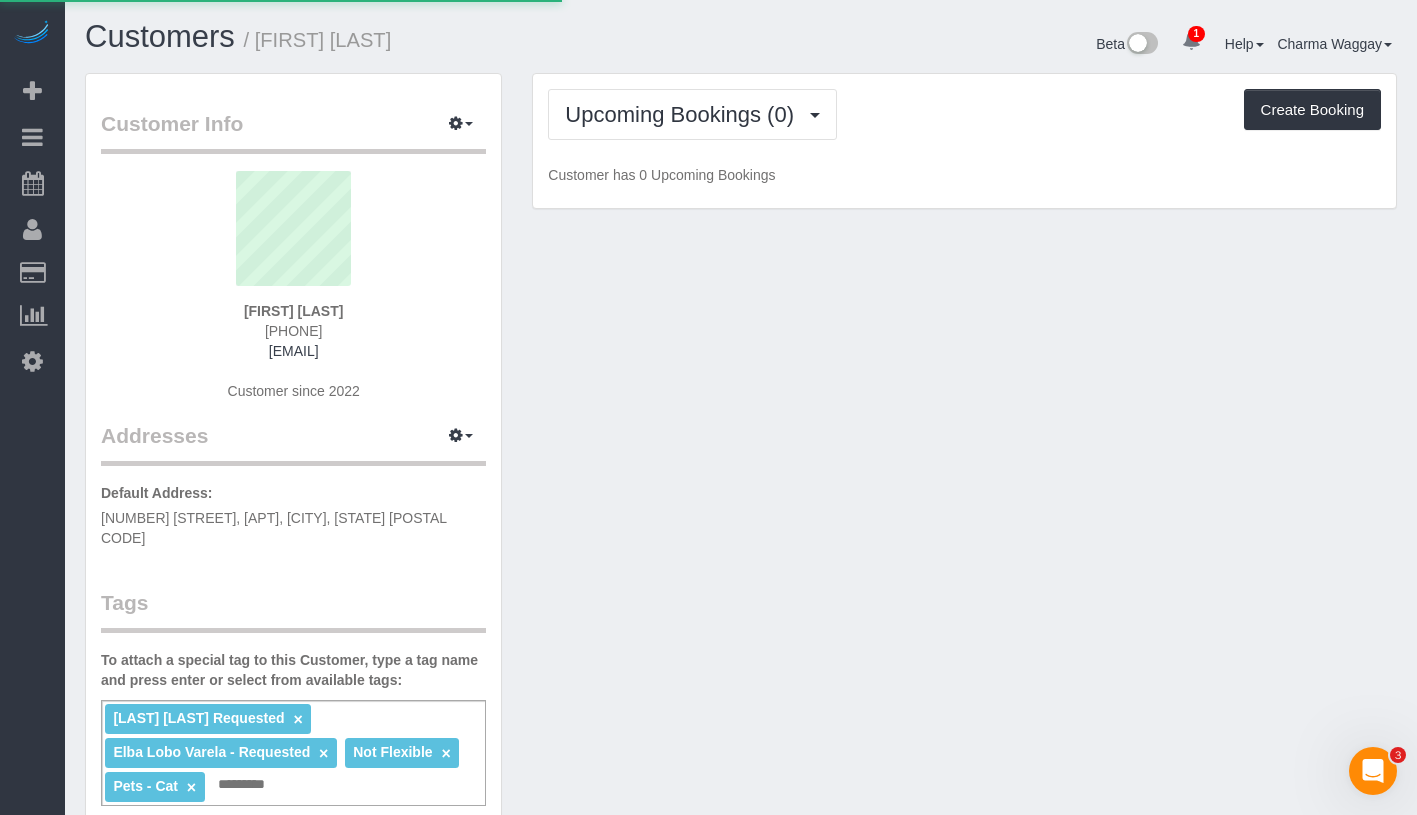 select on "NY" 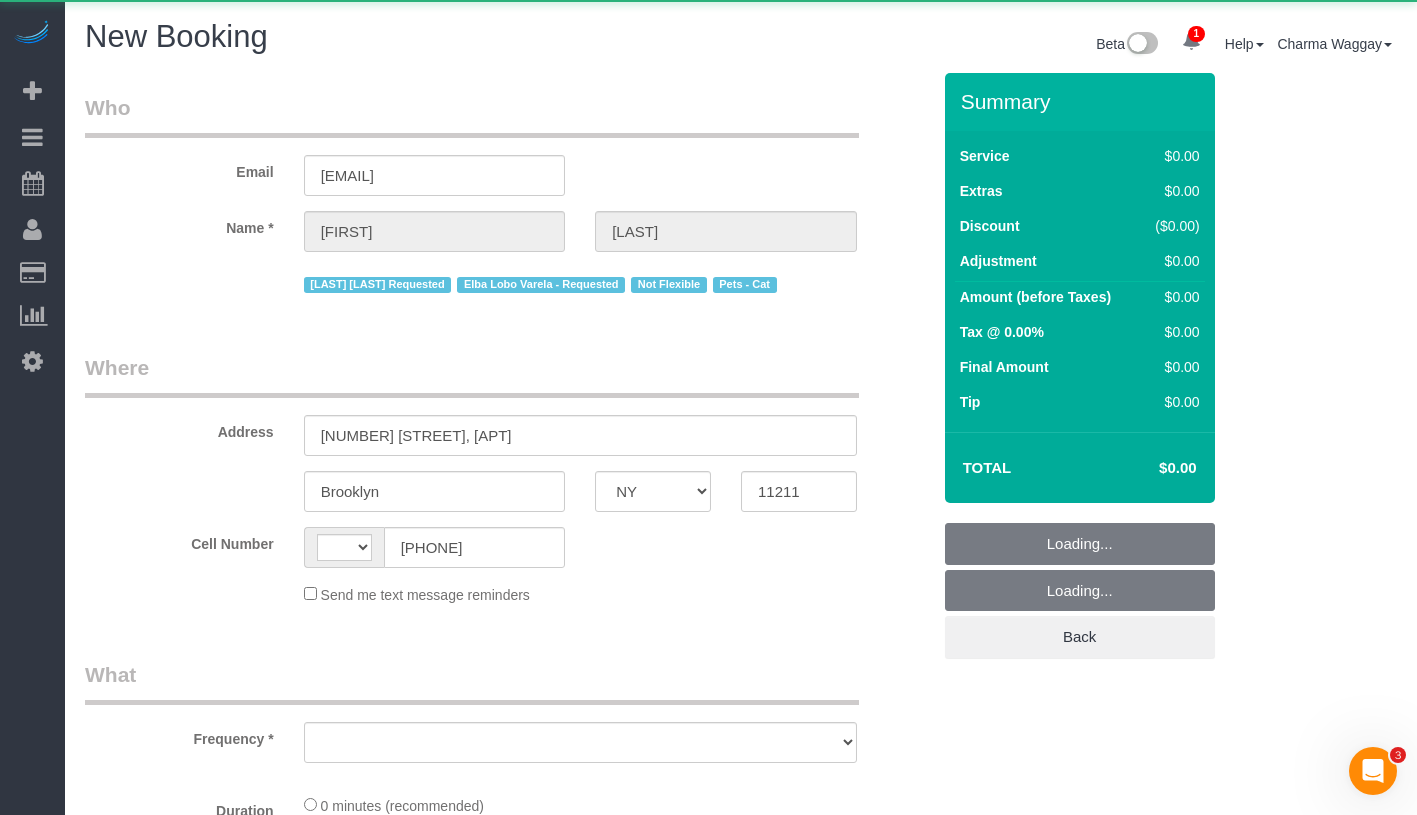 select on "string:US" 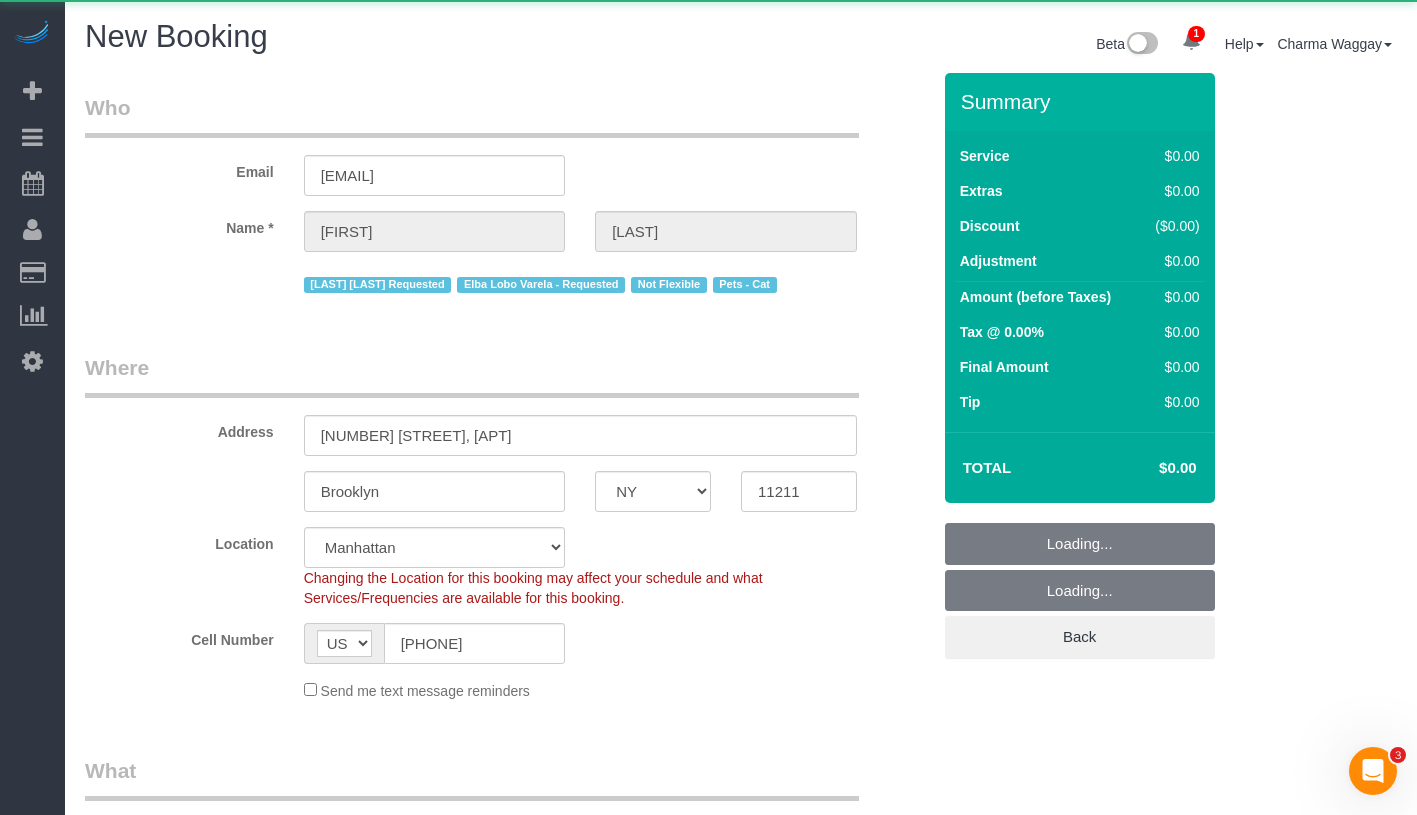 select on "number:89" 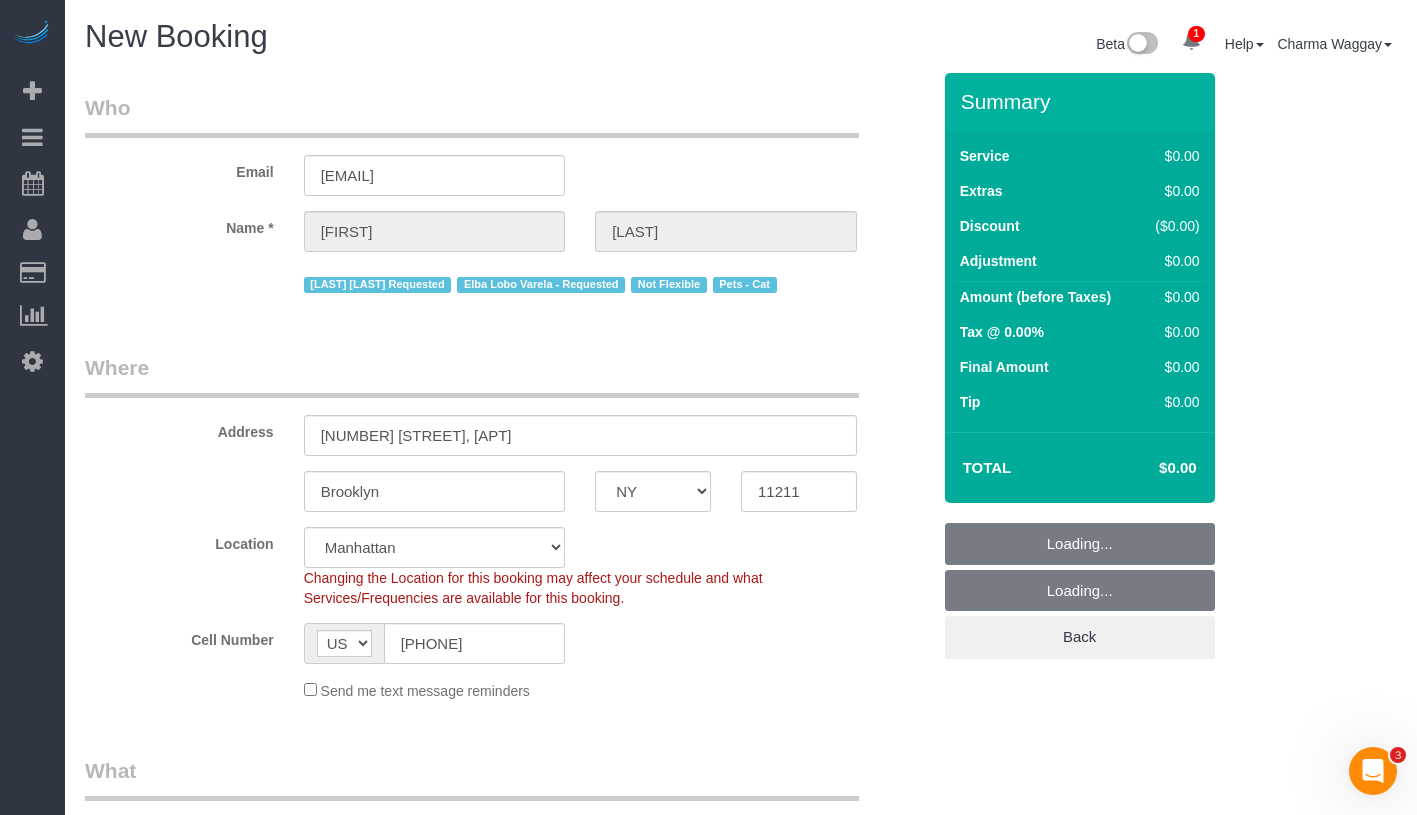 select on "string:stripe-pm_1Lhhx54VGloSiKo7MleEr5WI" 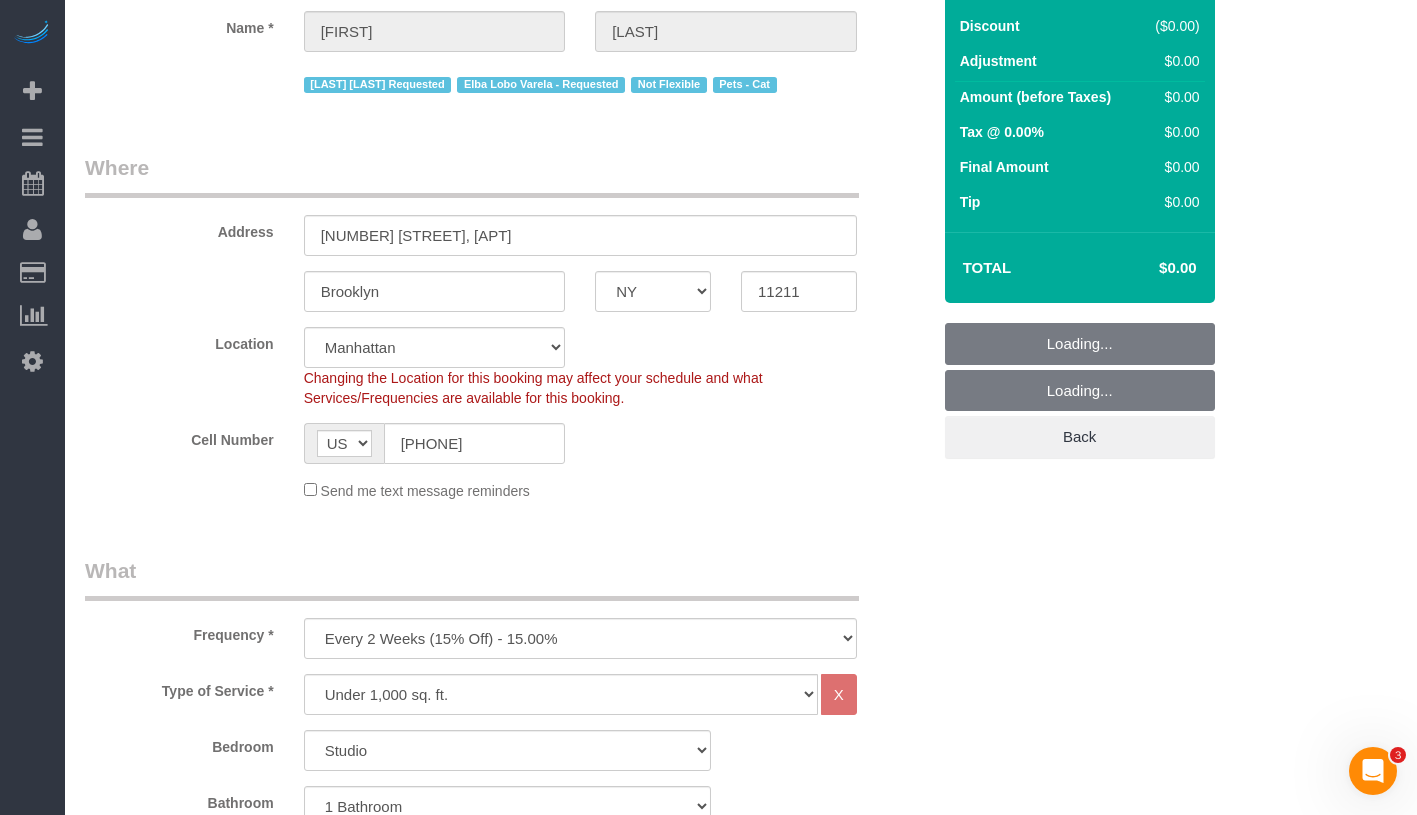 select on "object:2493" 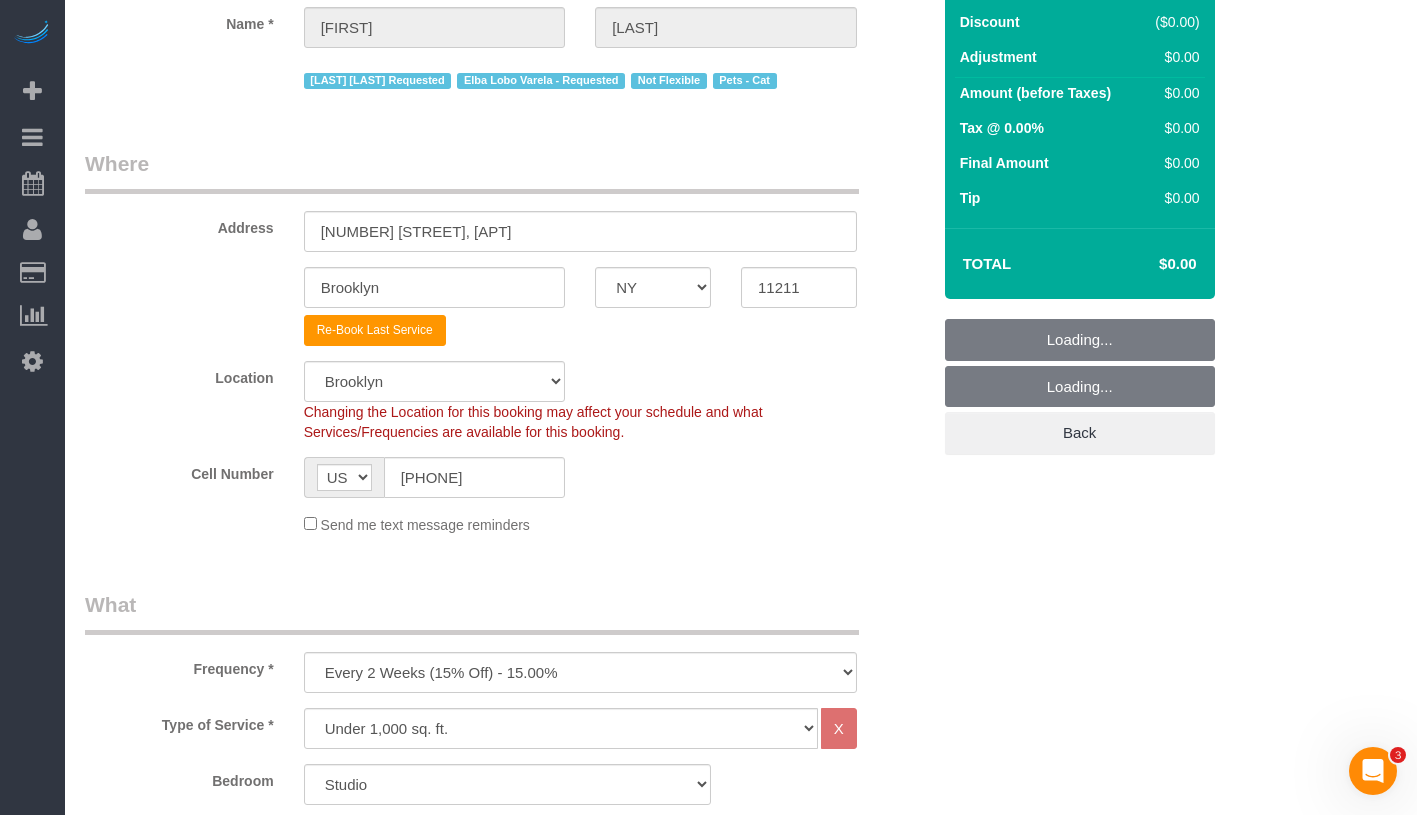 select on "object:2502" 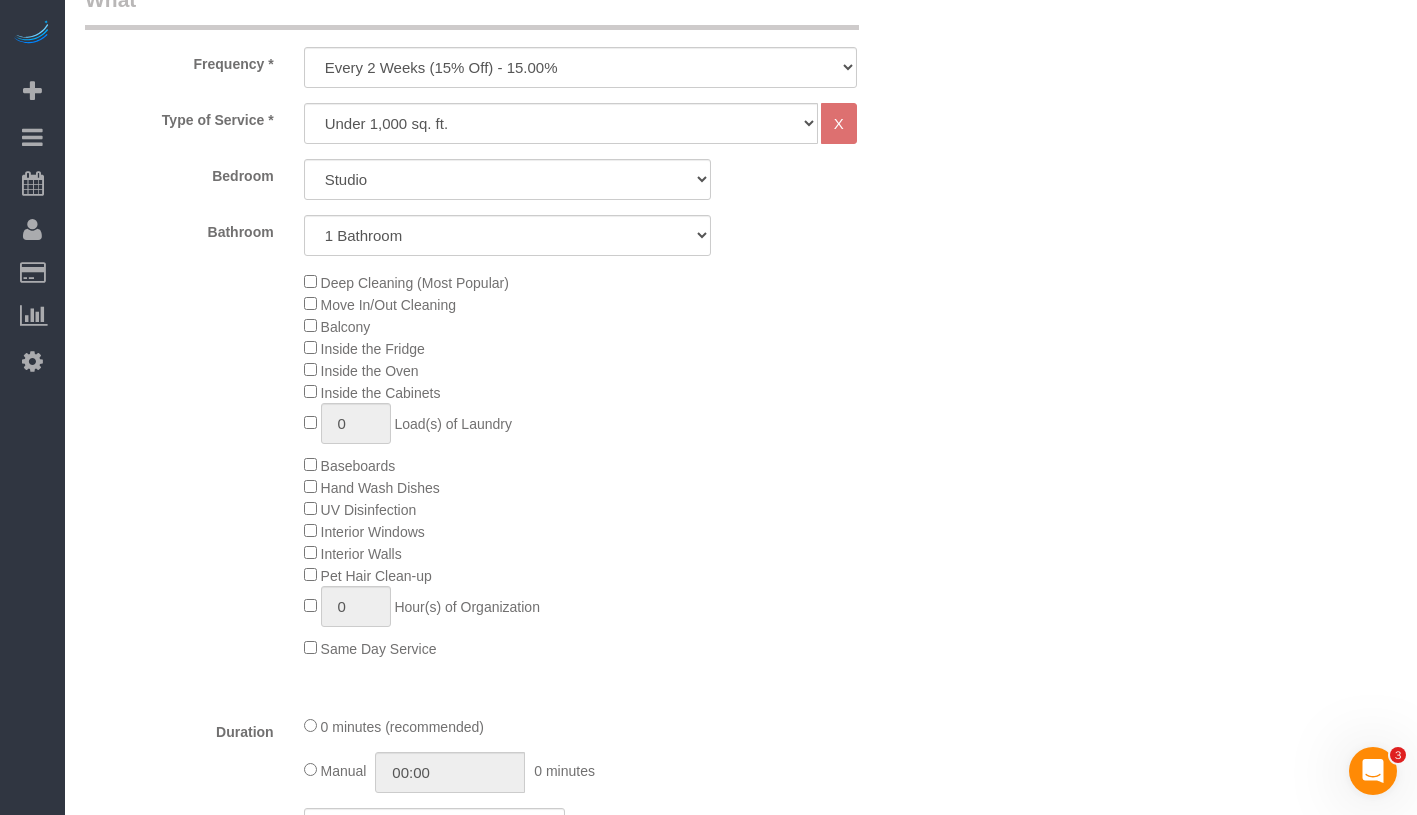 scroll, scrollTop: 839, scrollLeft: 0, axis: vertical 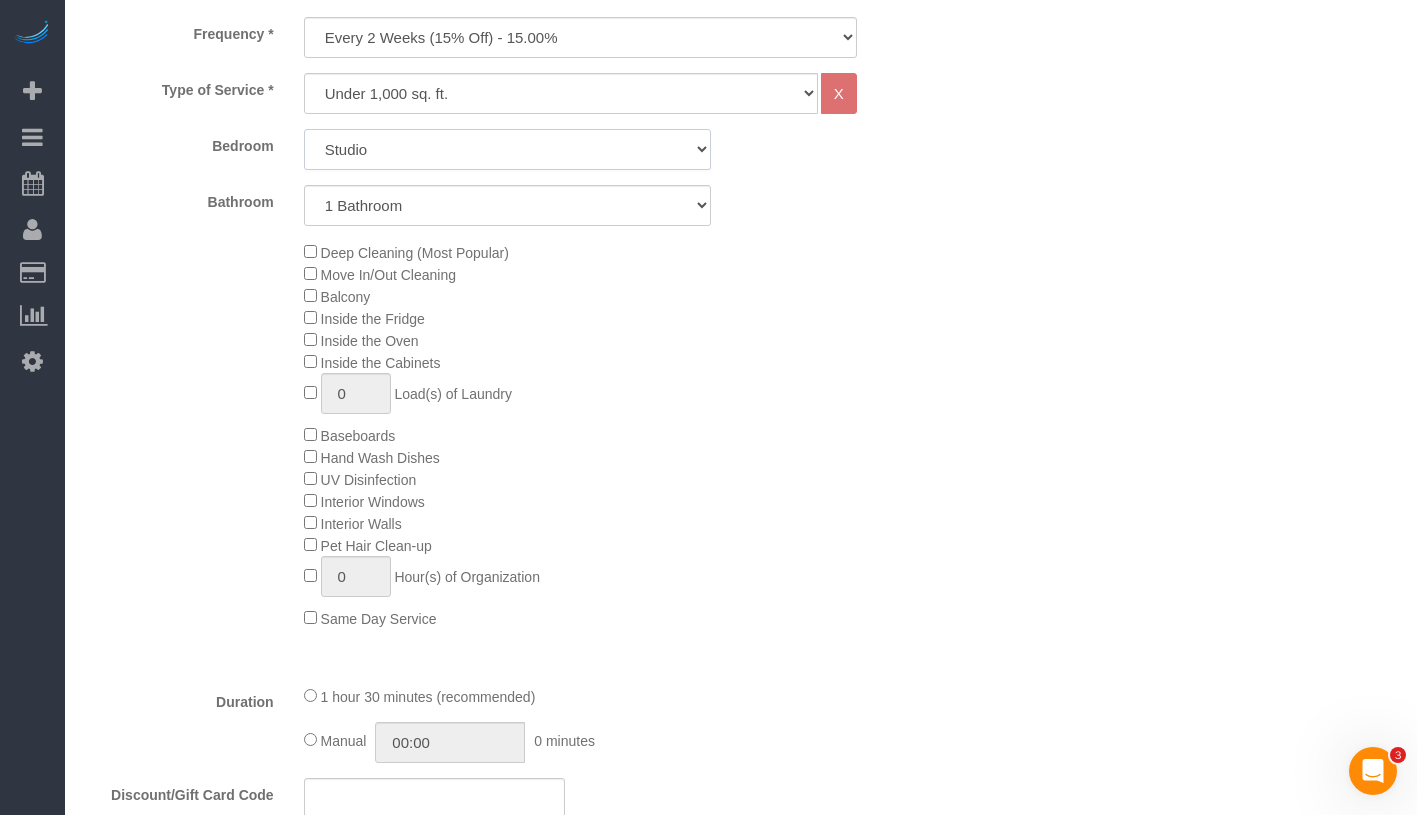 click on "Studio
1 Bedroom
2 Bedrooms
3 Bedrooms" 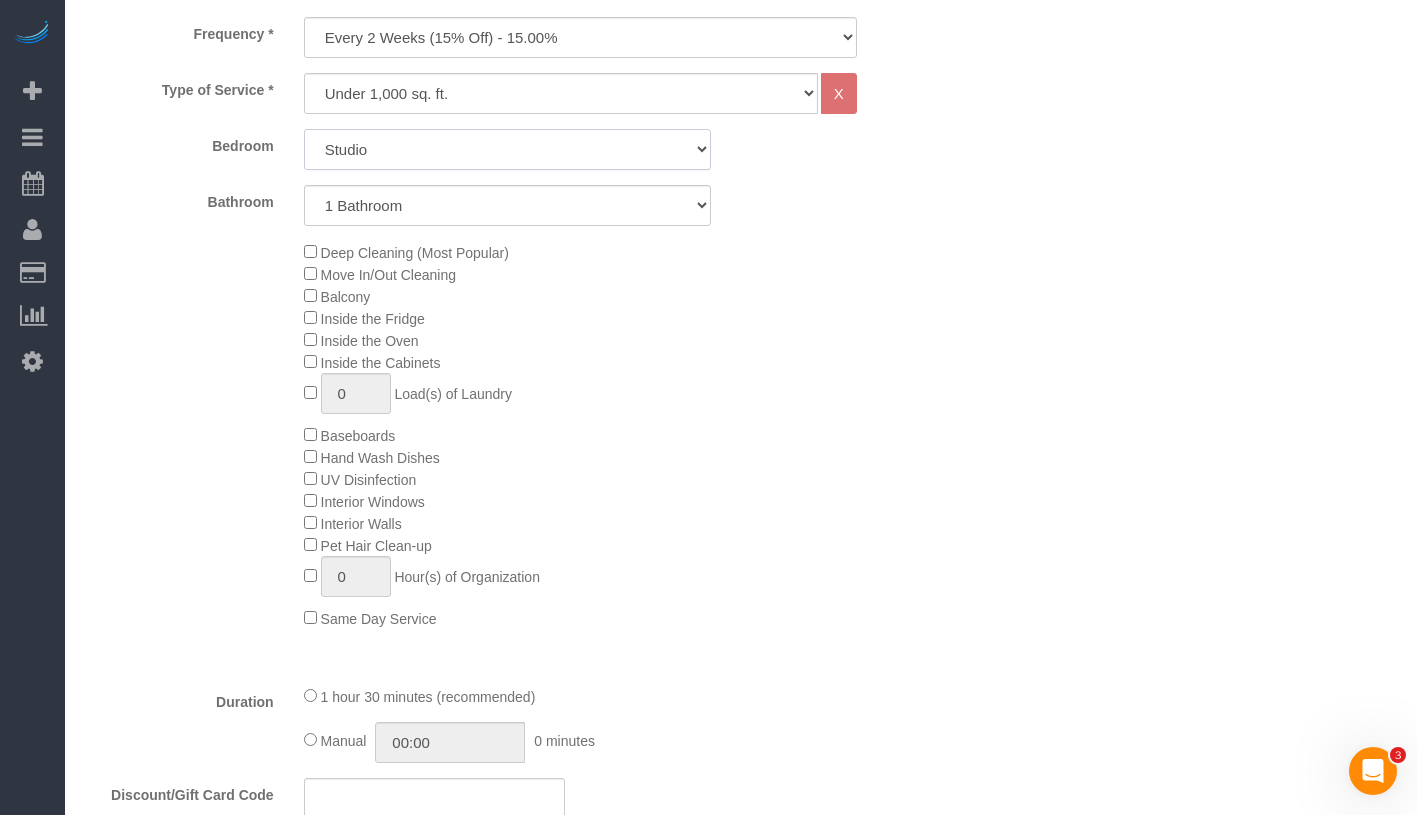 select on "2" 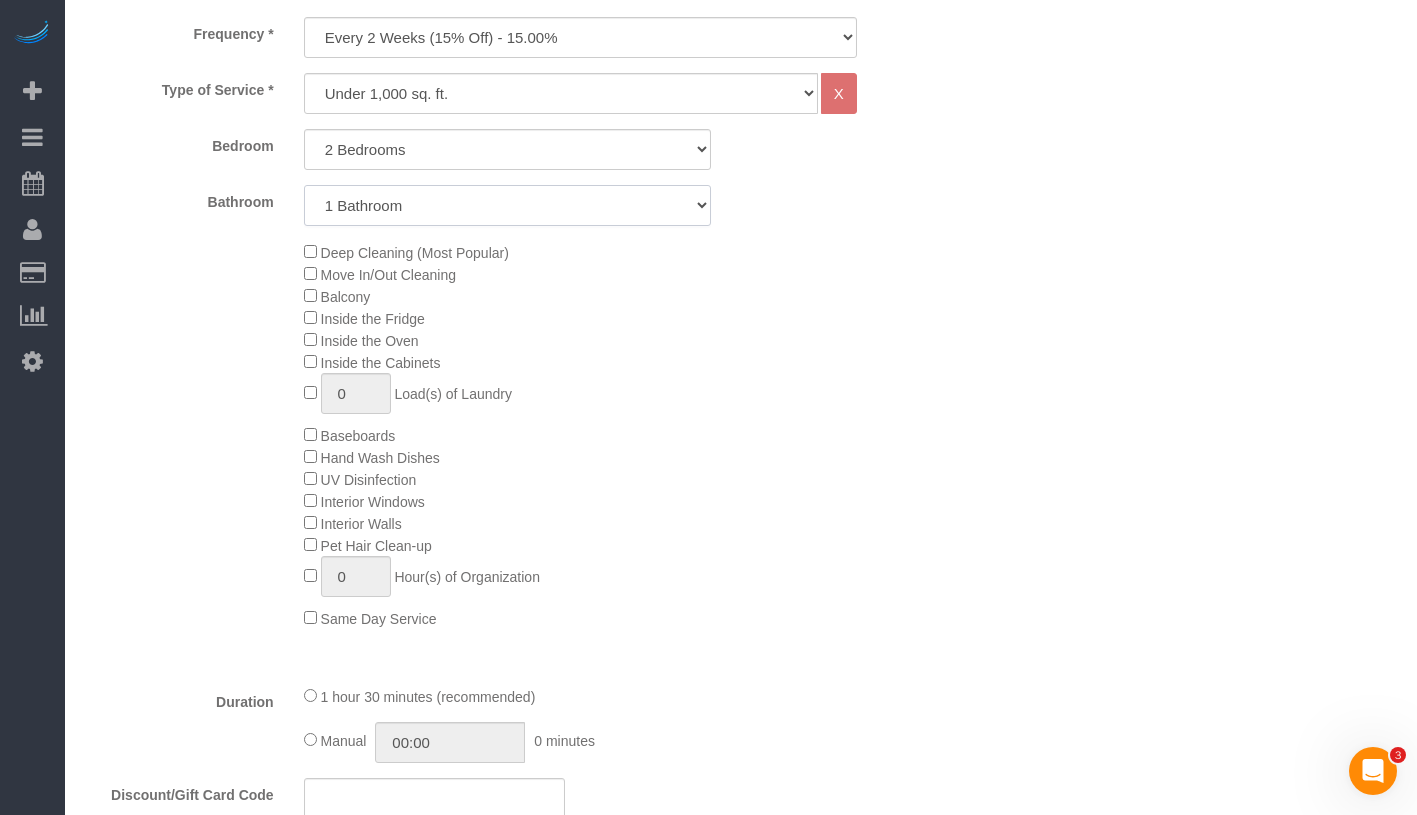 click on "1 Bathroom
2 Bathrooms" 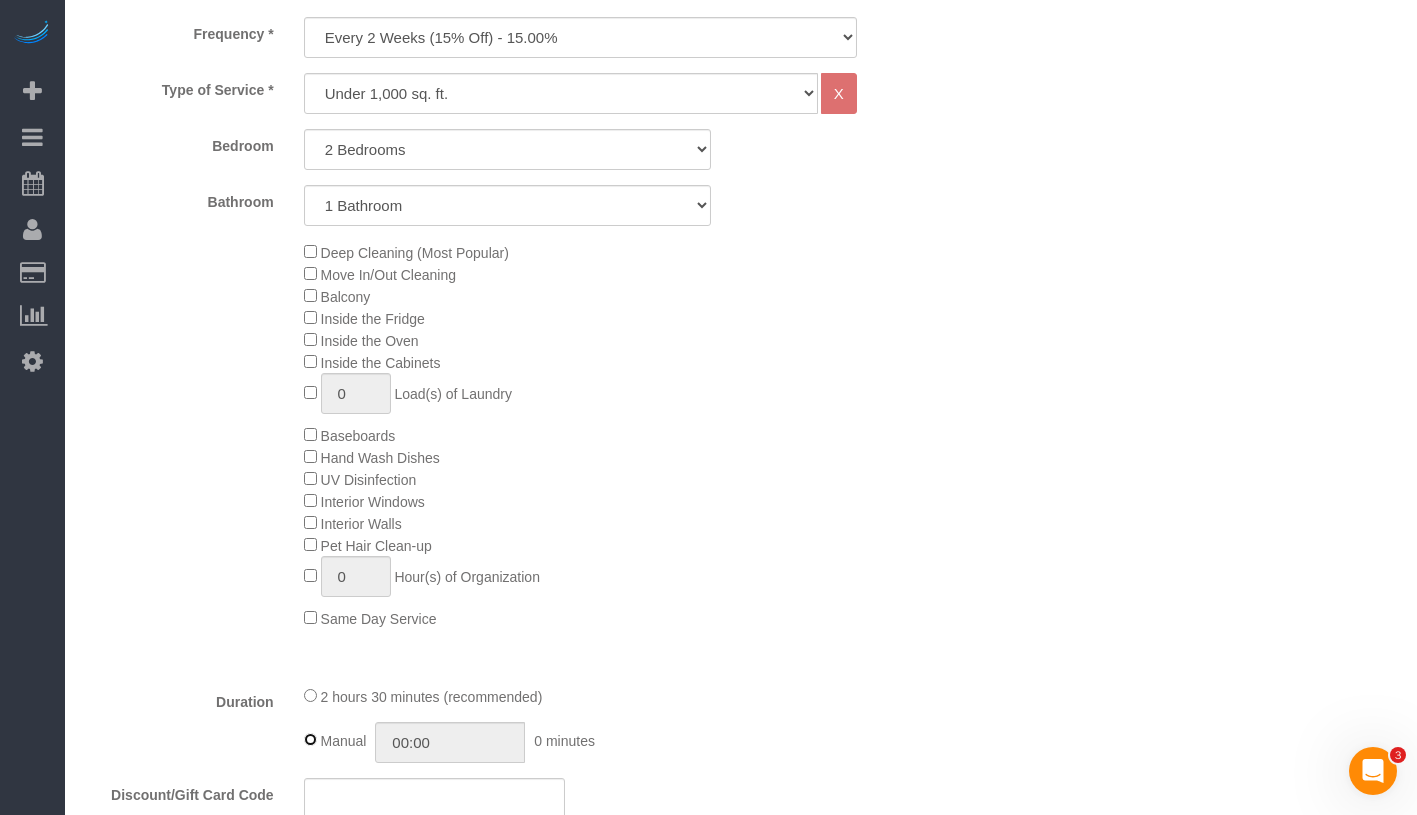 type on "02:30" 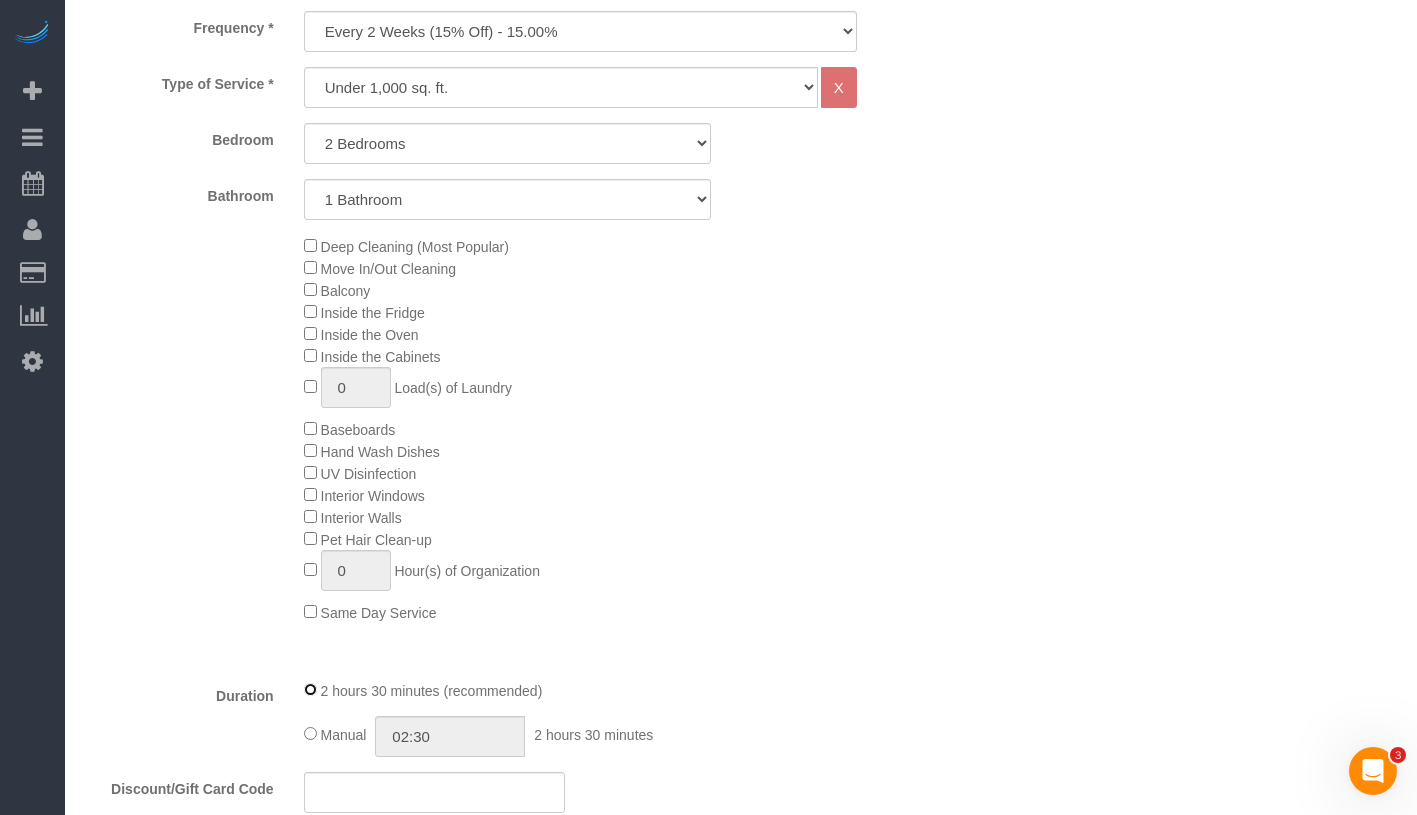 scroll, scrollTop: 856, scrollLeft: 0, axis: vertical 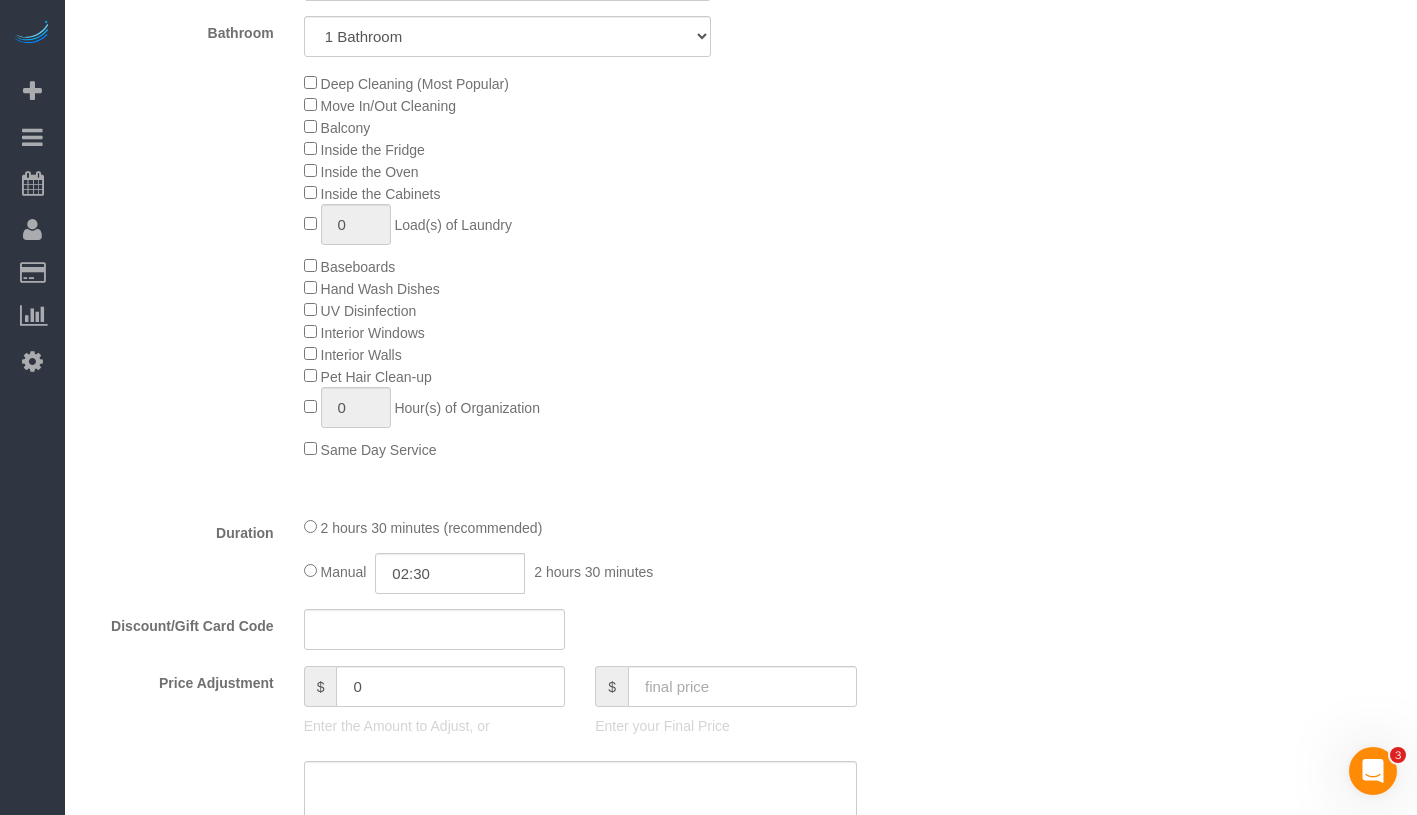 click on "2 hours 30 minutes (recommended)" 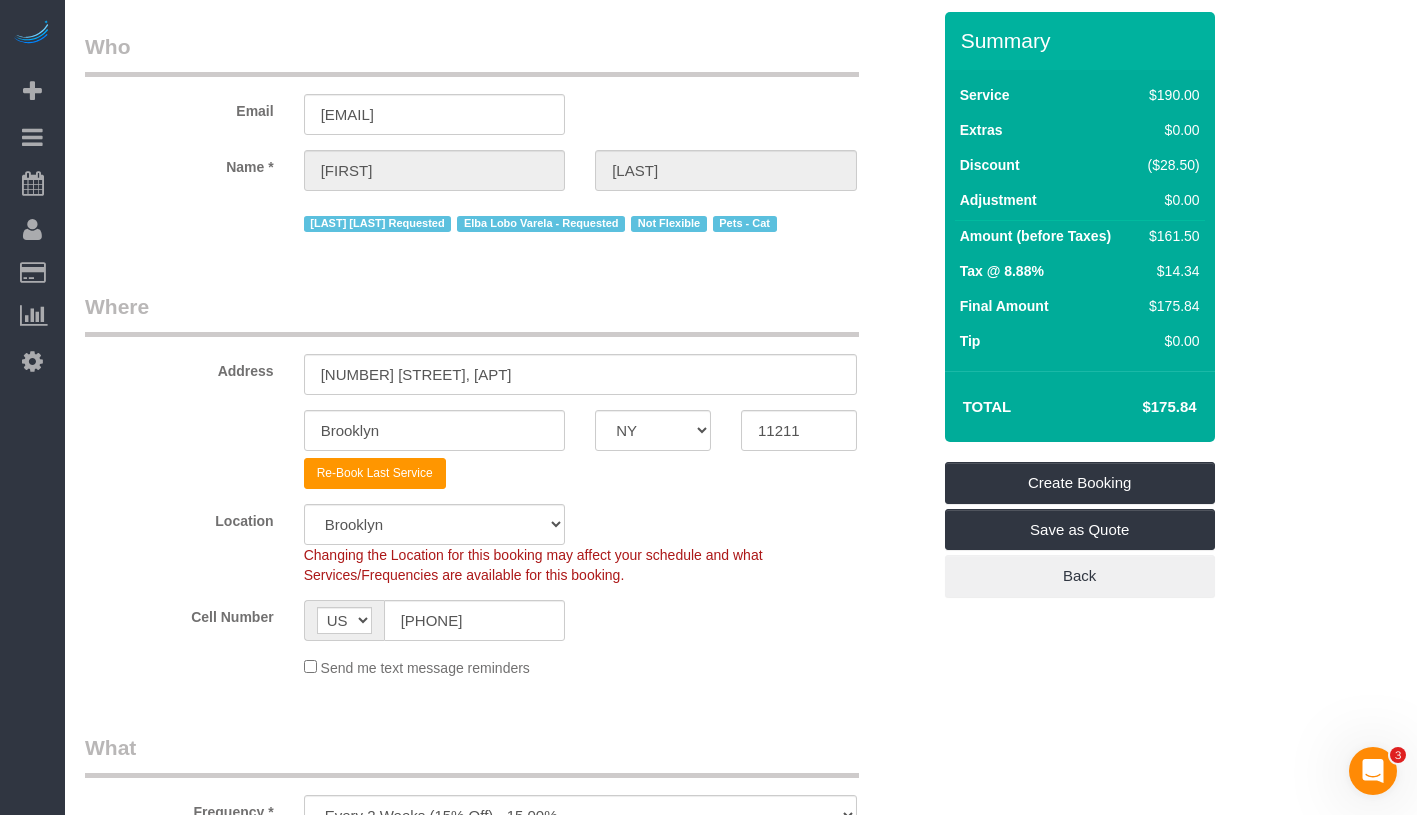 scroll, scrollTop: 0, scrollLeft: 0, axis: both 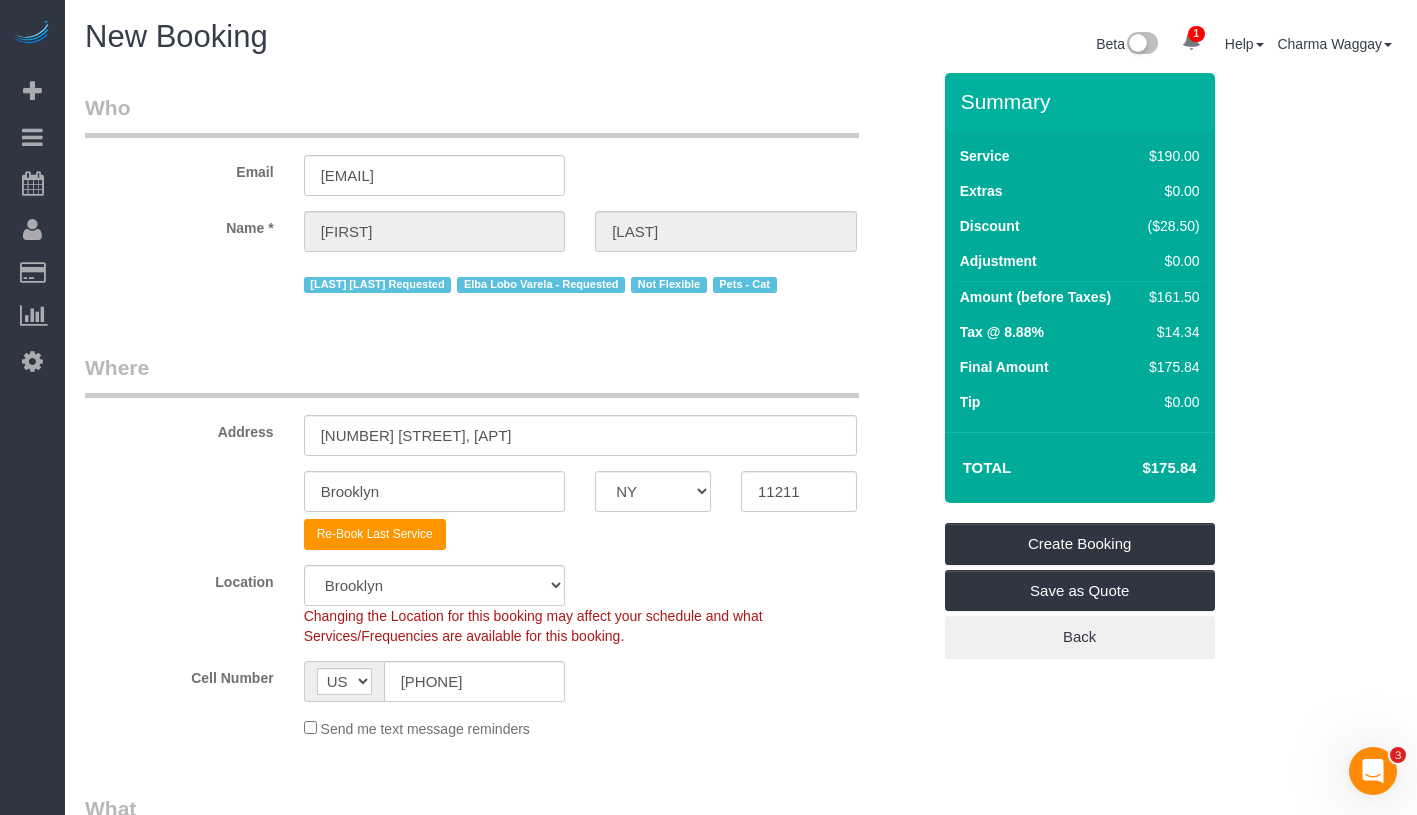drag, startPoint x: 1137, startPoint y: 462, endPoint x: 1198, endPoint y: 470, distance: 61.522354 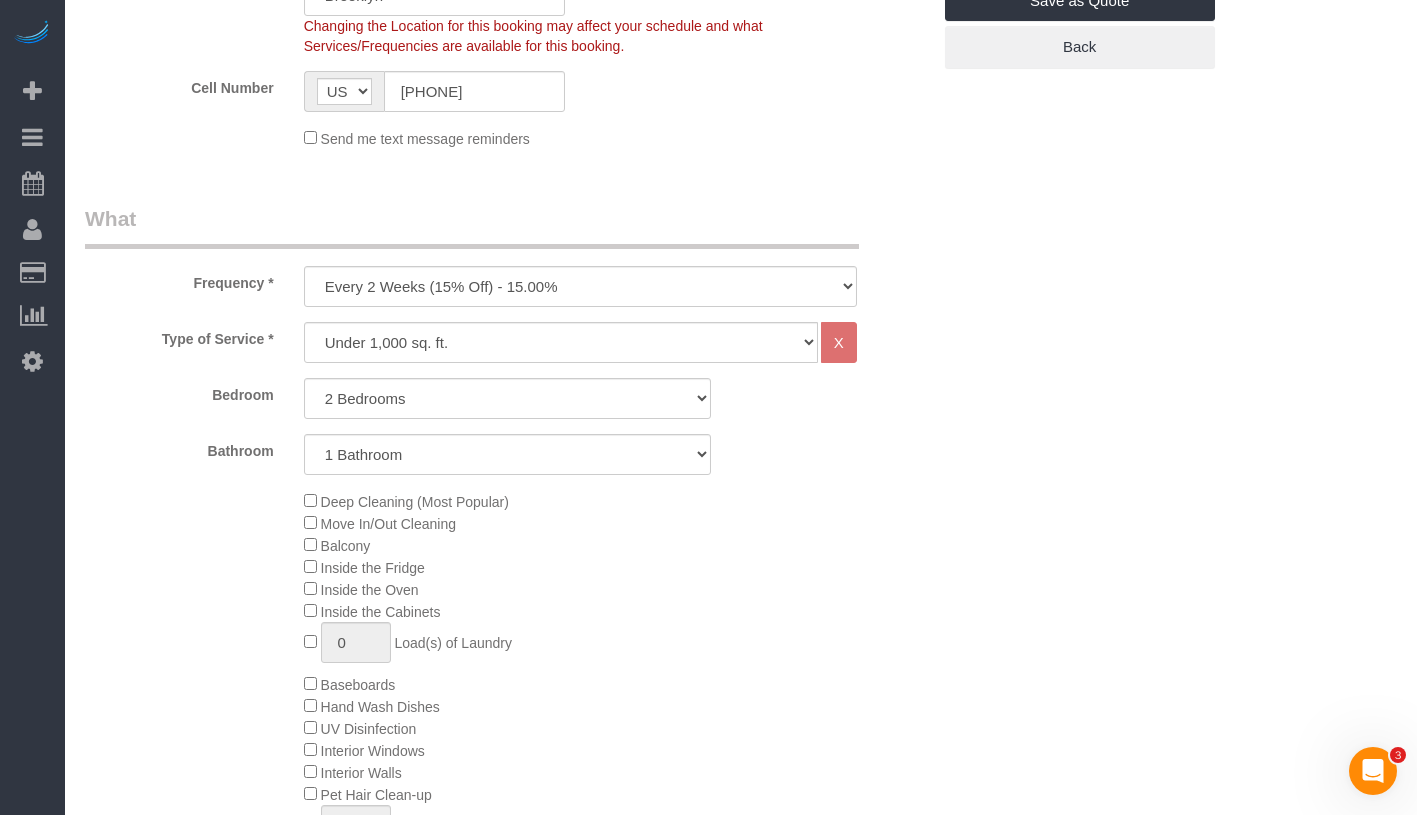 scroll, scrollTop: 600, scrollLeft: 0, axis: vertical 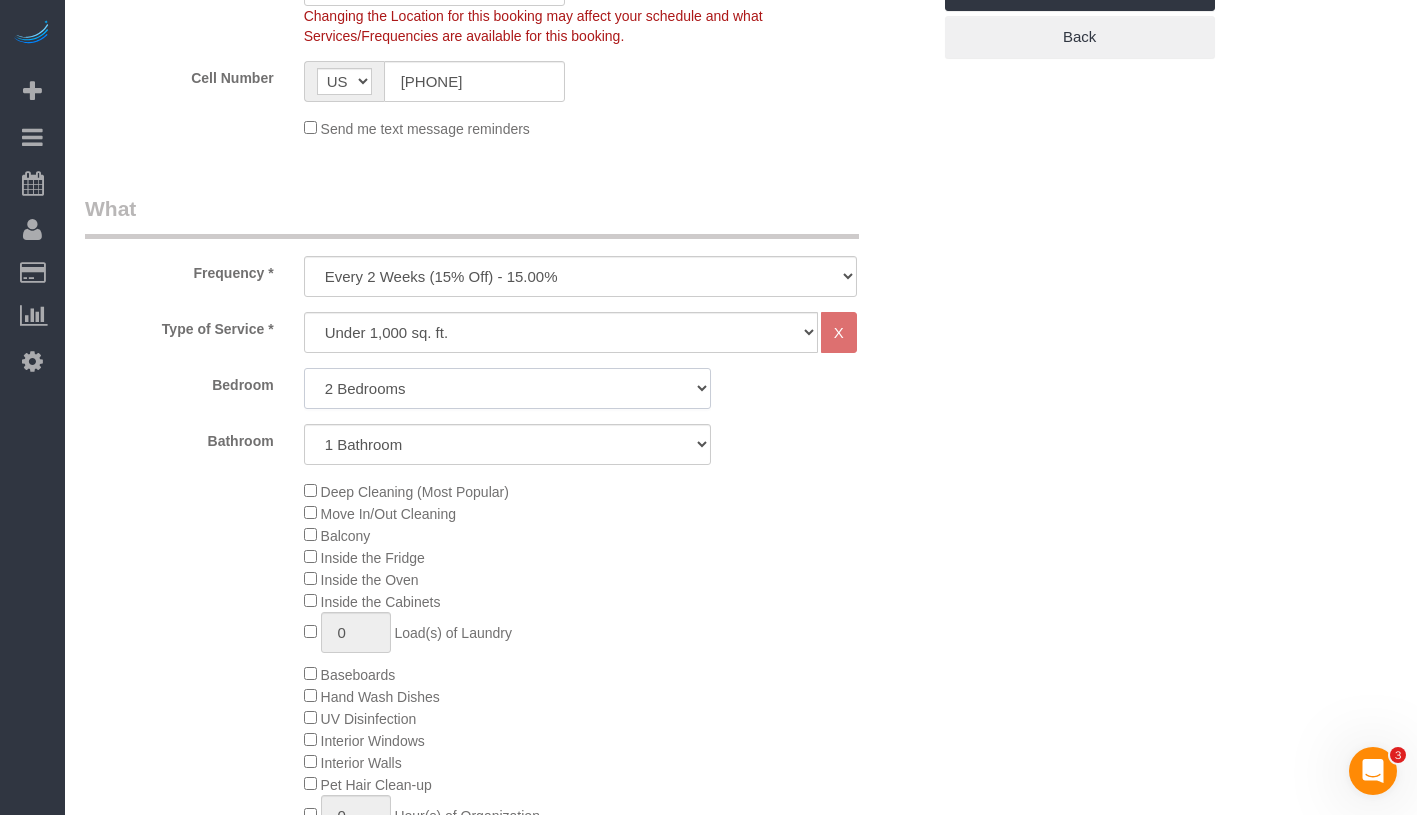 click on "Studio
1 Bedroom
2 Bedrooms
3 Bedrooms" 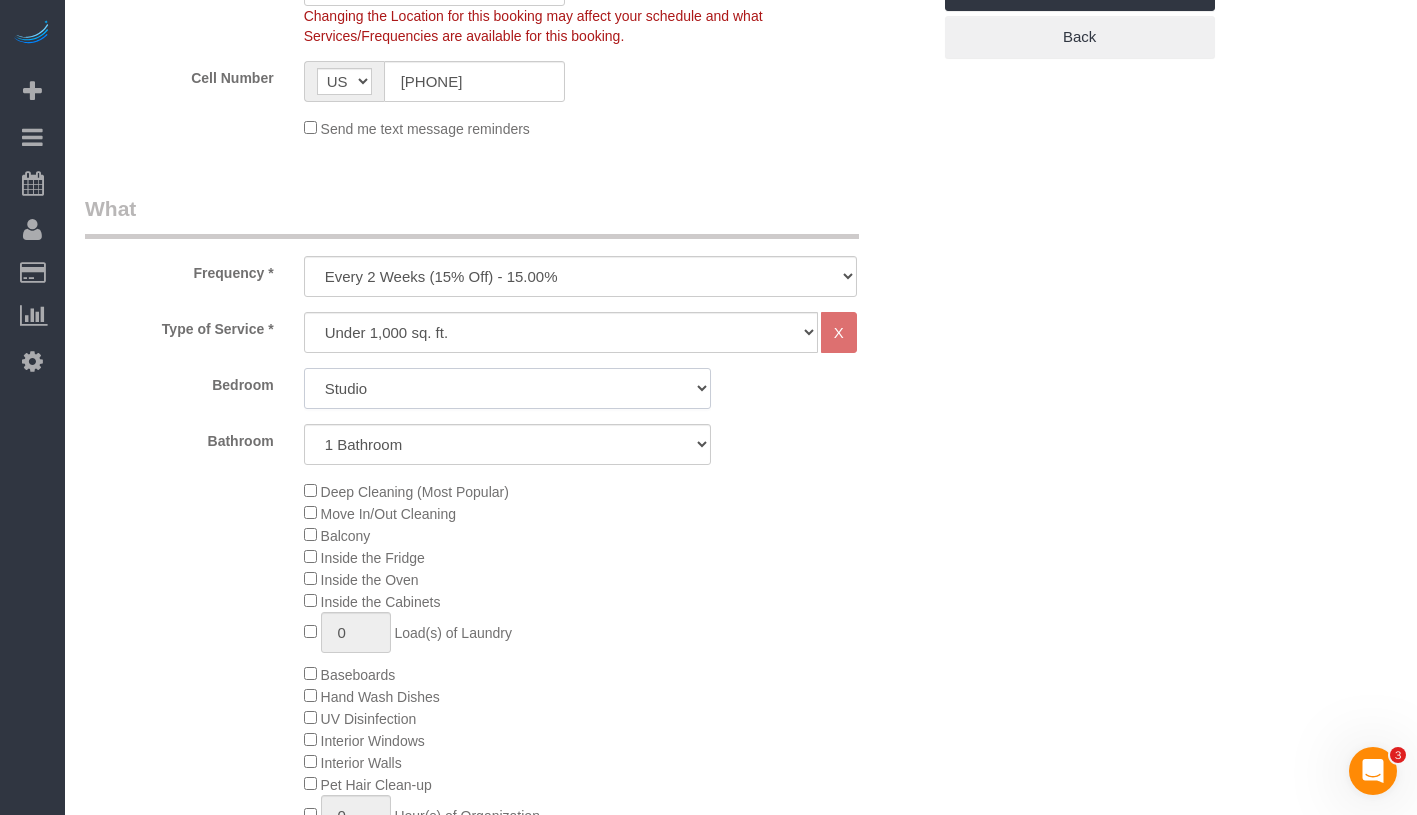 click on "Studio
1 Bedroom
2 Bedrooms
3 Bedrooms" 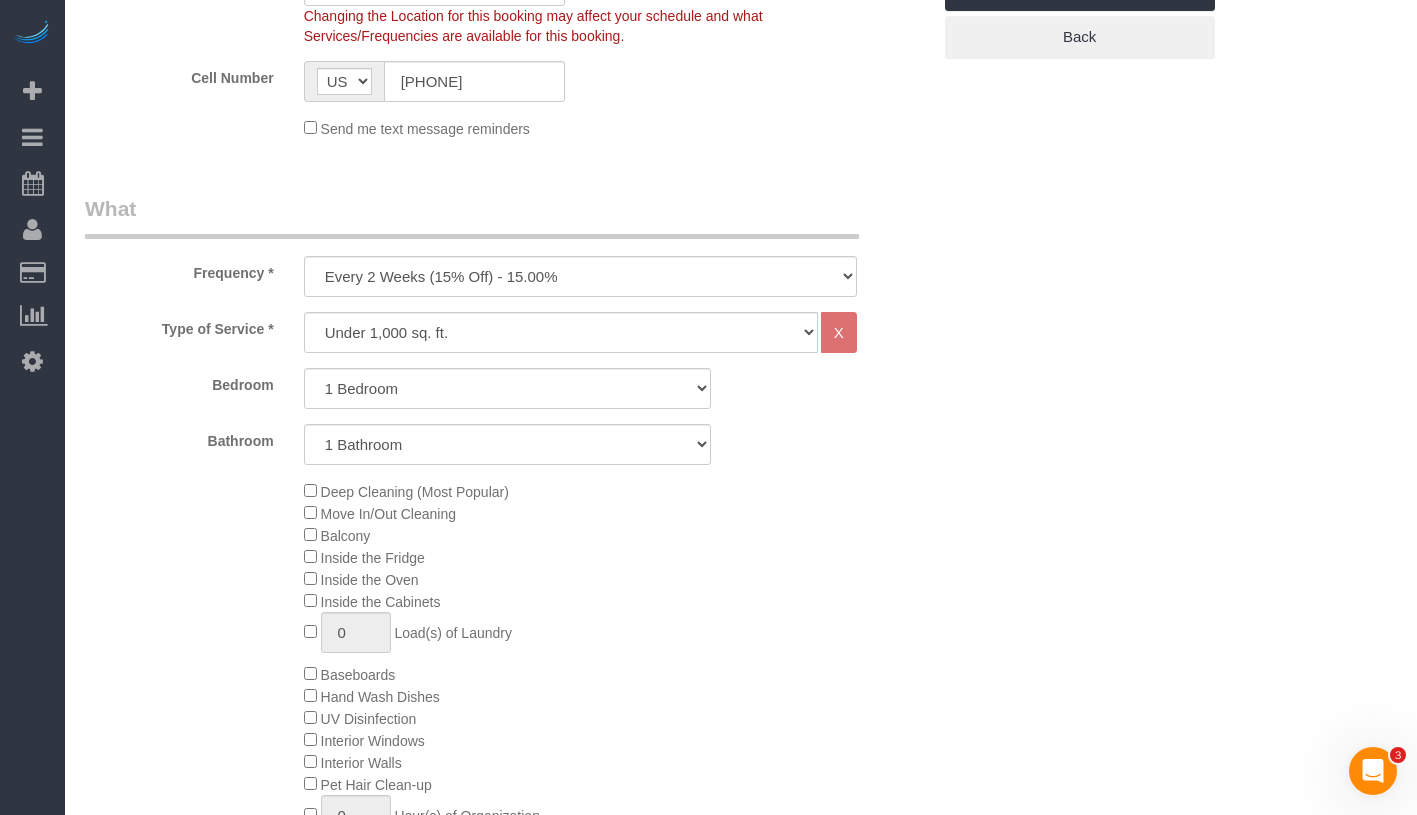 click on "Deep Cleaning (Most Popular)
Move In/Out Cleaning
Balcony
Inside the Fridge
Inside the Oven
Inside the Cabinets
0
Load(s) of Laundry
Baseboards
Hand Wash Dishes
0" 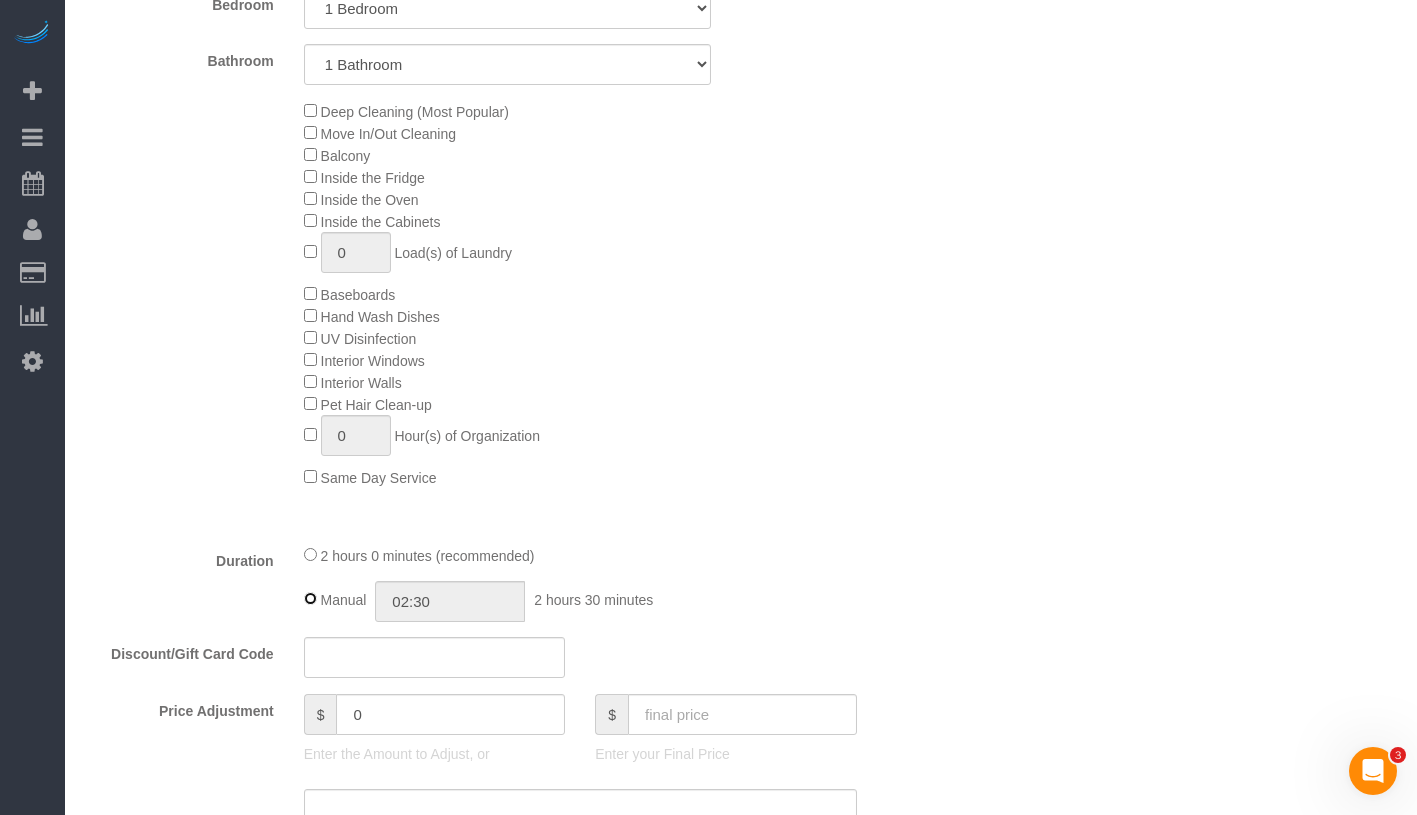 type on "02:00" 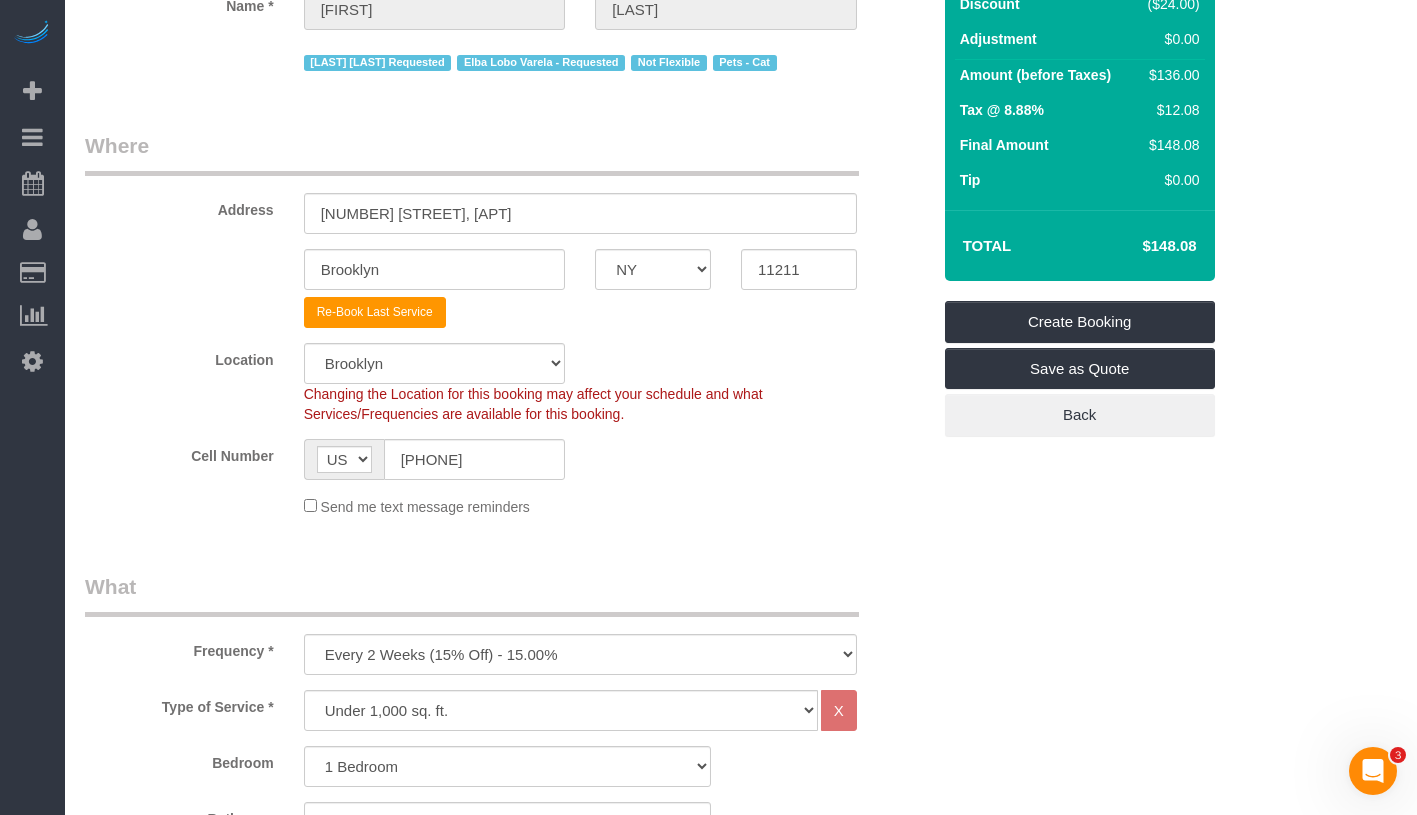 scroll, scrollTop: 187, scrollLeft: 0, axis: vertical 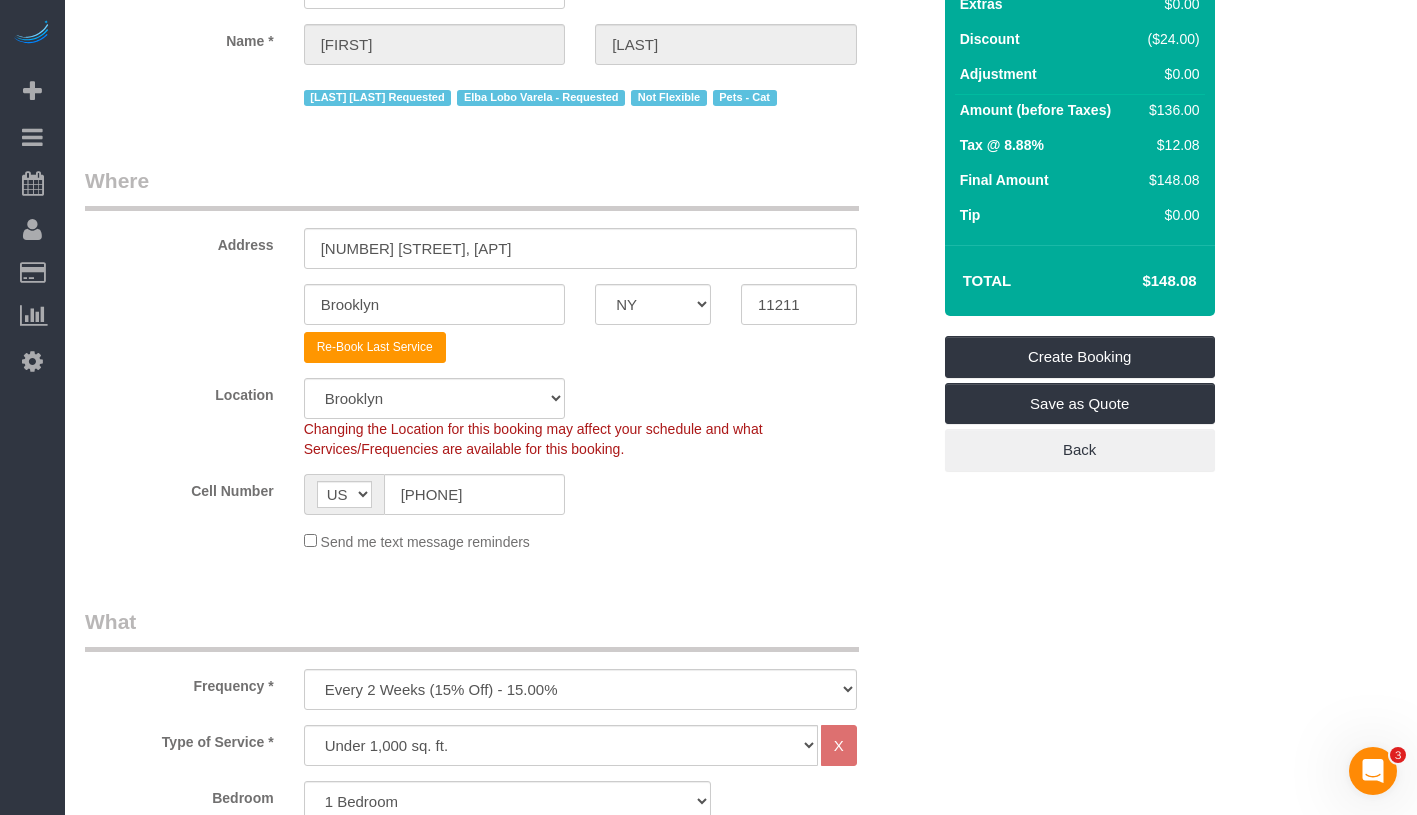 drag, startPoint x: 1138, startPoint y: 269, endPoint x: 1203, endPoint y: 279, distance: 65.76473 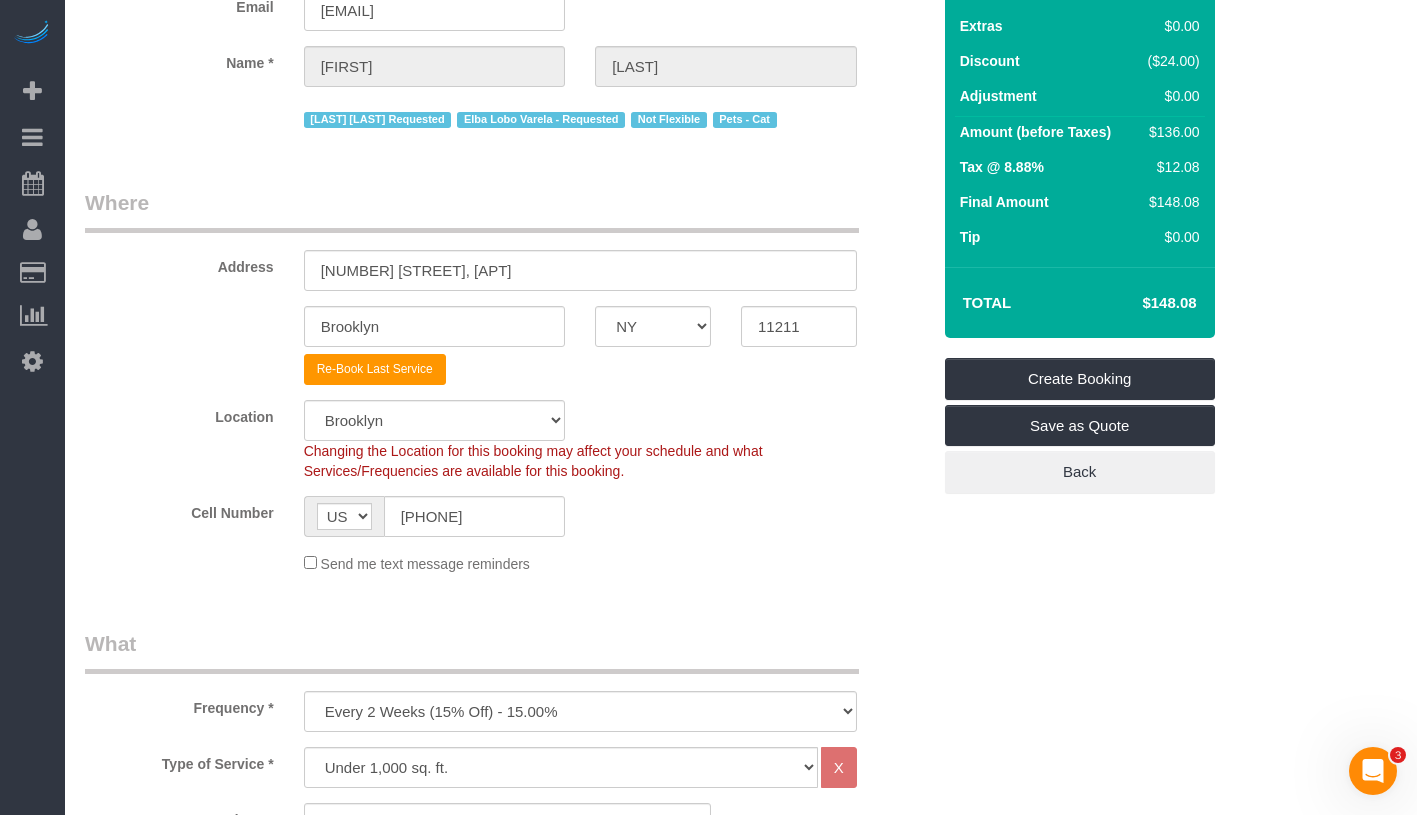 scroll, scrollTop: 0, scrollLeft: 0, axis: both 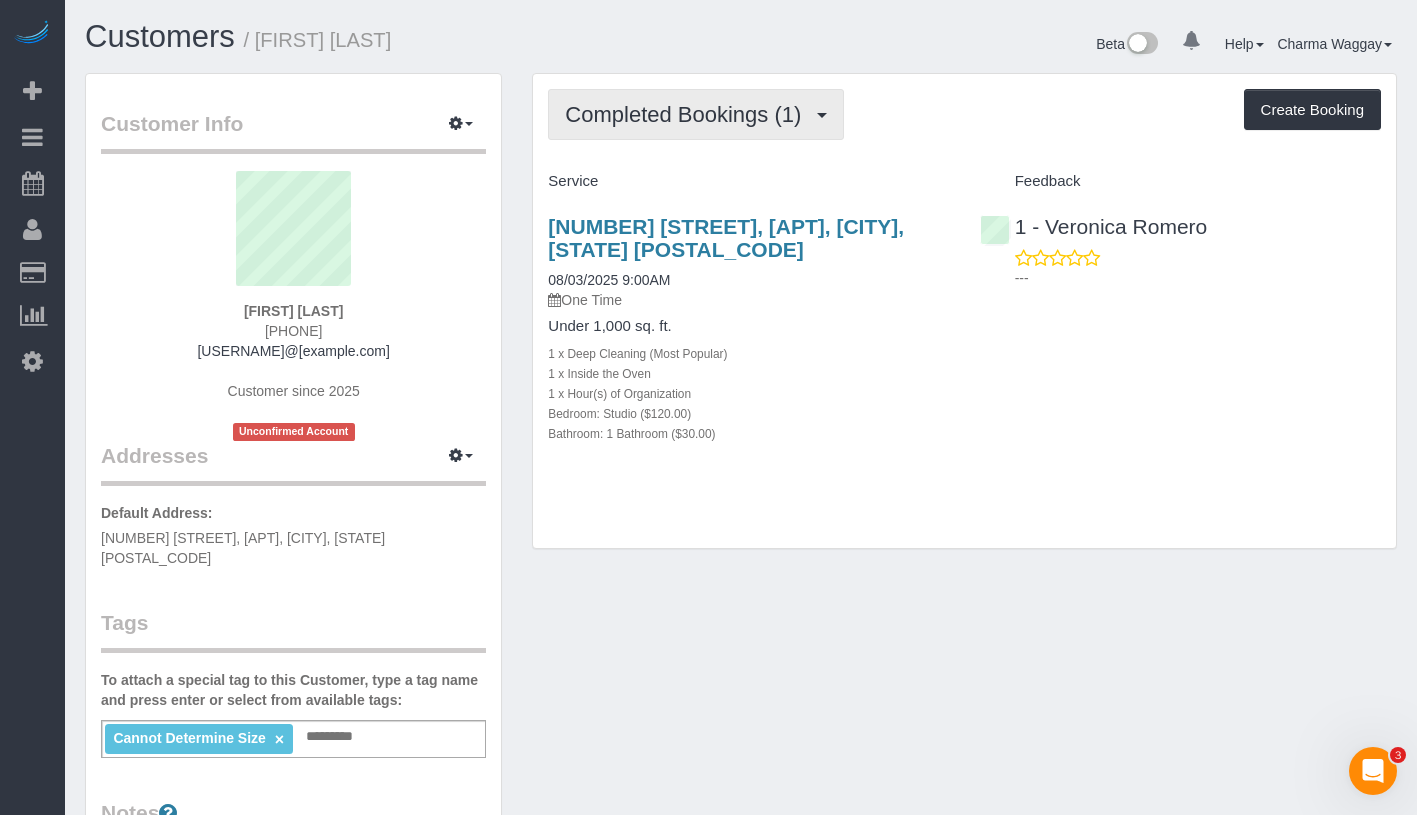 click on "Completed Bookings (1)" at bounding box center [688, 114] 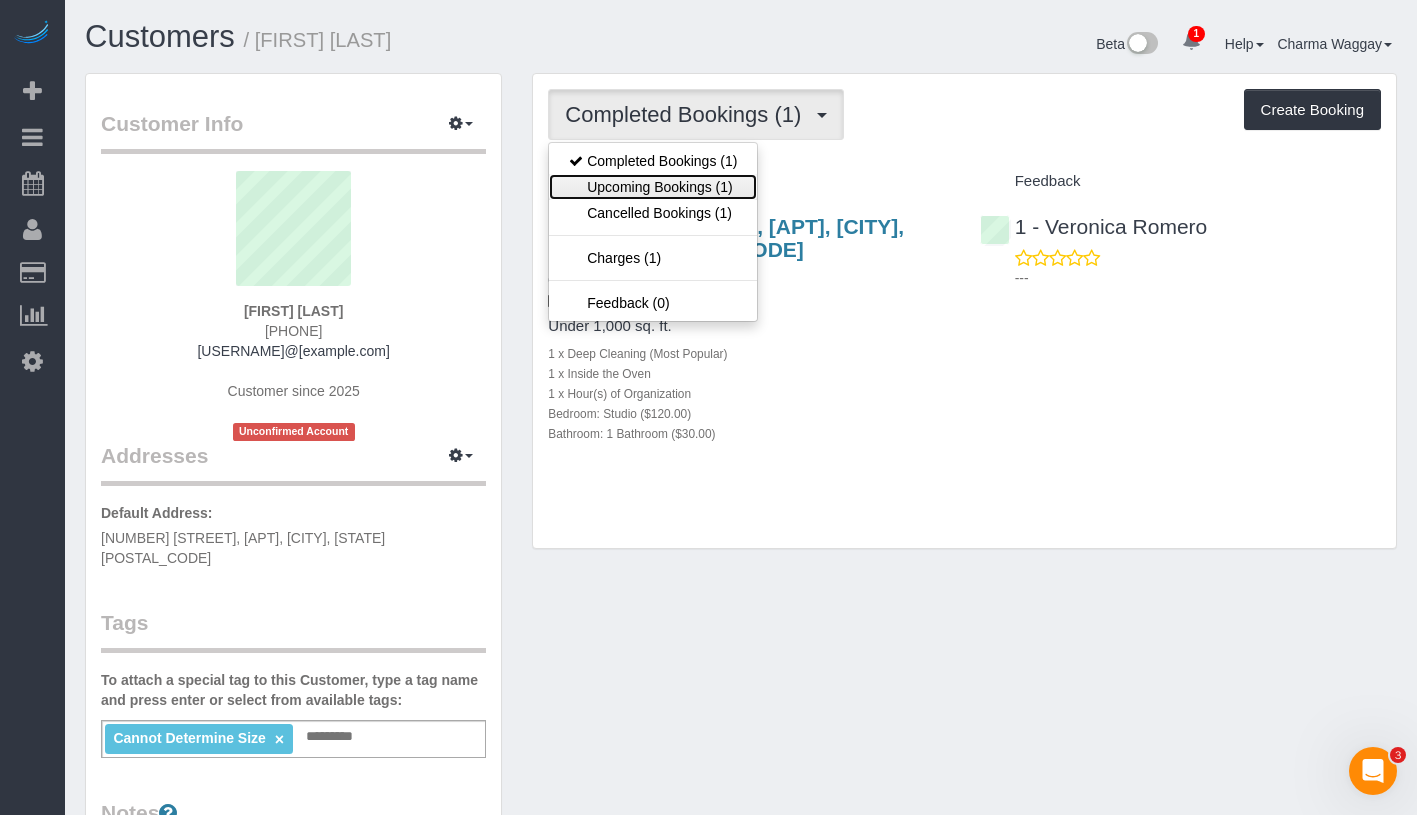 click on "Upcoming Bookings (1)" at bounding box center (653, 187) 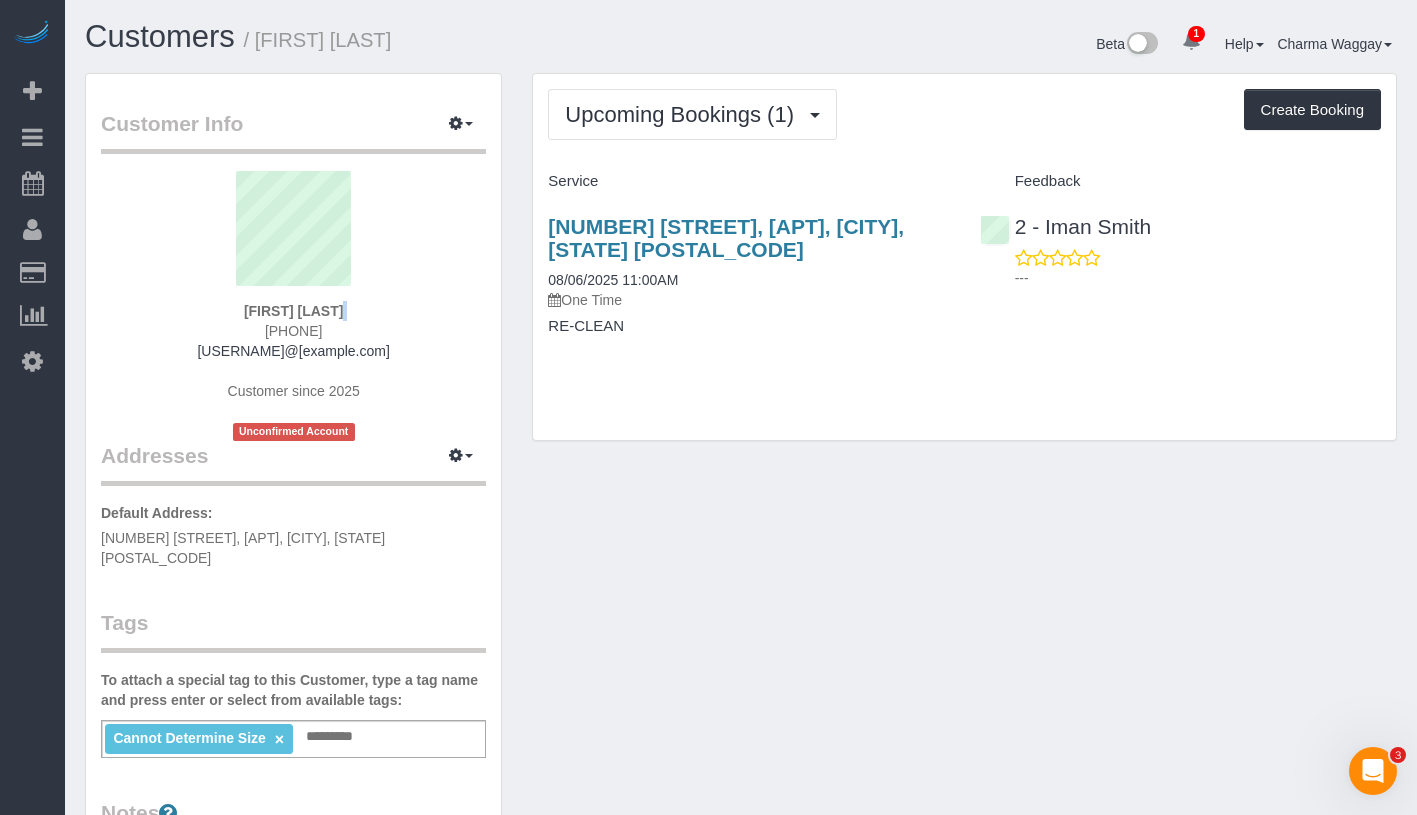drag, startPoint x: 218, startPoint y: 319, endPoint x: 362, endPoint y: 315, distance: 144.05554 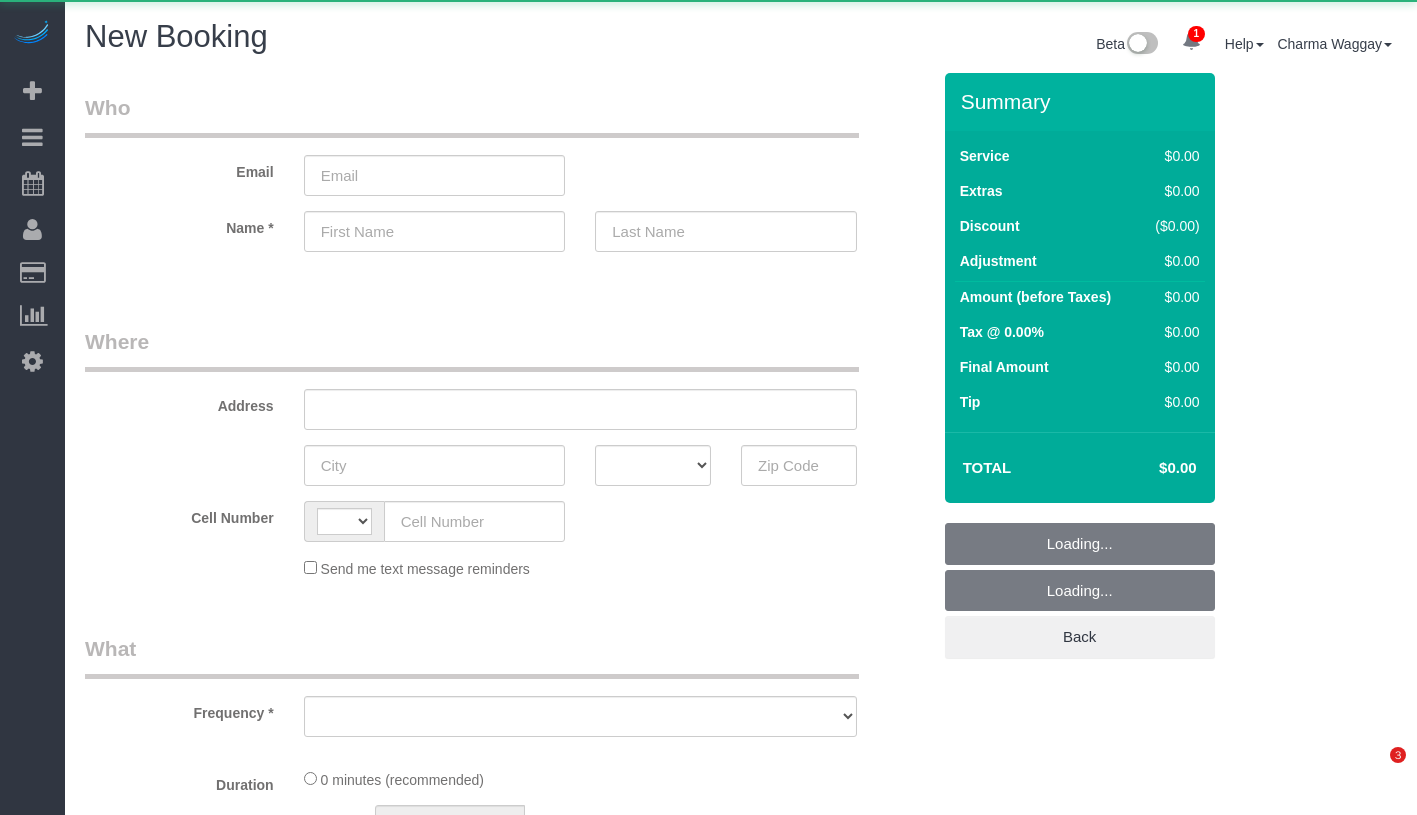 scroll, scrollTop: 0, scrollLeft: 0, axis: both 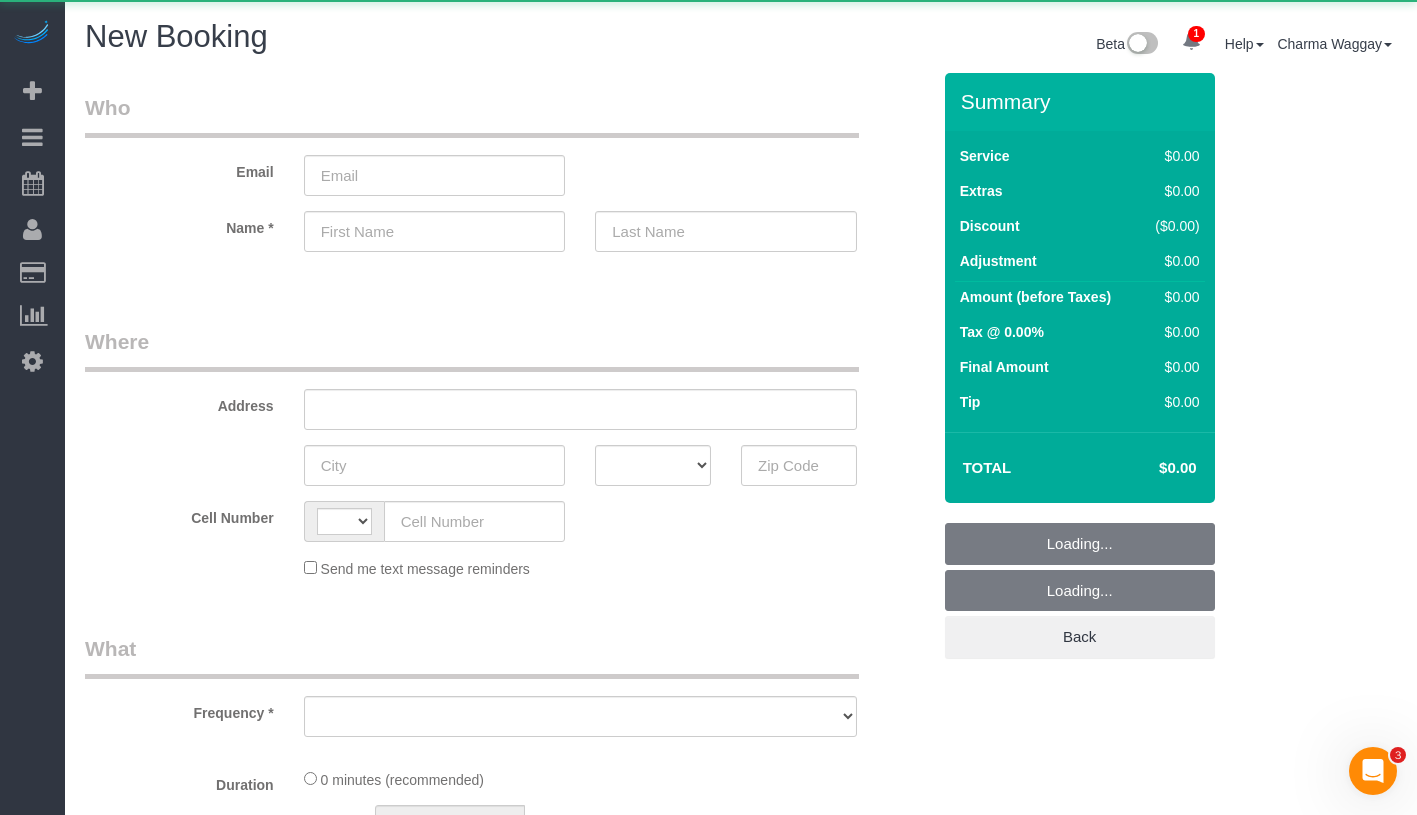 select on "object:750" 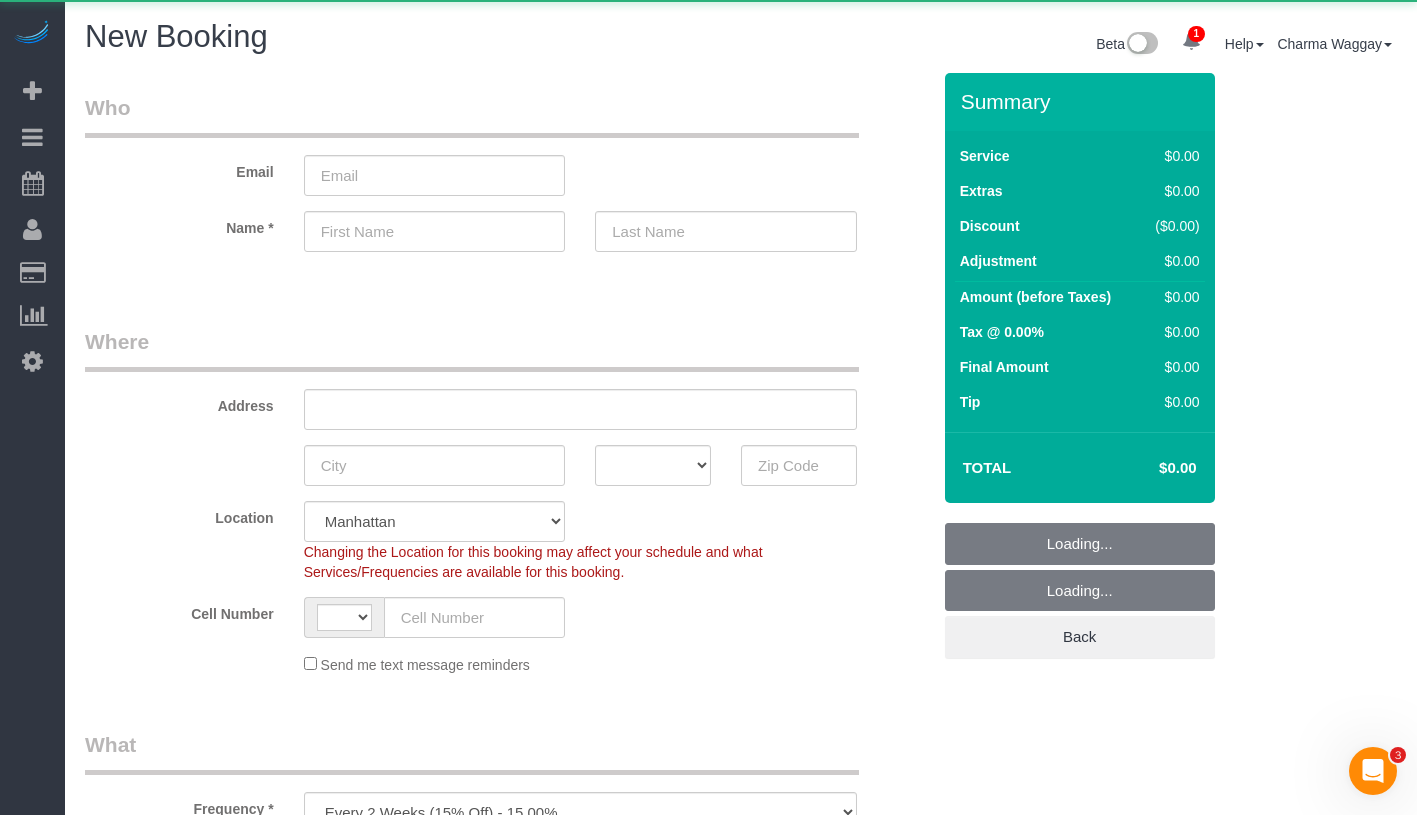 select on "object:857" 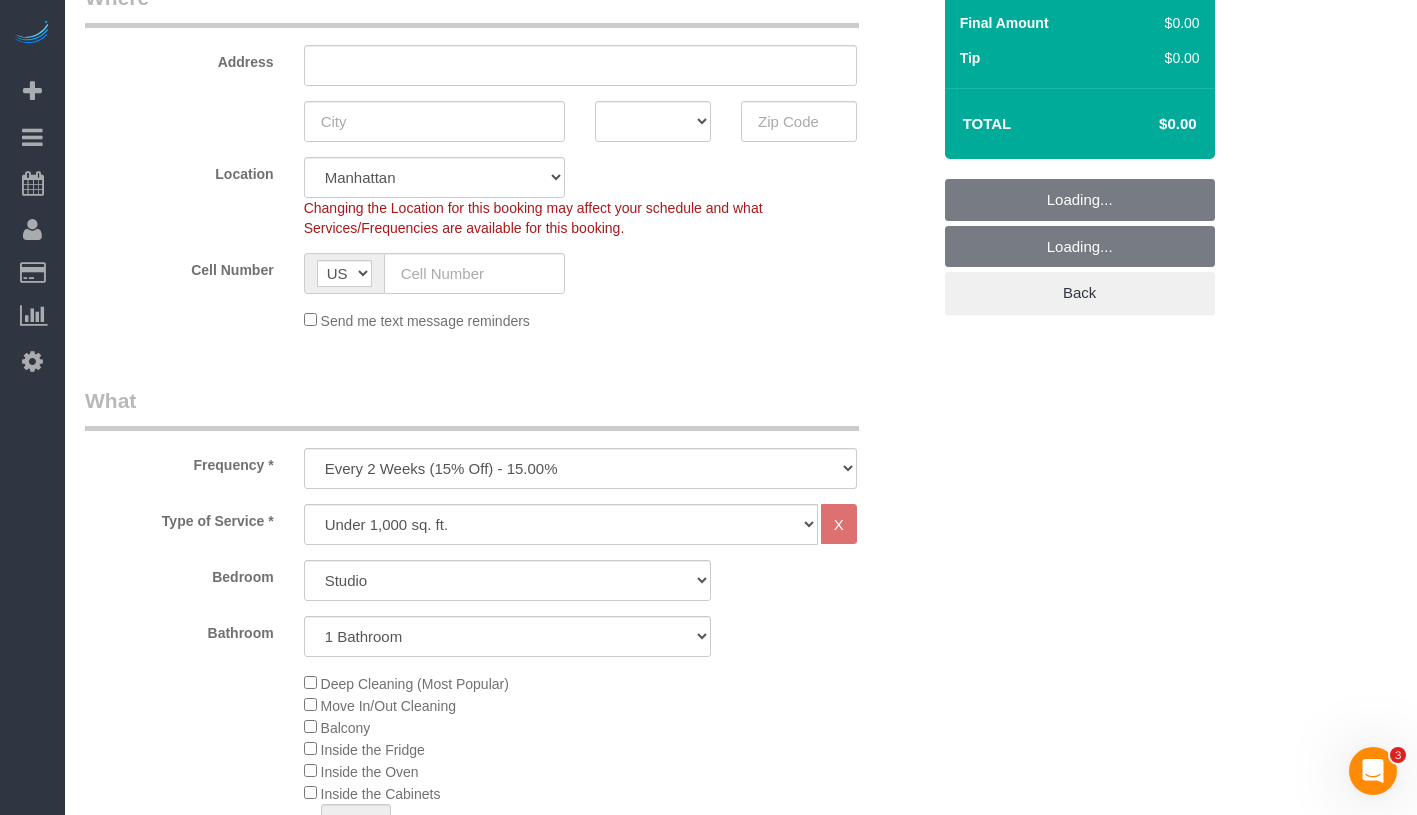 scroll, scrollTop: 608, scrollLeft: 0, axis: vertical 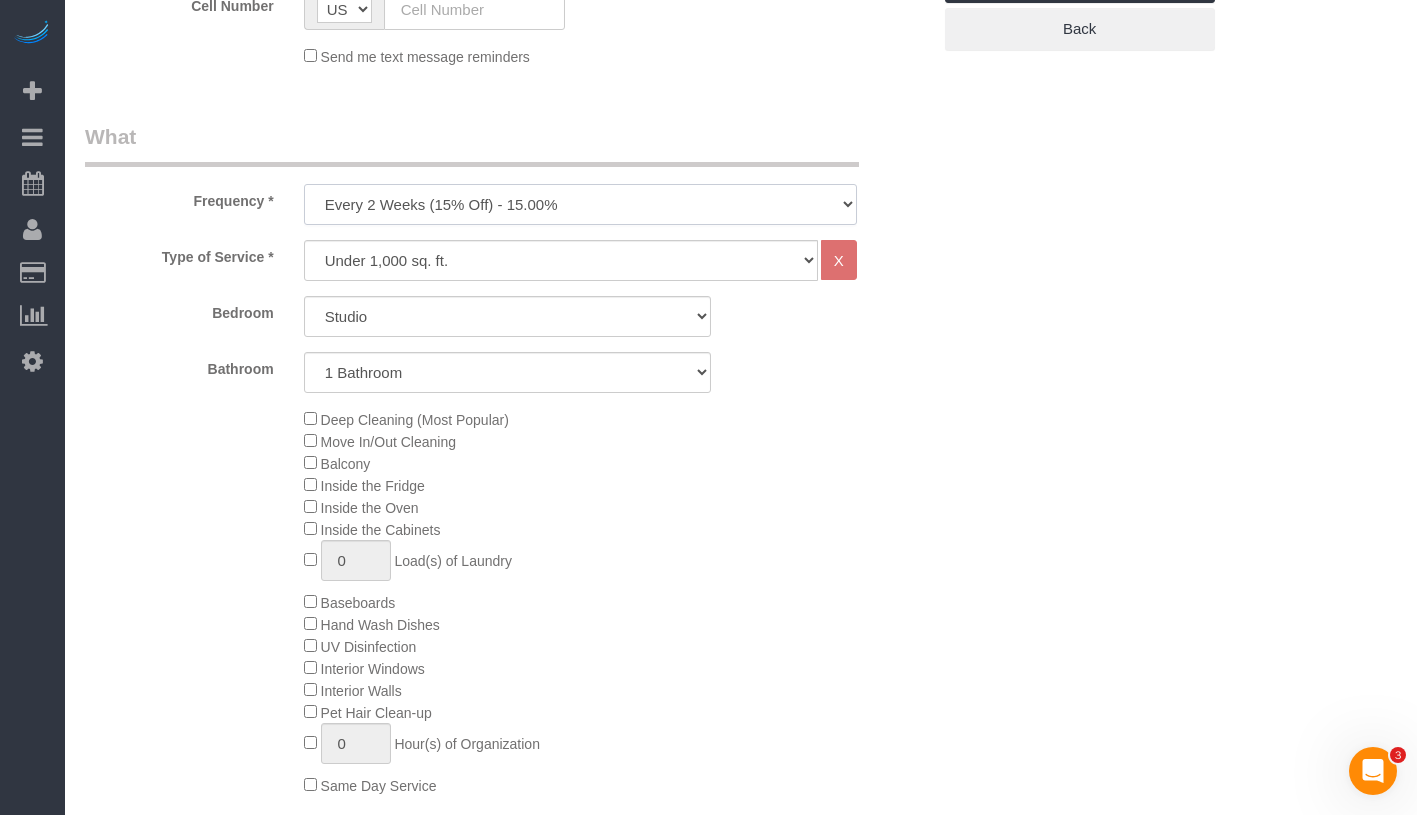 click on "One Time Weekly (20% Off) - 20.00% Every 2 Weeks (15% Off) - 15.00% Every 4 Weeks (10% Off) - 10.00%" at bounding box center [580, 204] 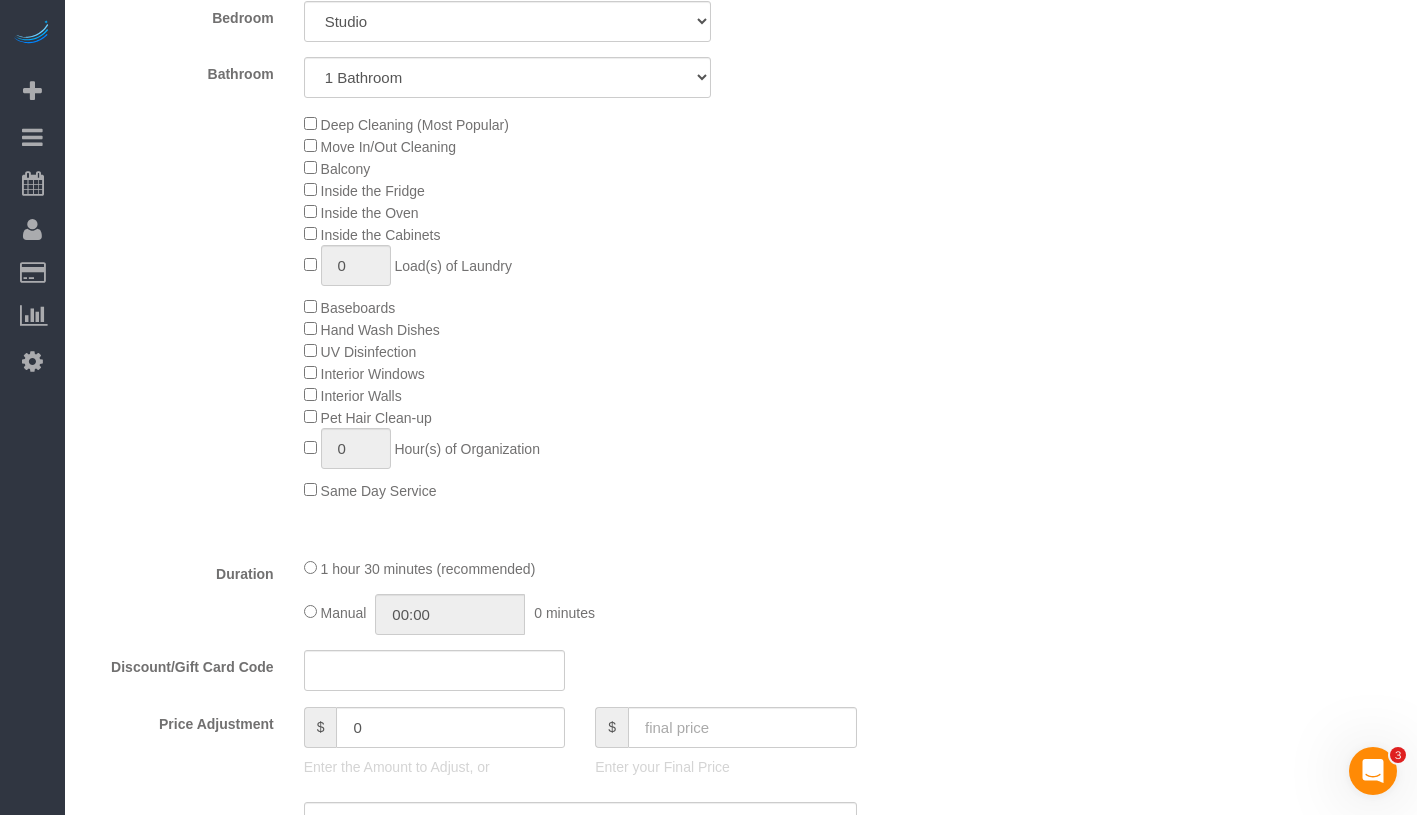 scroll, scrollTop: 903, scrollLeft: 0, axis: vertical 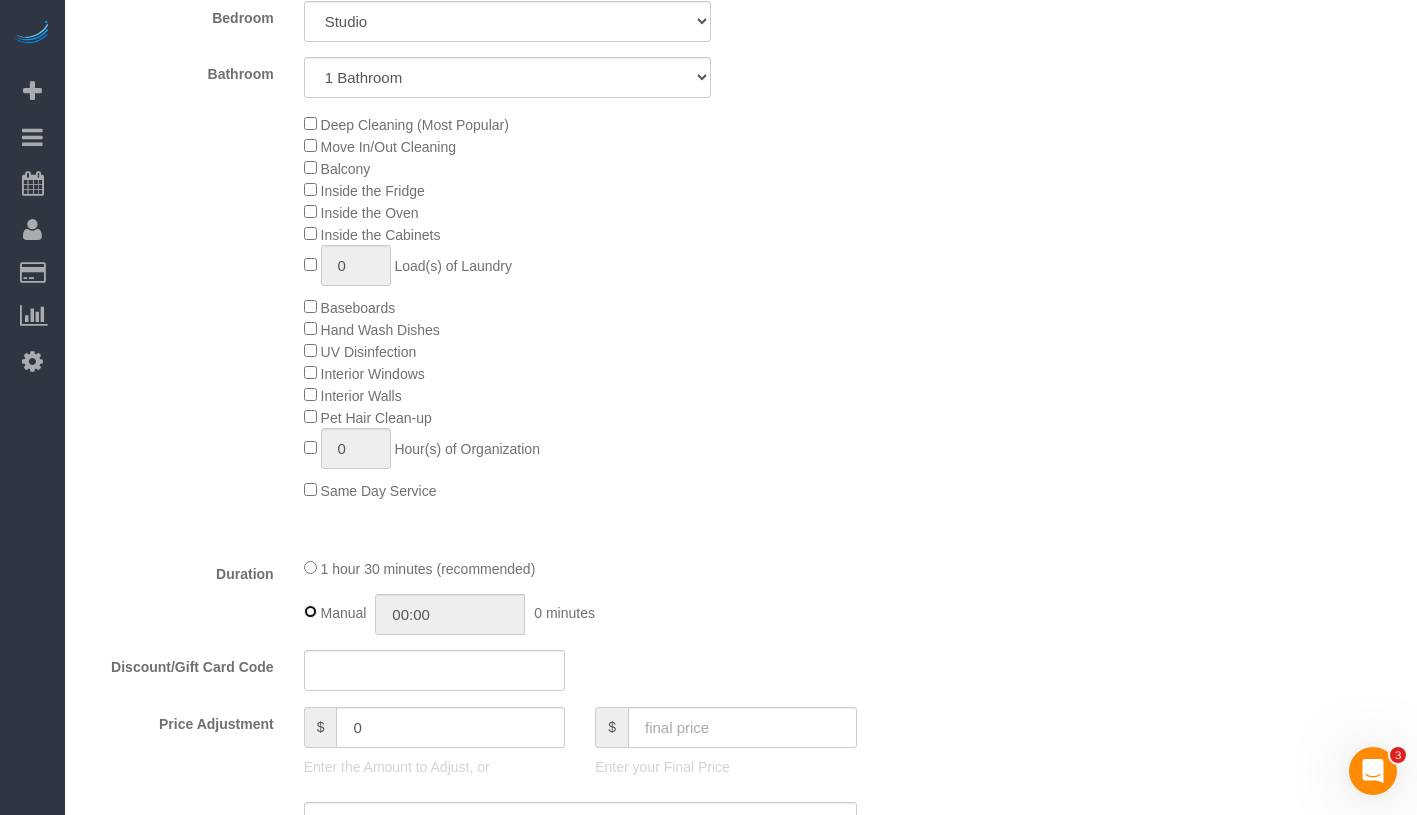 type on "01:30" 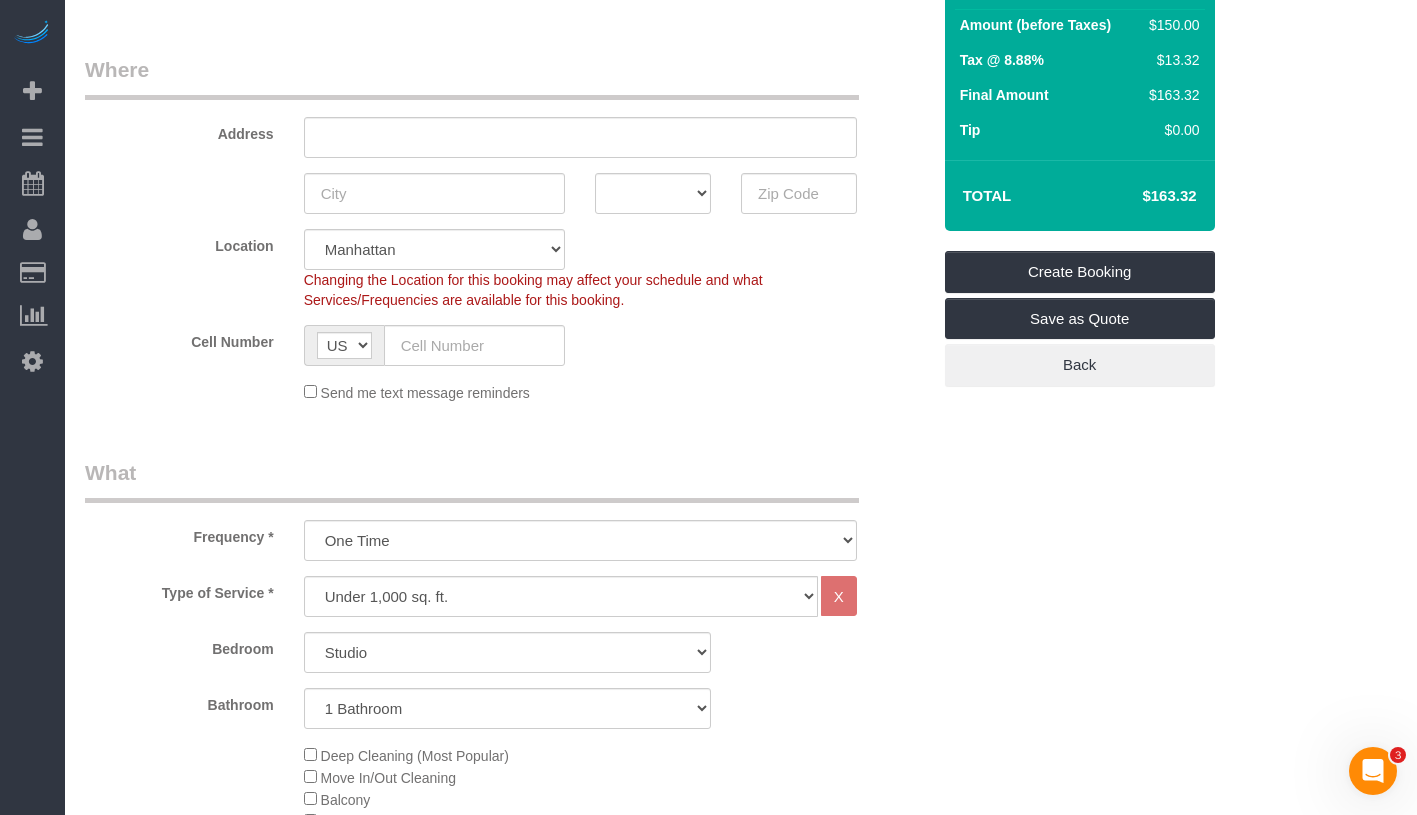 scroll, scrollTop: 198, scrollLeft: 0, axis: vertical 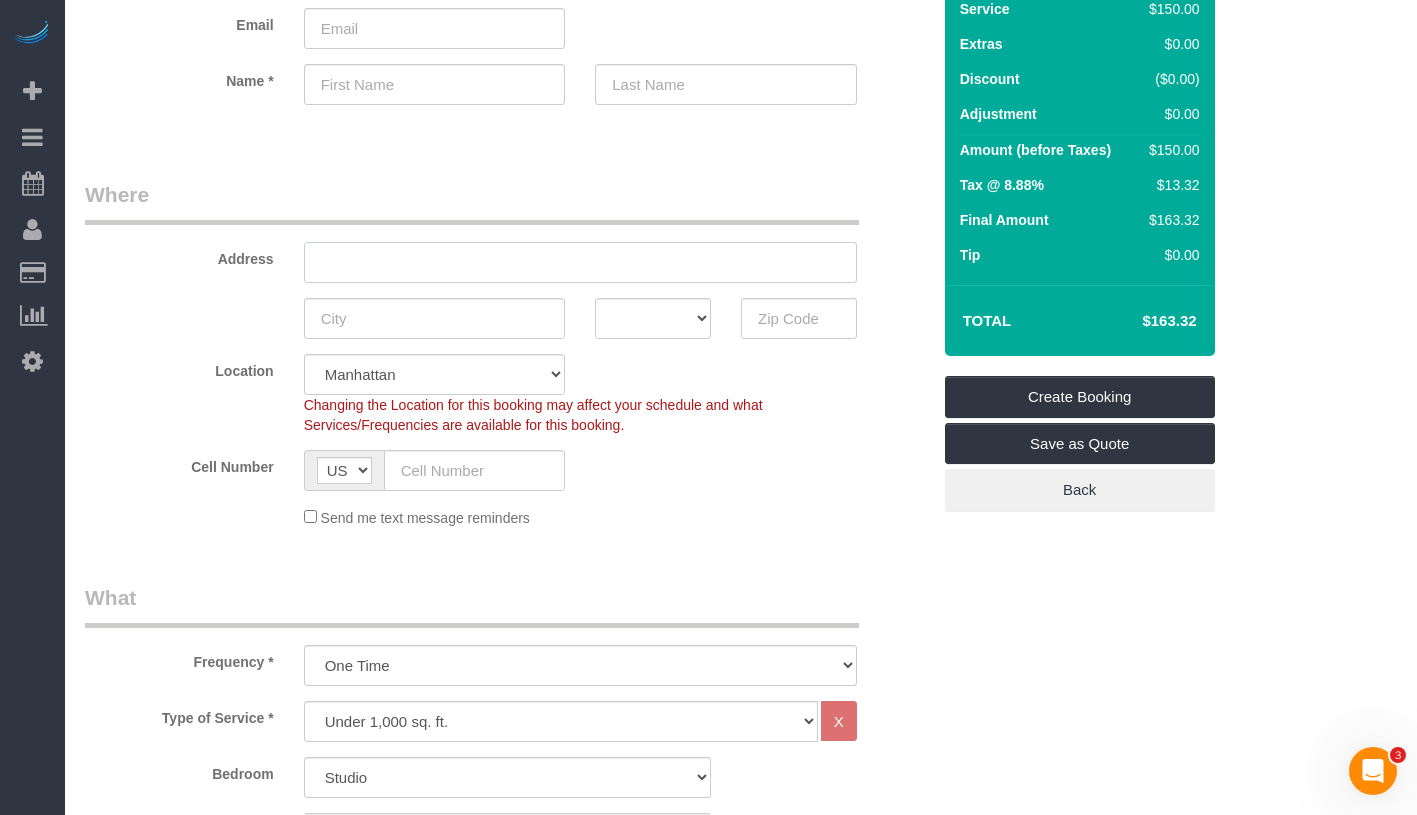 click at bounding box center (580, 262) 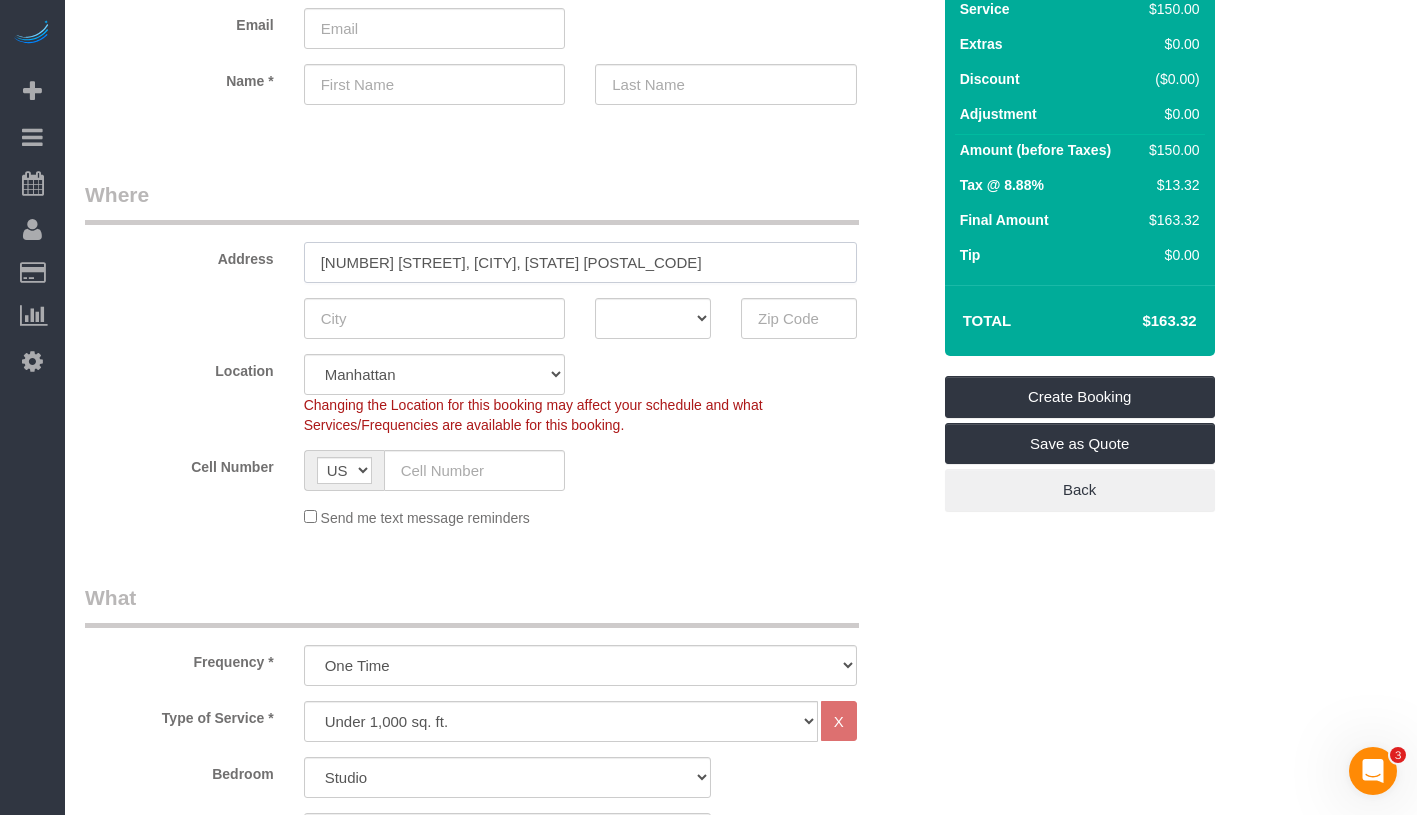 click on "[NUMBER] [STREET], [CITY], [STATE] [POSTAL_CODE]" at bounding box center [580, 262] 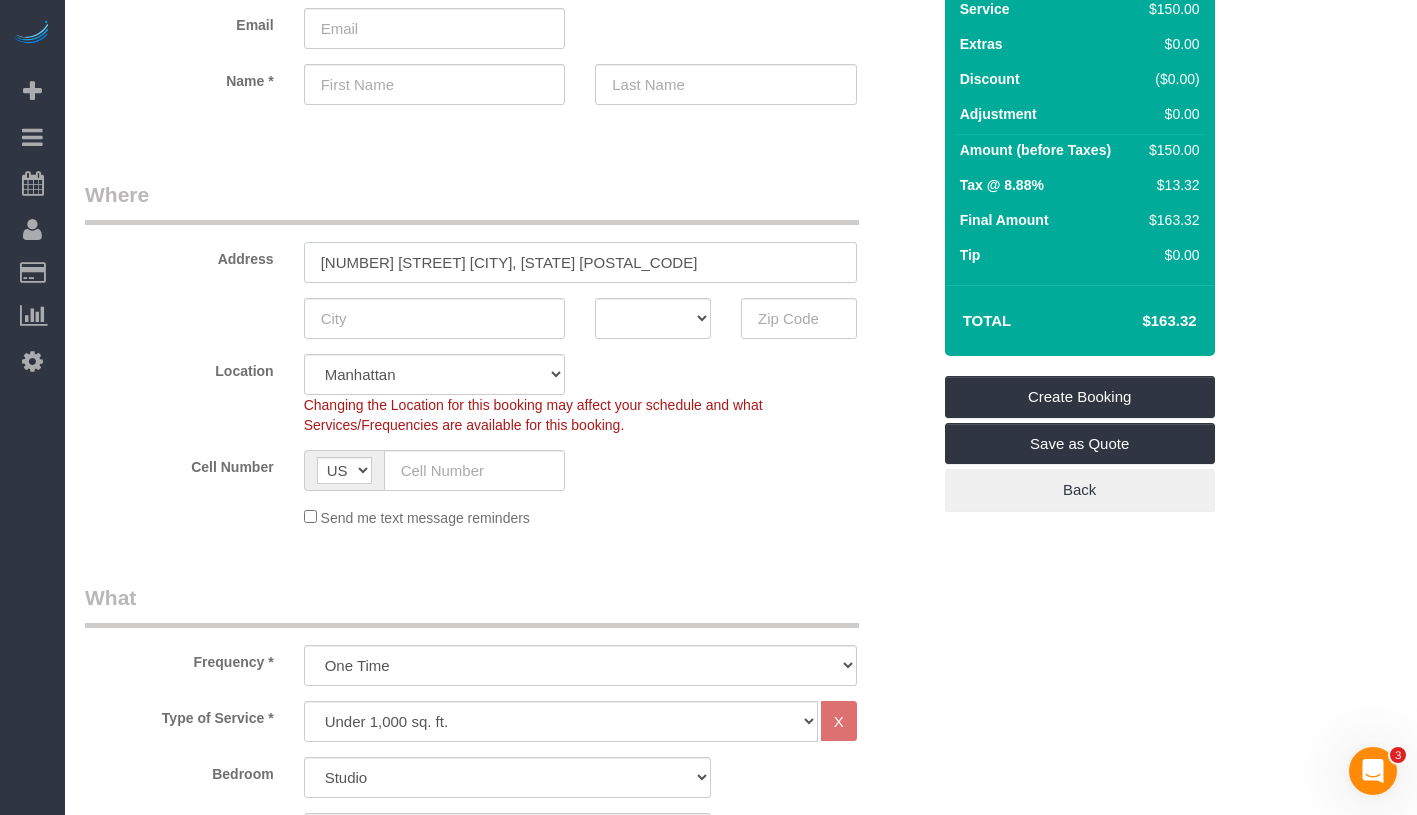 drag, startPoint x: 430, startPoint y: 258, endPoint x: 492, endPoint y: 261, distance: 62.072536 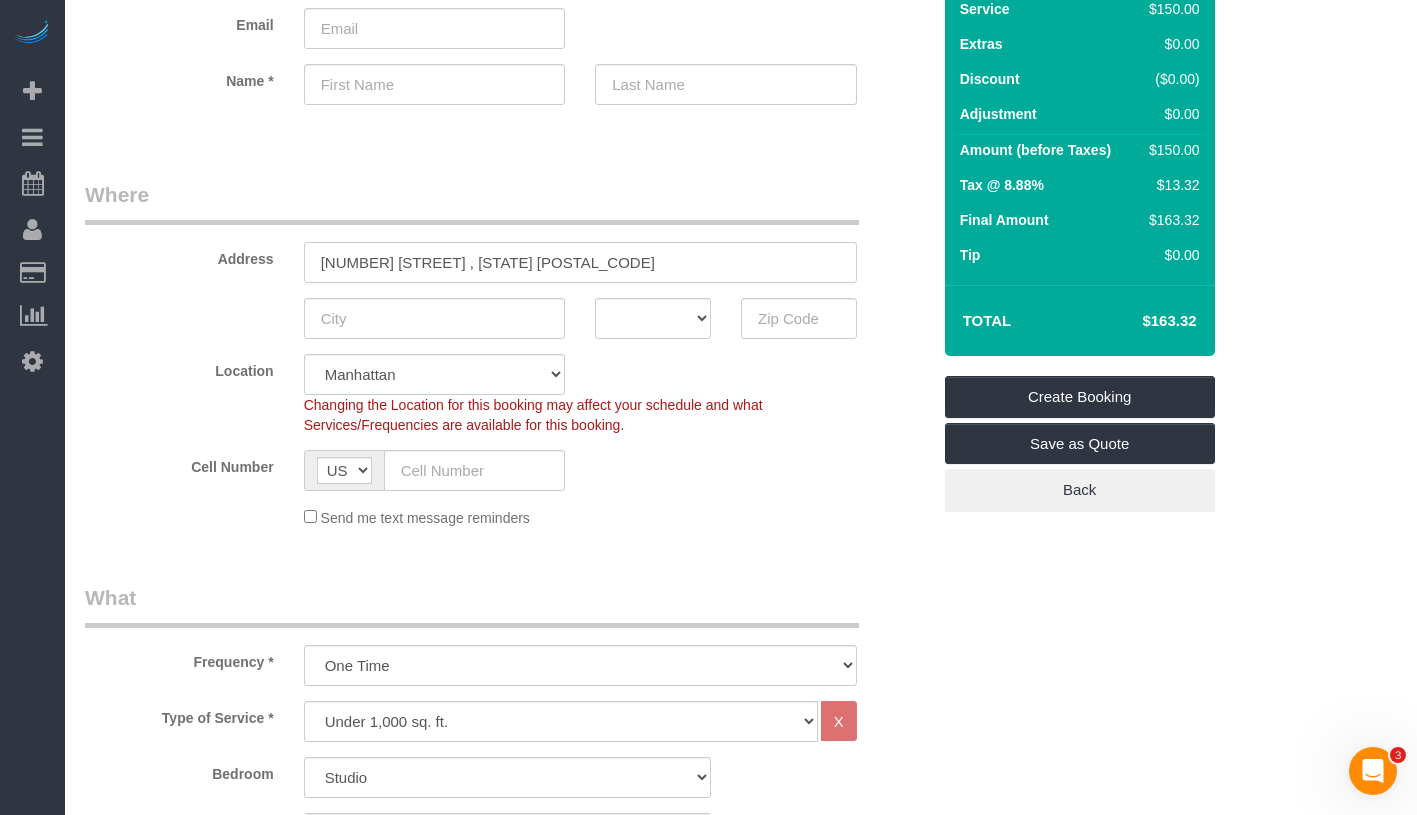 type on "[NUMBER] [STREET] , [STATE] [POSTAL_CODE]" 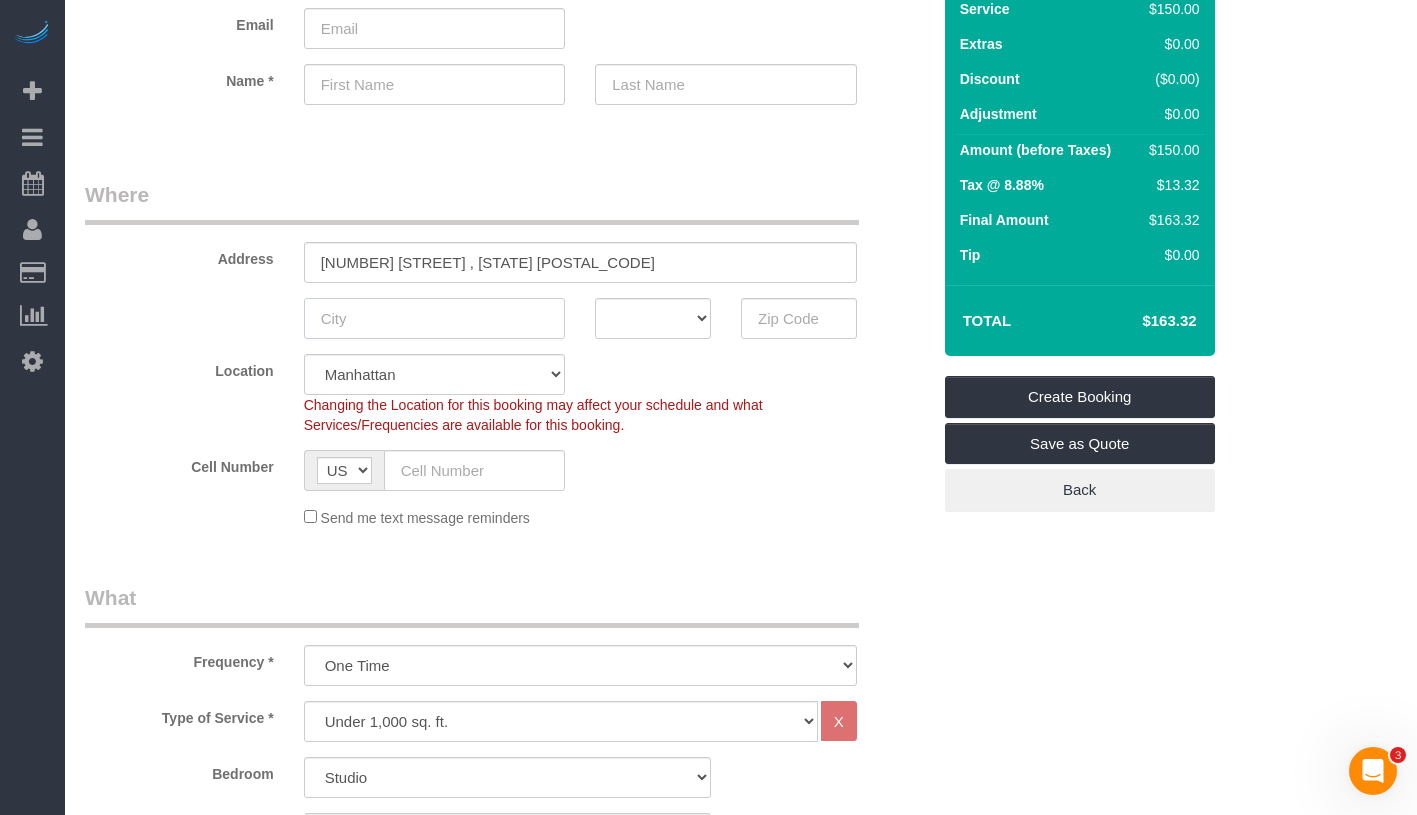 click at bounding box center [435, 318] 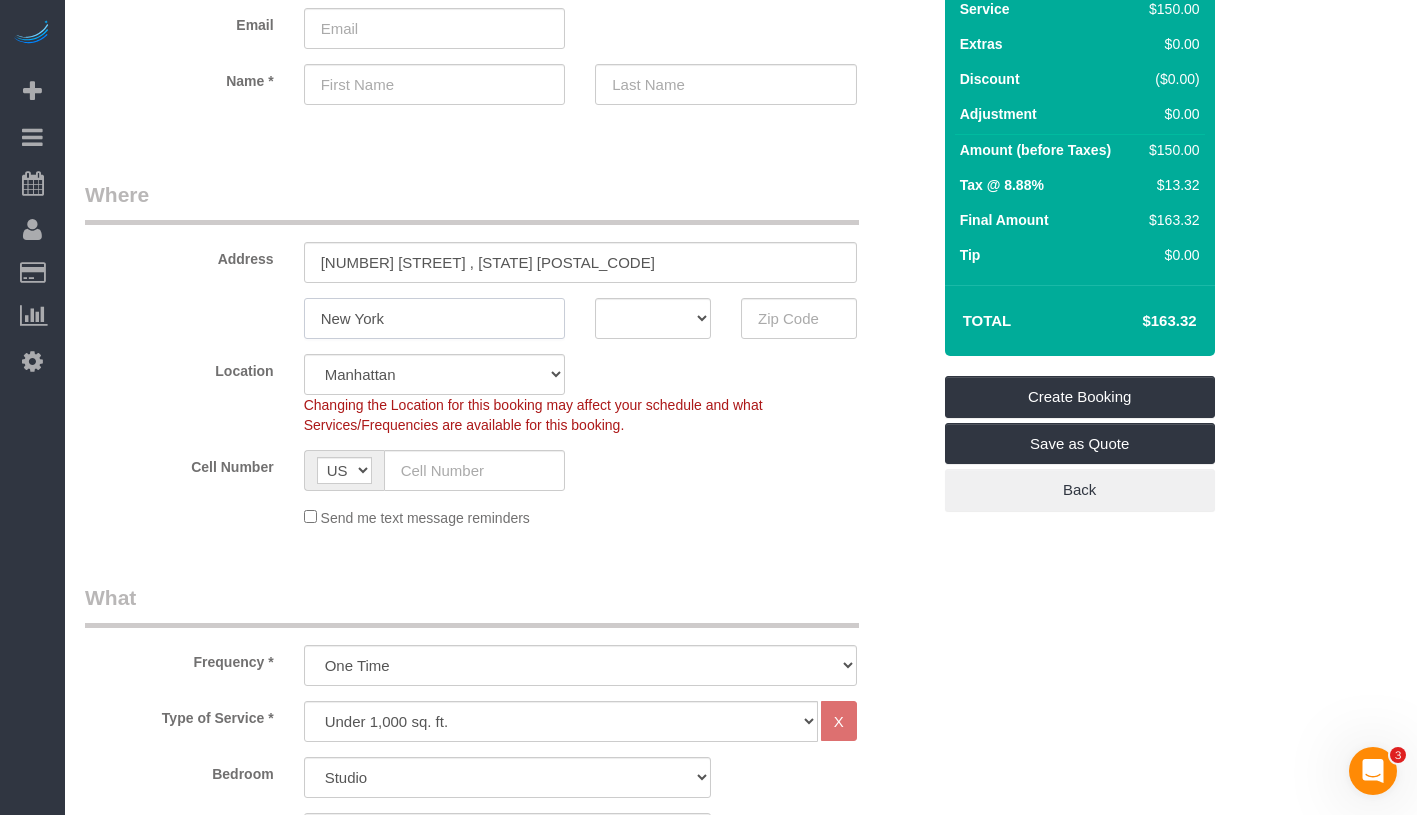 type on "New York" 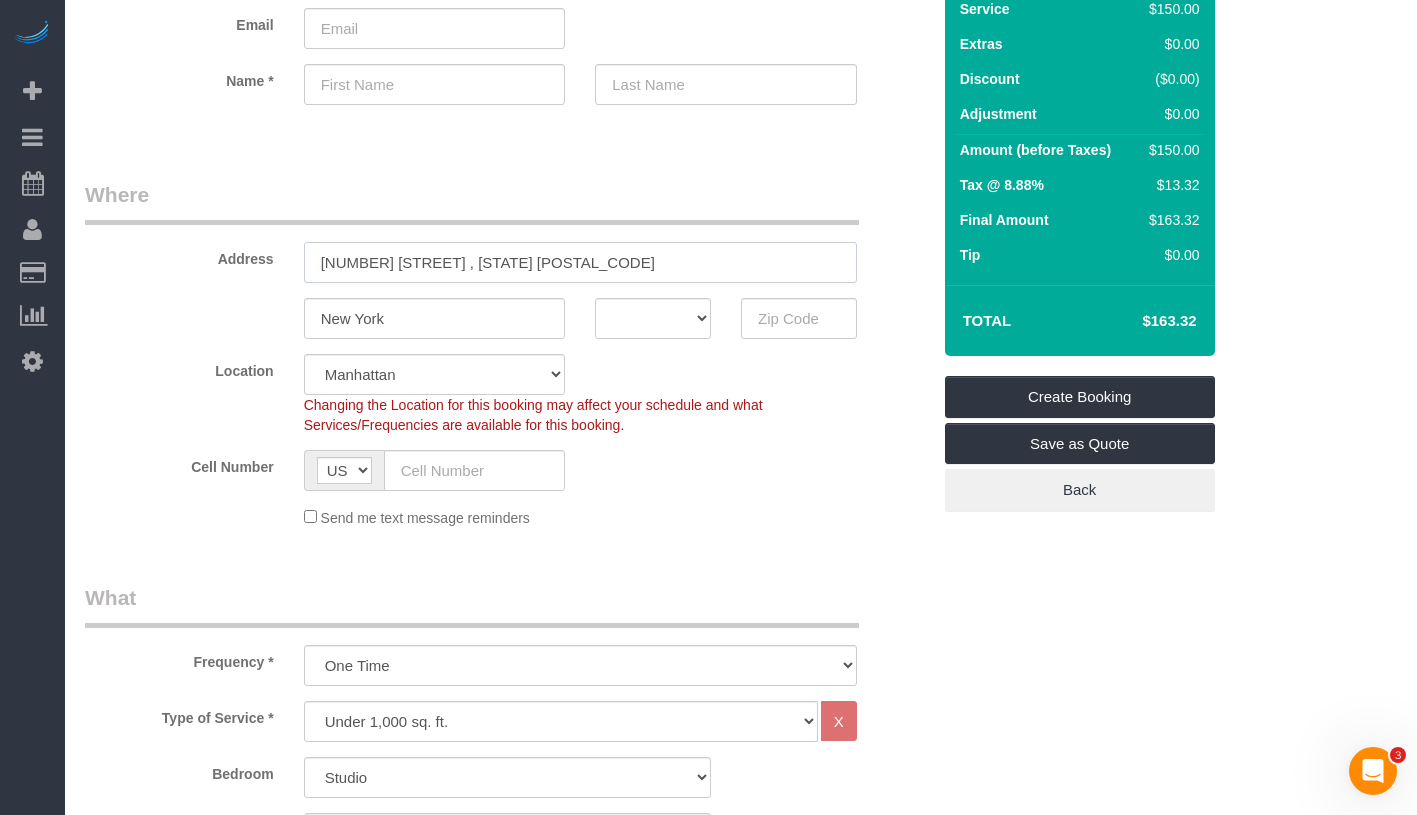 drag, startPoint x: 441, startPoint y: 259, endPoint x: 466, endPoint y: 259, distance: 25 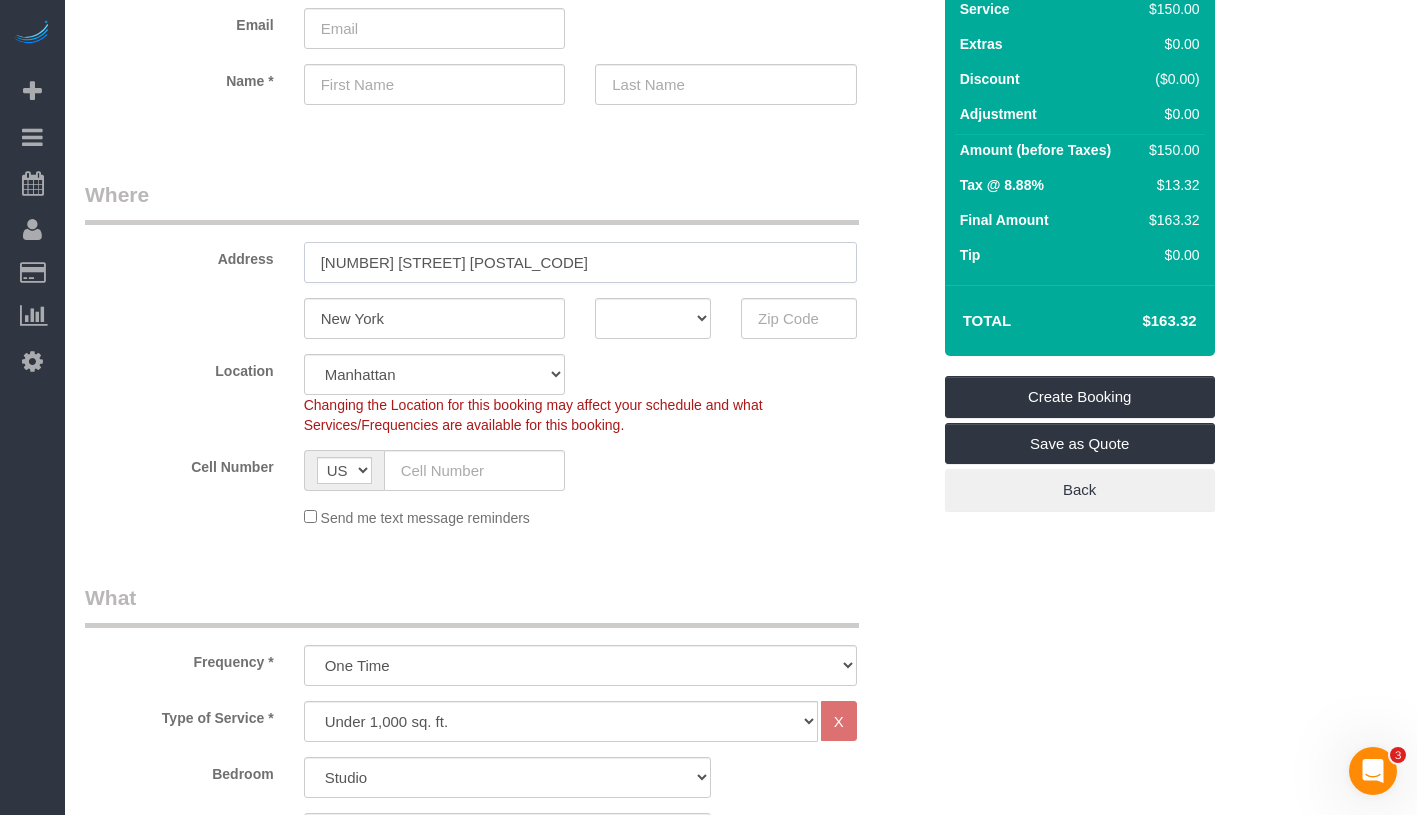 drag, startPoint x: 431, startPoint y: 259, endPoint x: 536, endPoint y: 262, distance: 105.04285 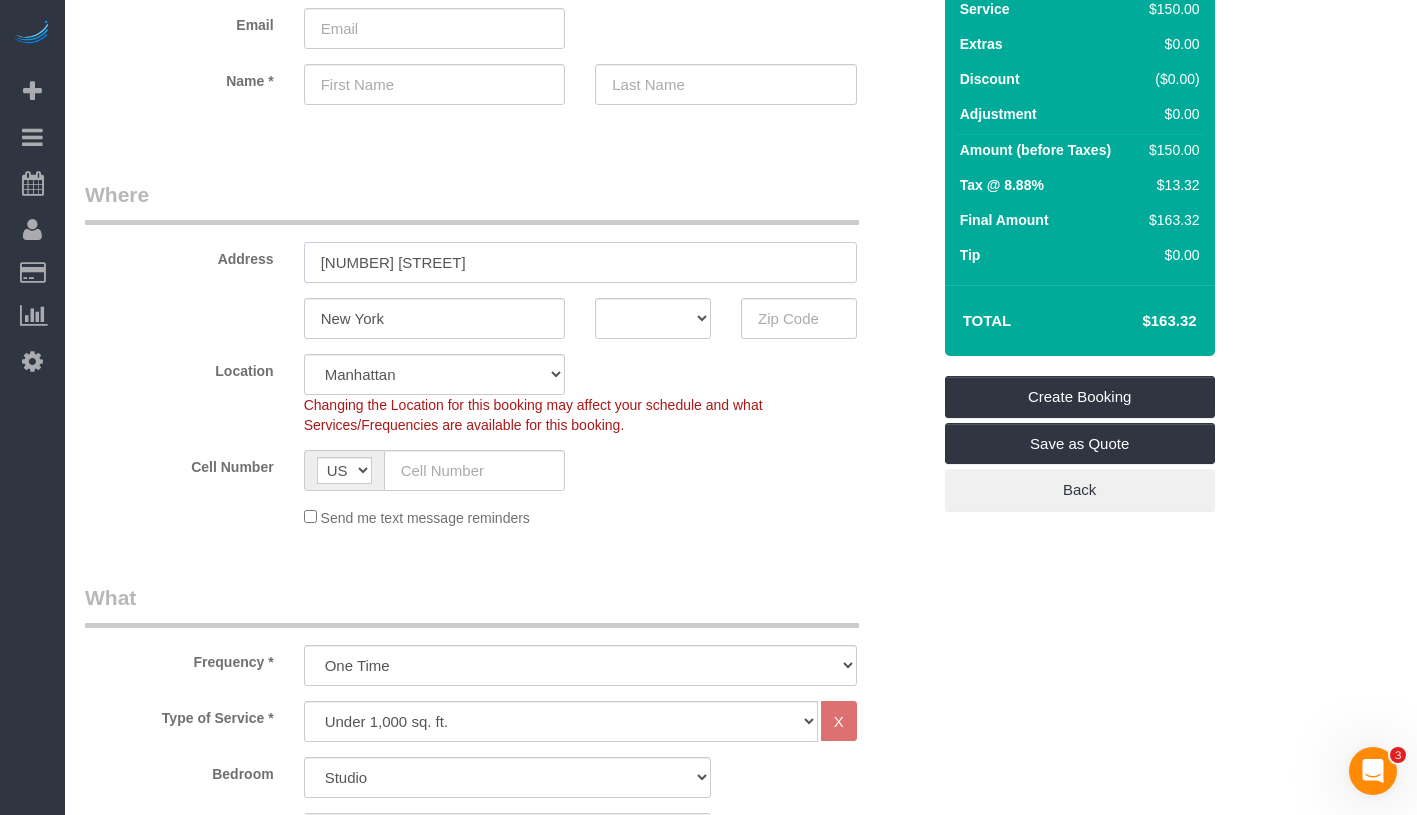 type on "[NUMBER] [STREET]" 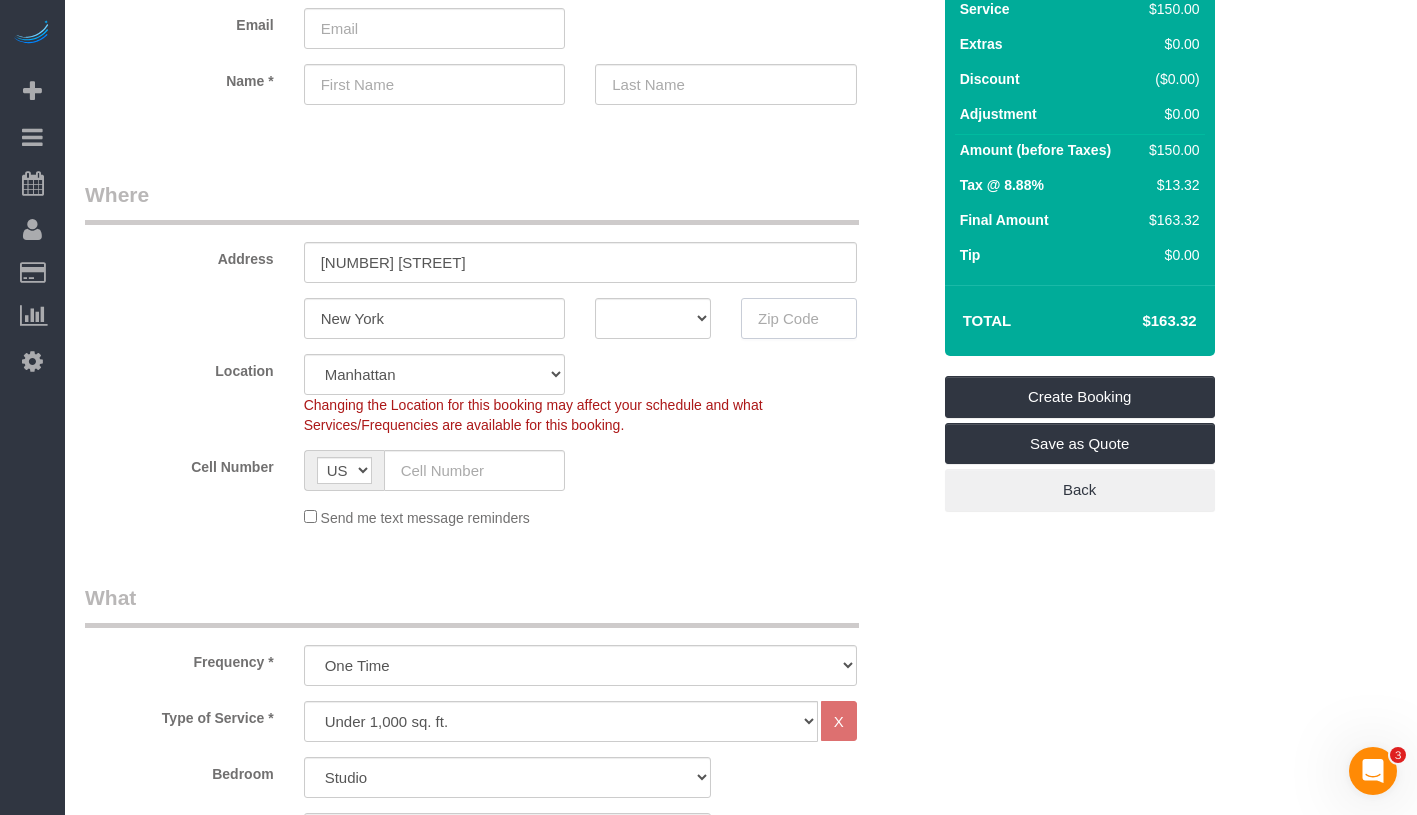 click at bounding box center (799, 318) 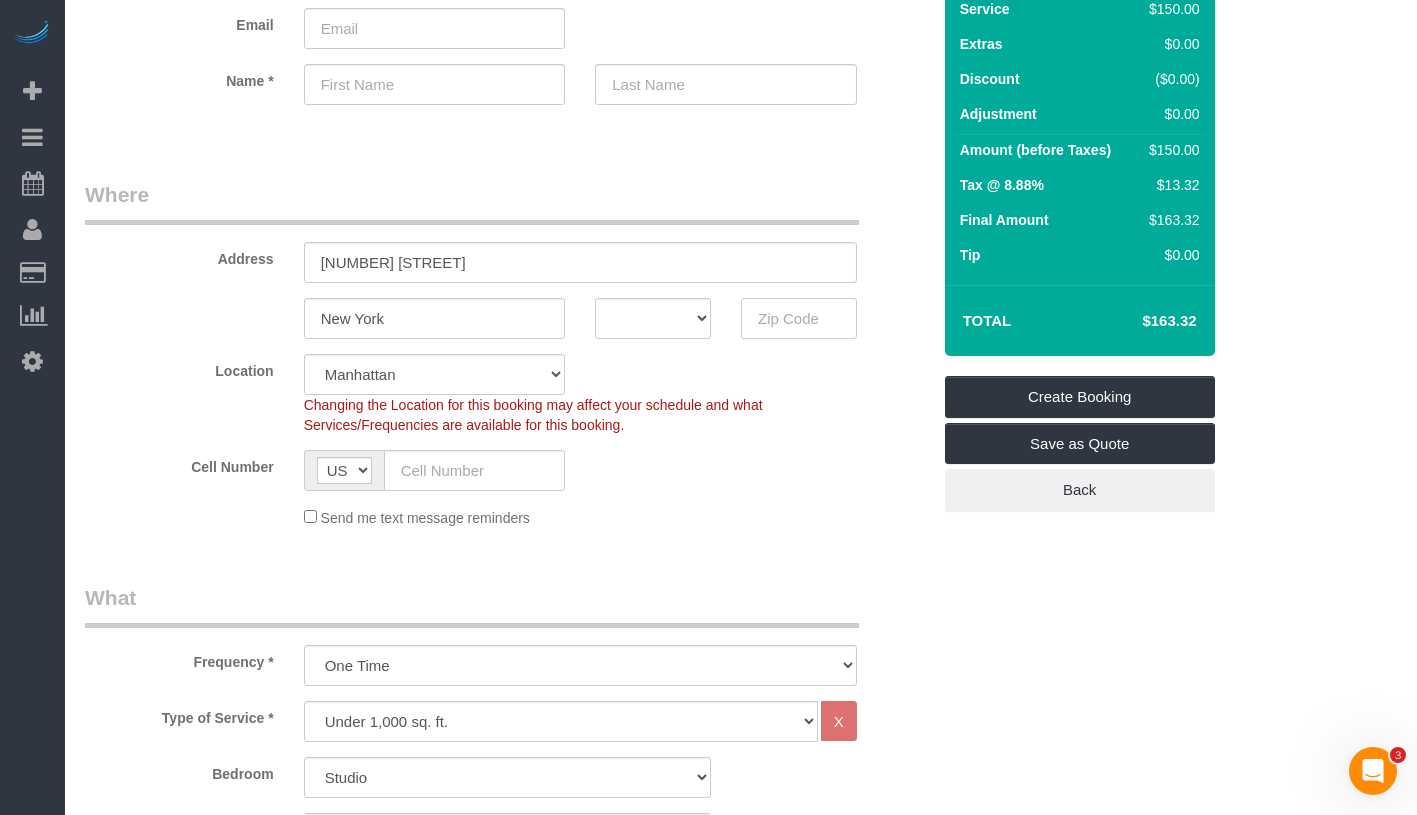 paste on "[POSTAL_CODE]" 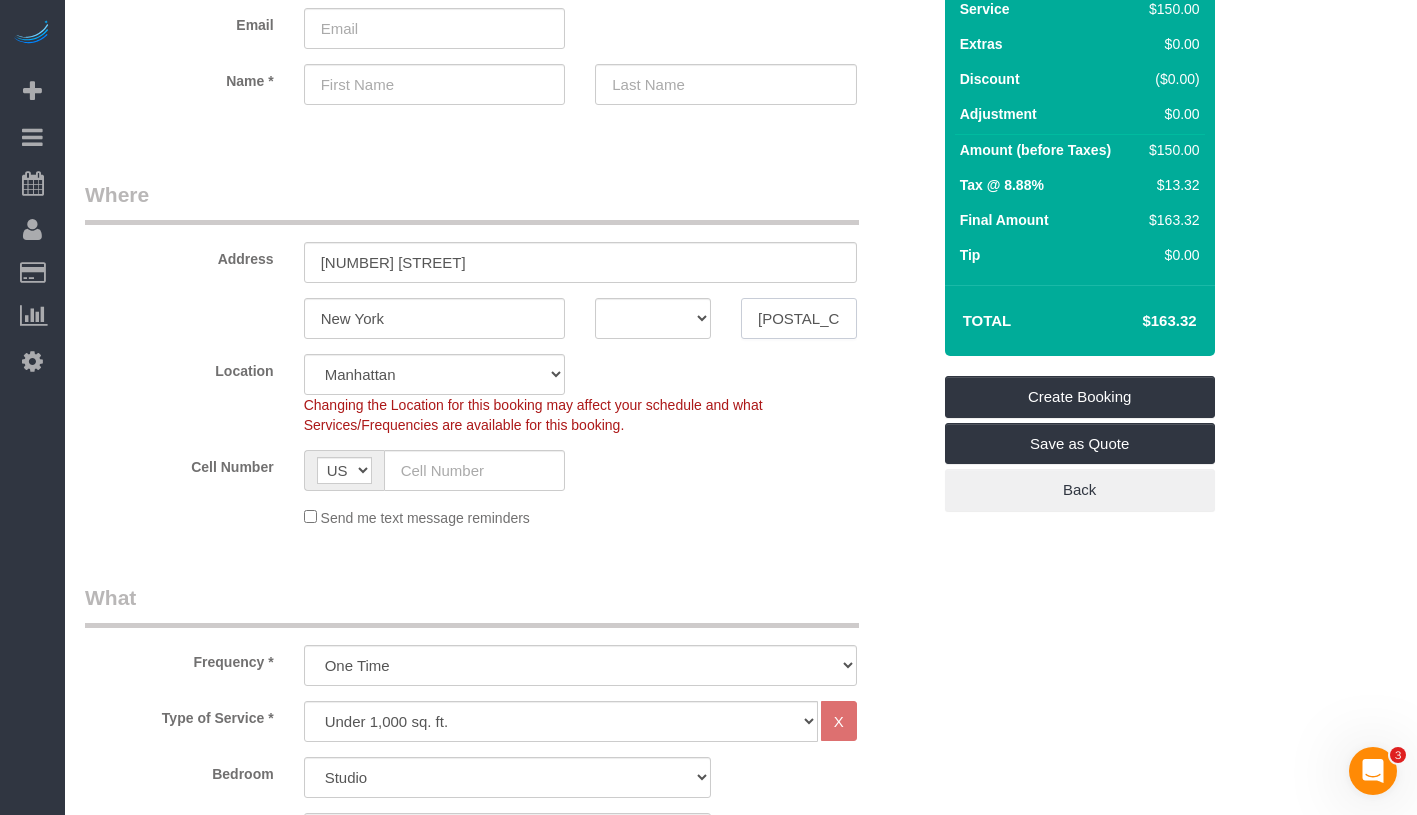 type on "[POSTAL_CODE]" 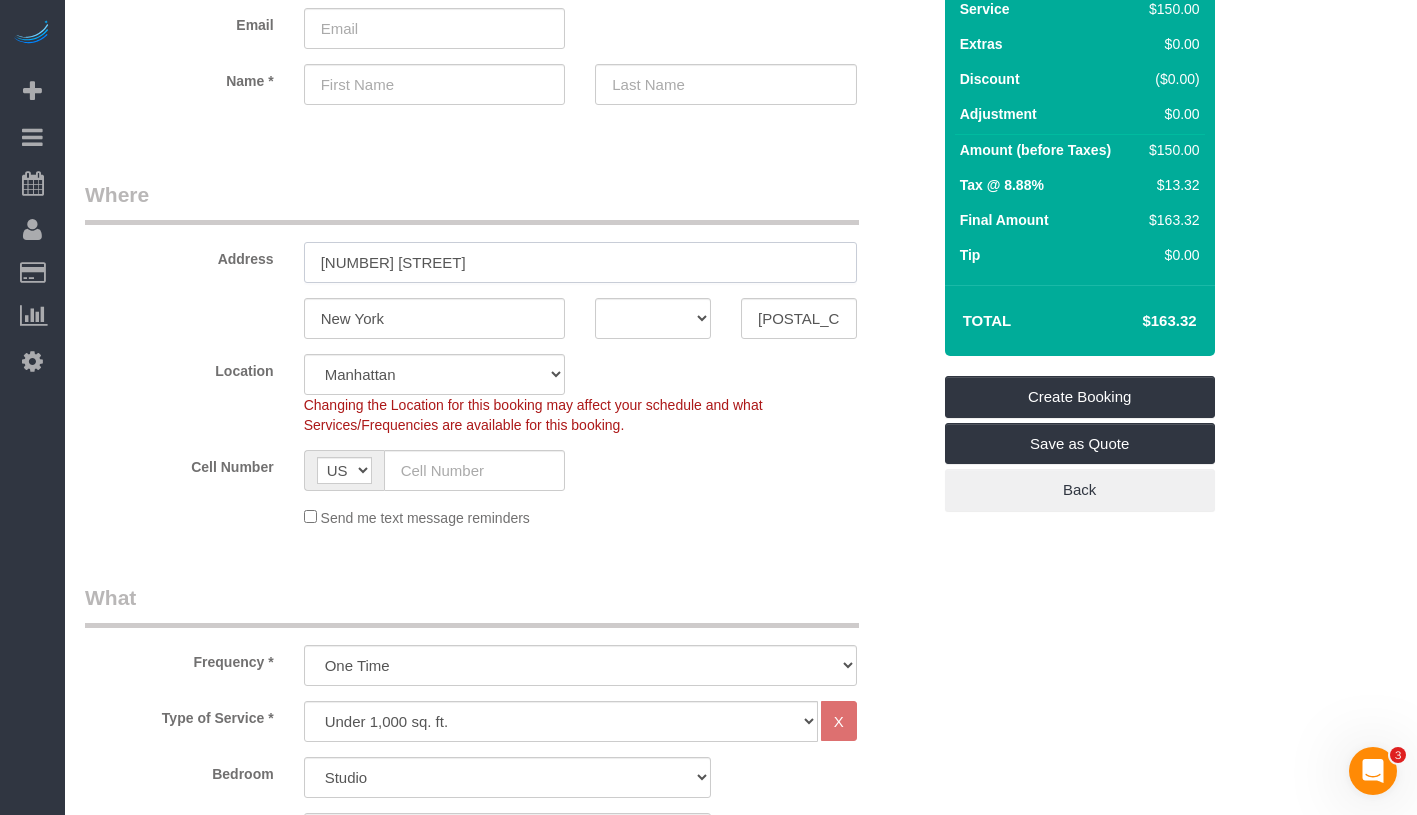 click on "[NUMBER] [STREET]" at bounding box center (580, 262) 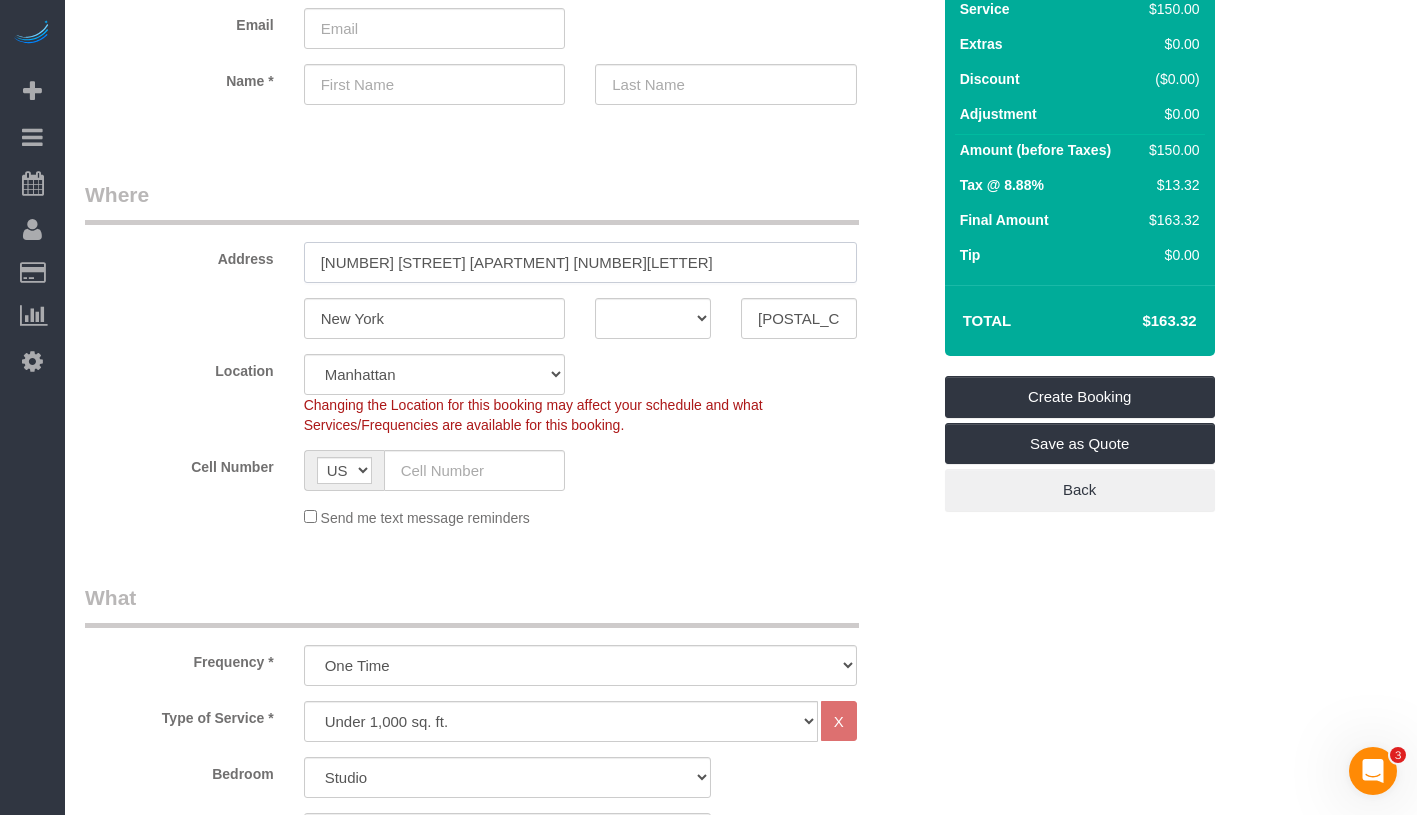 type on "[NUMBER] [STREET] [APARTMENT] [NUMBER][LETTER]" 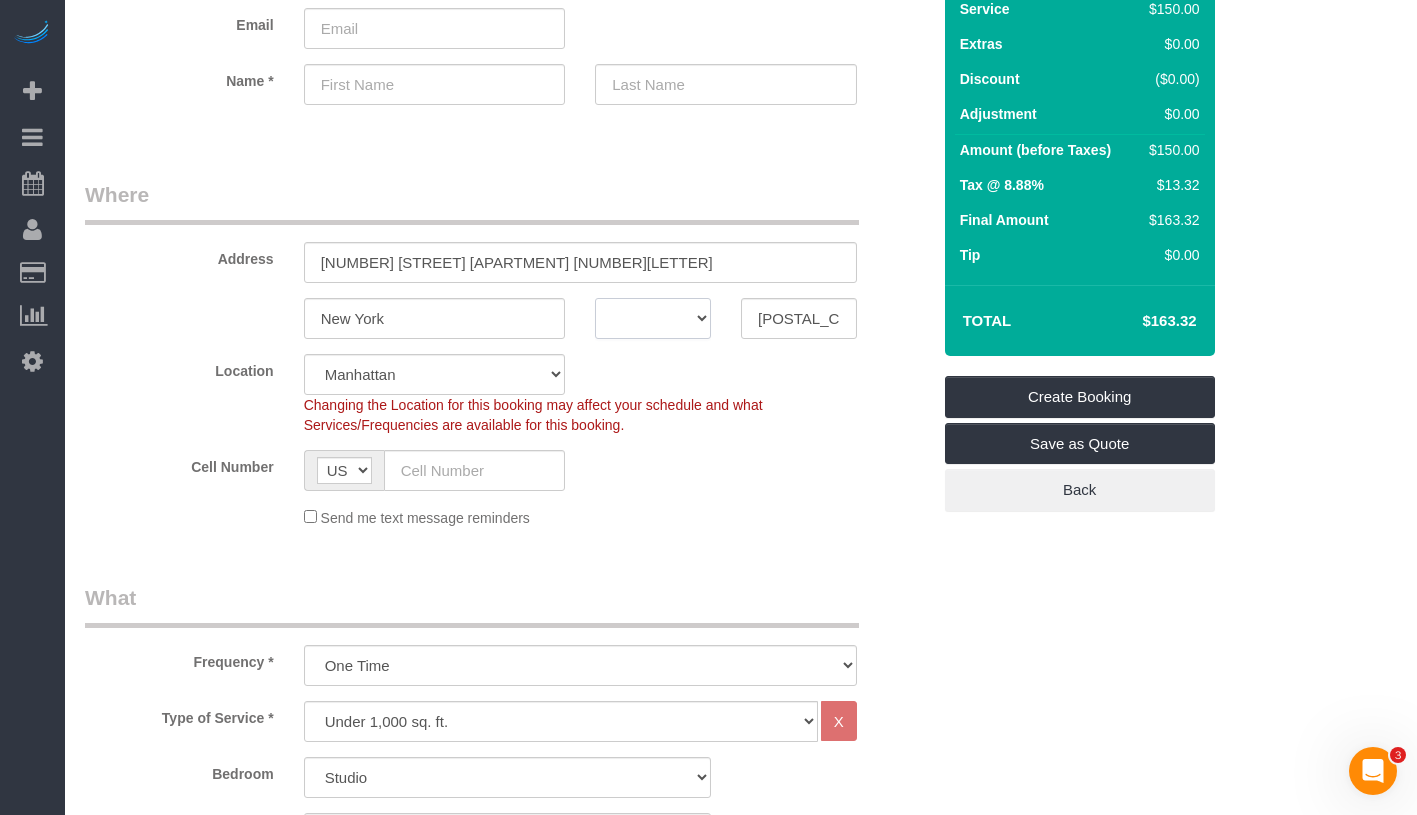 click on "AK
AL
AR
AZ
CA
CO
CT
DC
DE
FL
GA
HI
IA
ID
IL
IN
KS
KY
LA
MA
MD
ME
MI
MN
MO
MS
MT
NC
ND
NE
NH
NJ
NM
NV
NY
OH
OK
OR
PA
RI
SC
SD
TN
TX
UT
VA
VT
WA
WI
WV
WY" at bounding box center [653, 318] 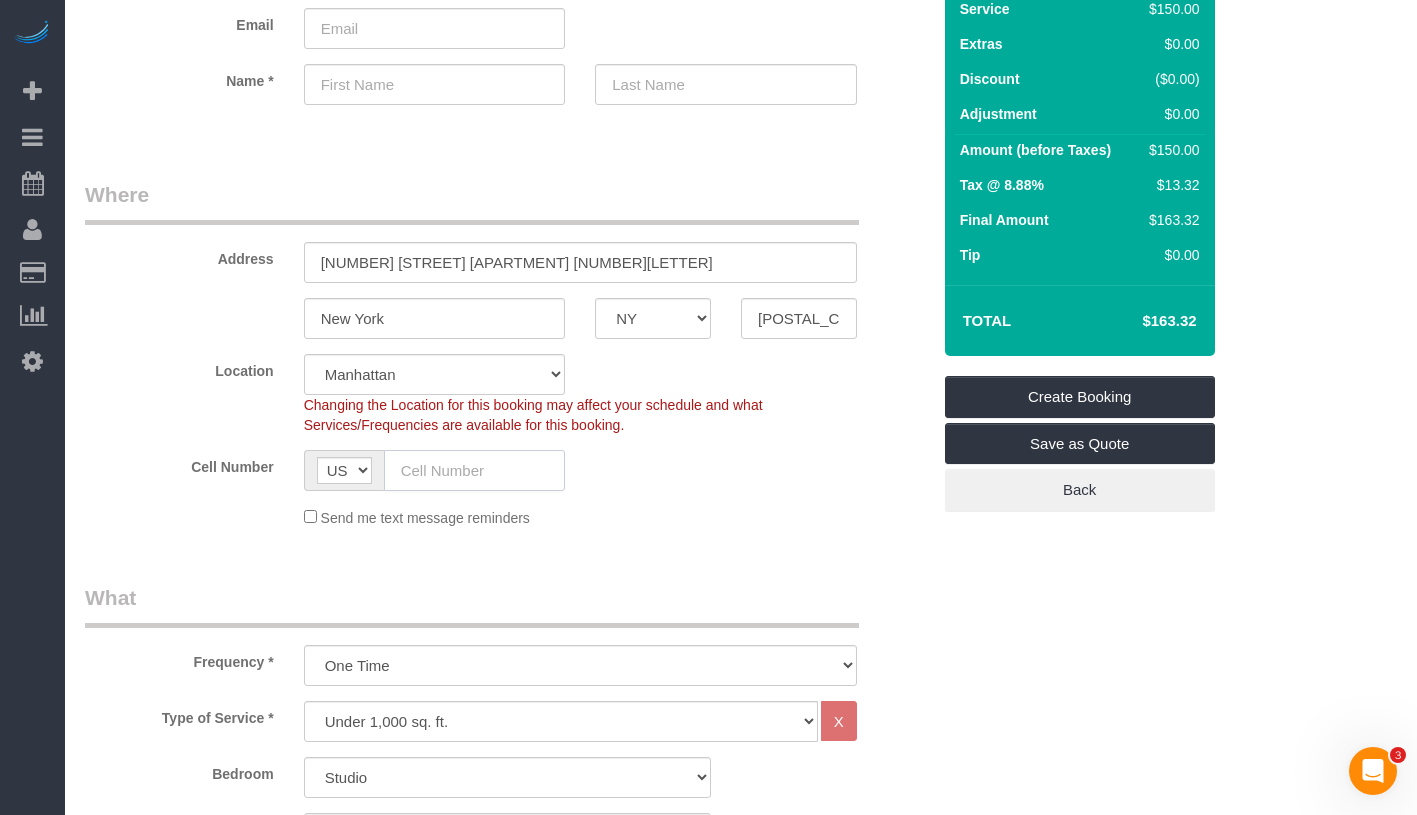 click 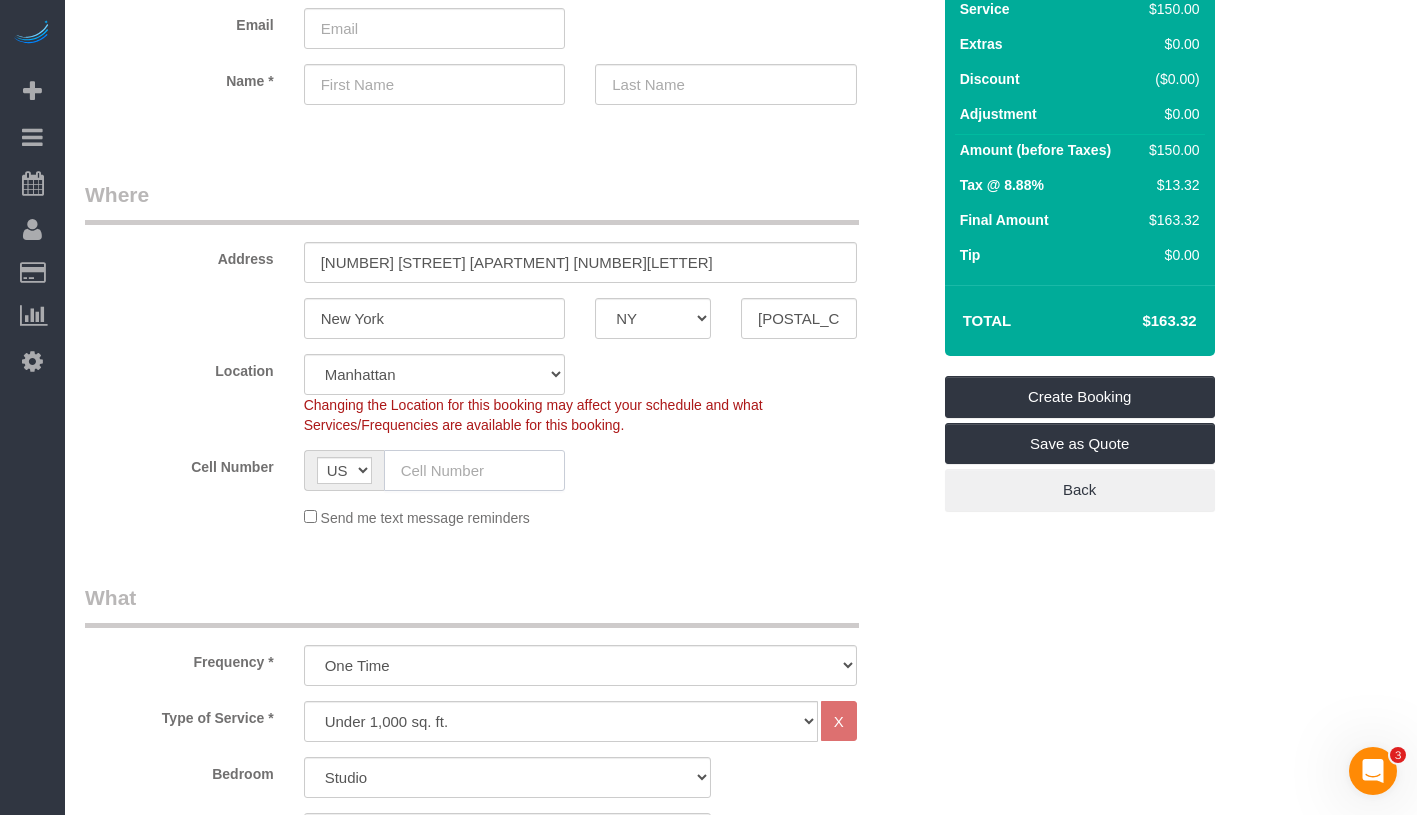click 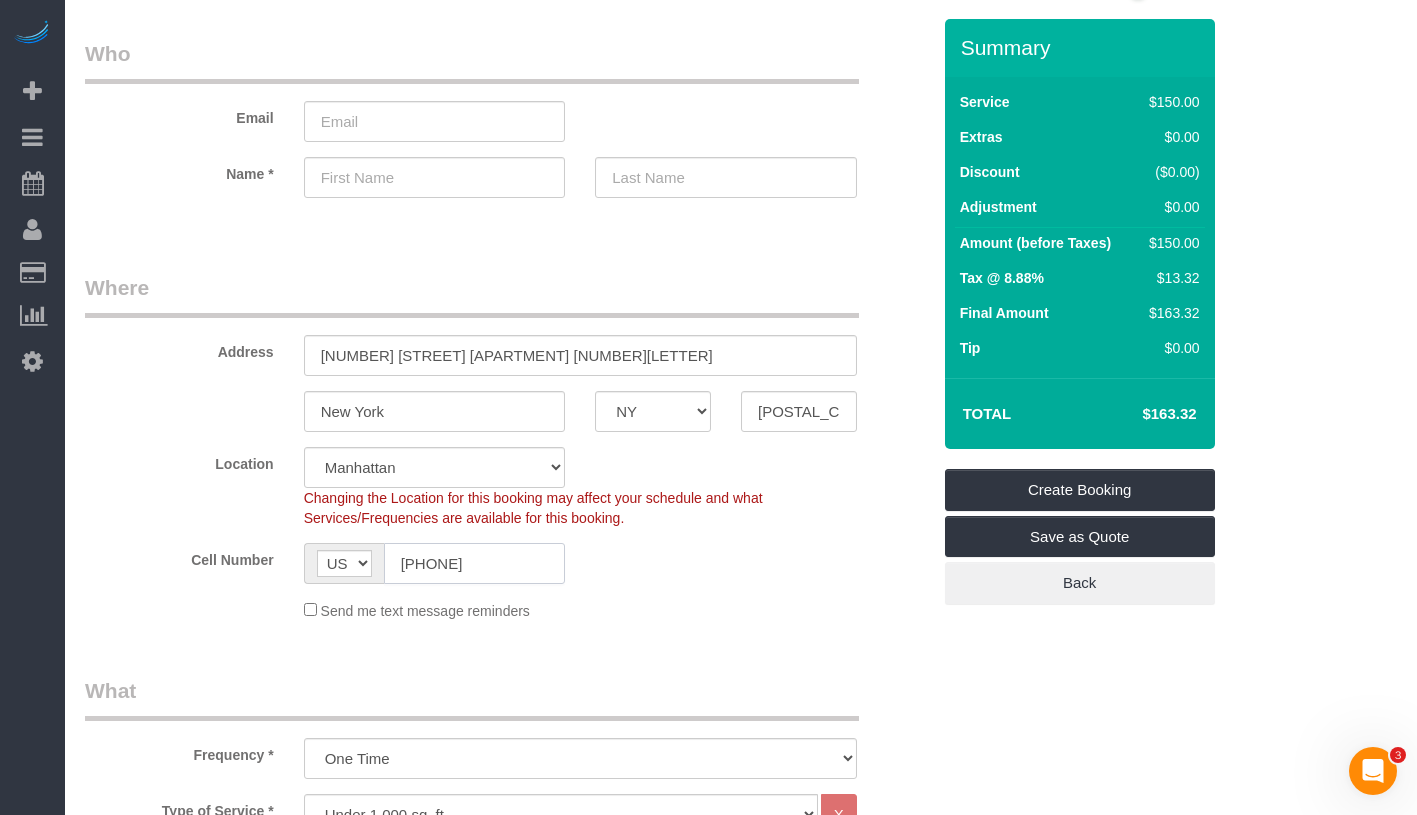 scroll, scrollTop: 0, scrollLeft: 0, axis: both 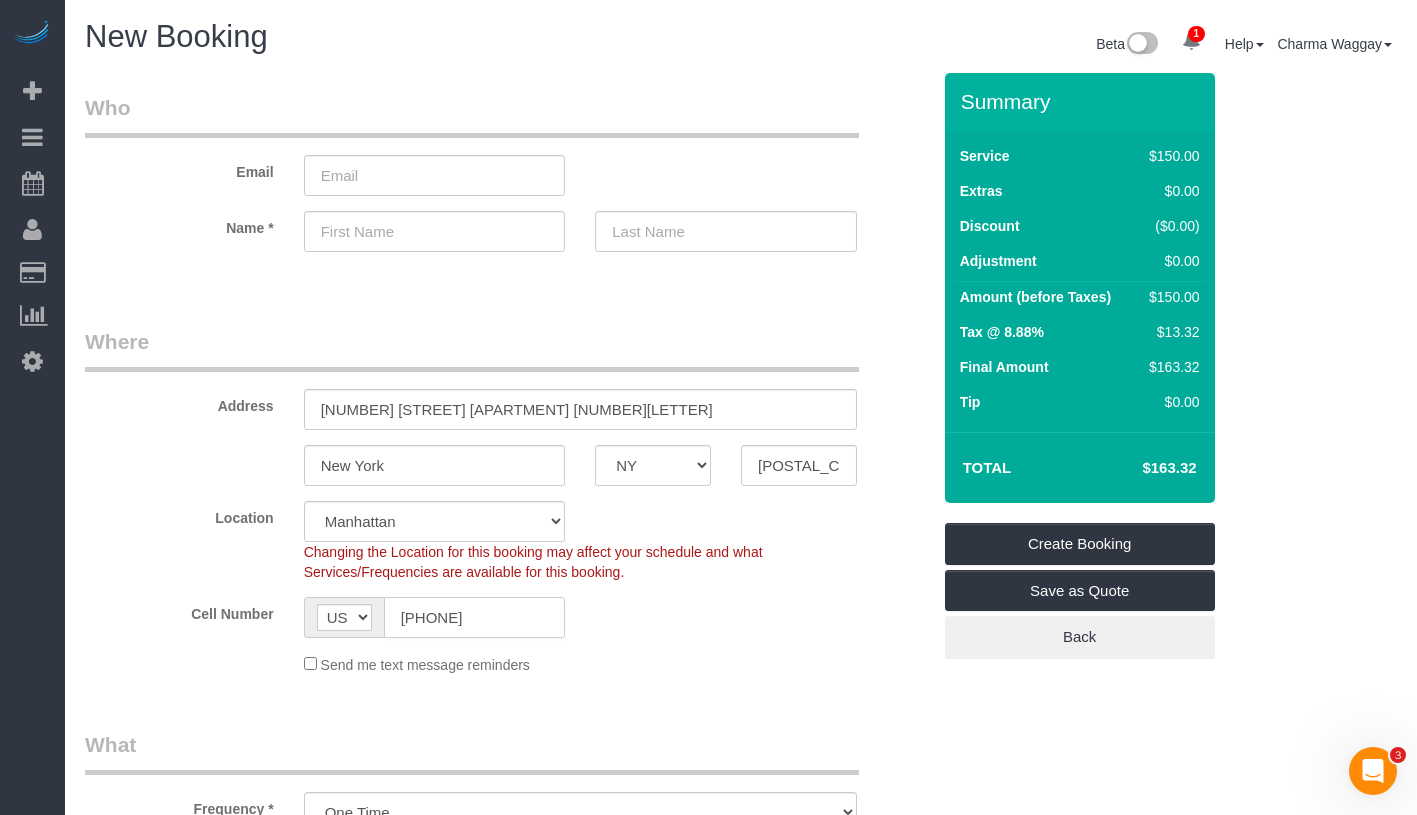 type on "[PHONE]" 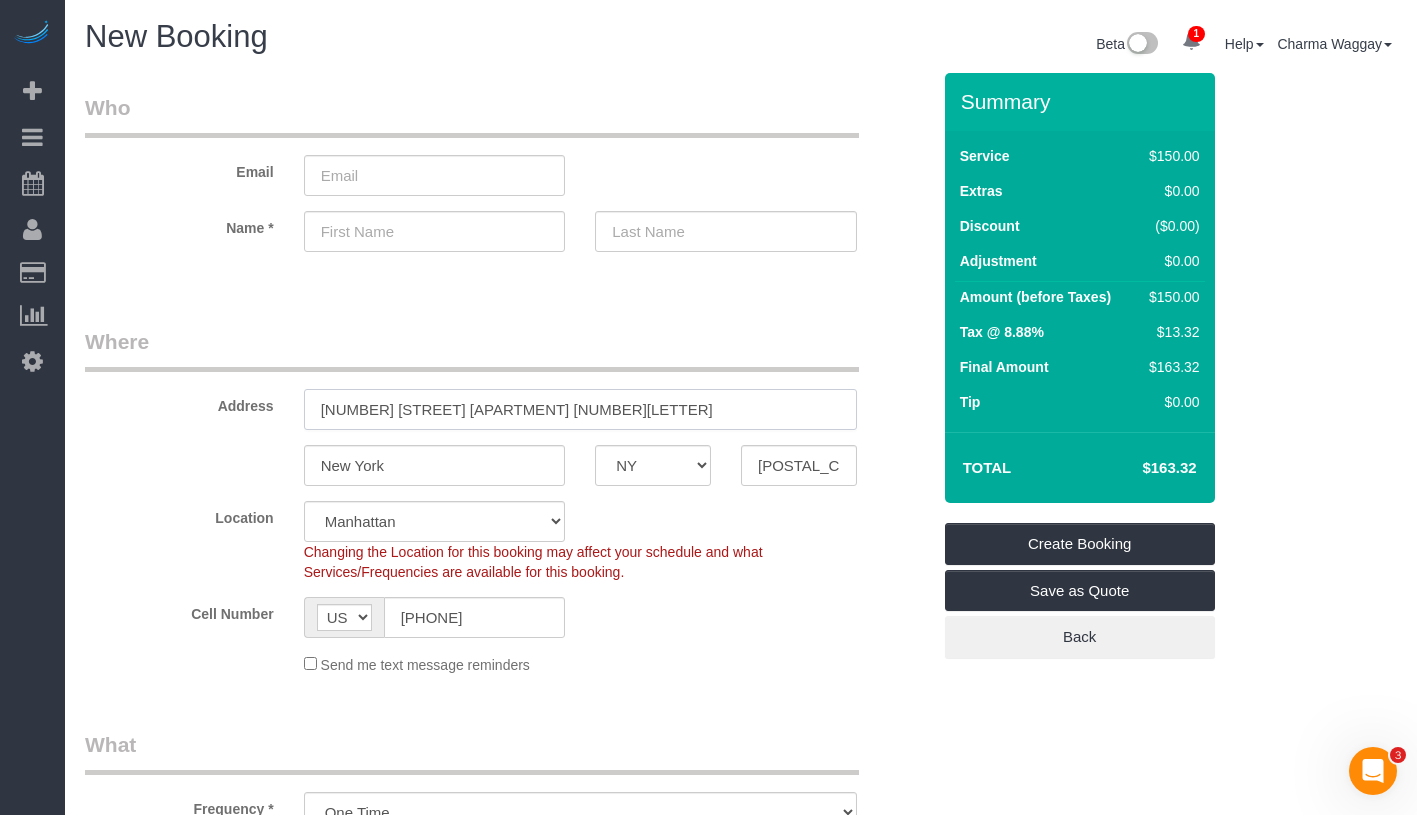drag, startPoint x: 324, startPoint y: 404, endPoint x: 507, endPoint y: 404, distance: 183 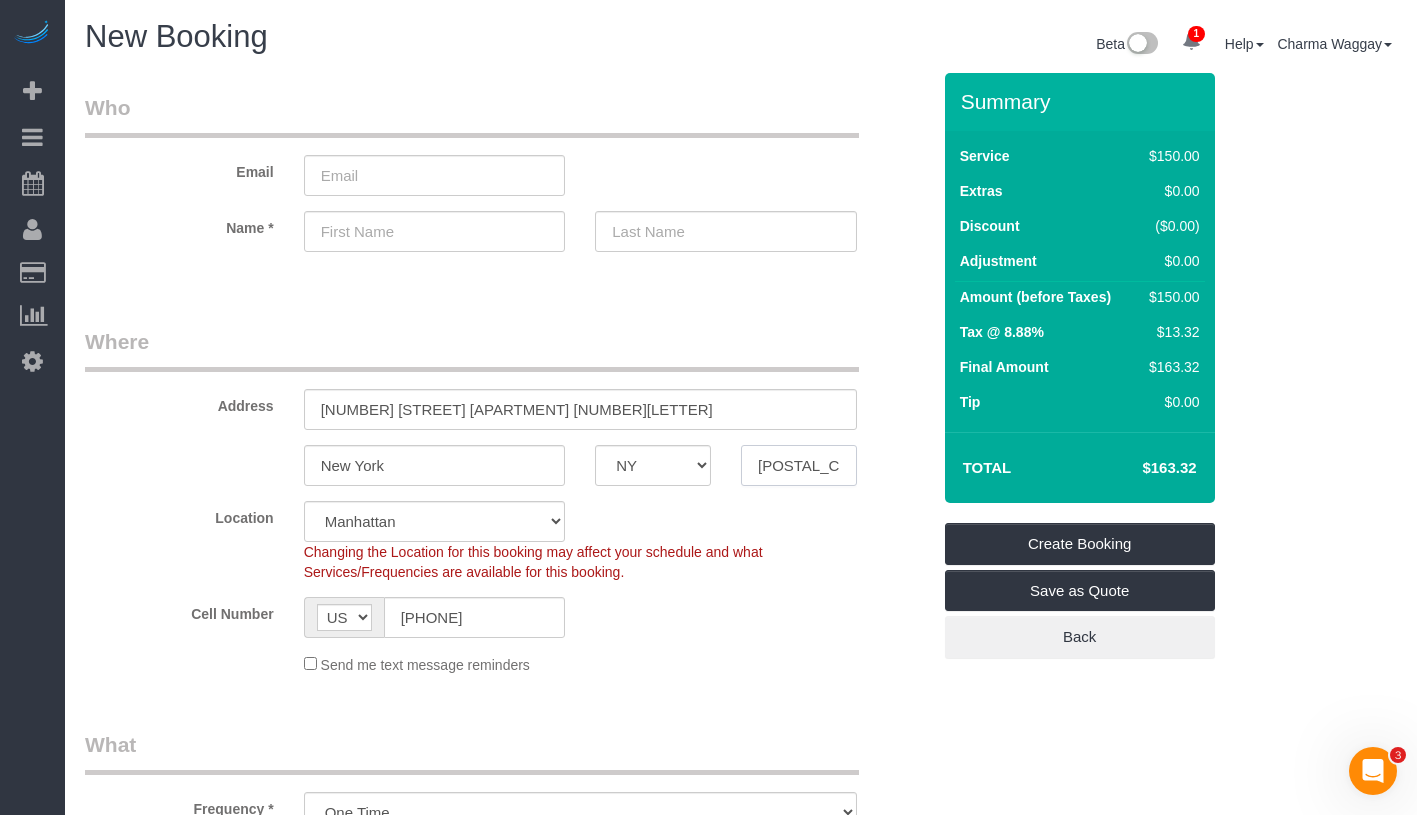 drag, startPoint x: 753, startPoint y: 470, endPoint x: 817, endPoint y: 470, distance: 64 